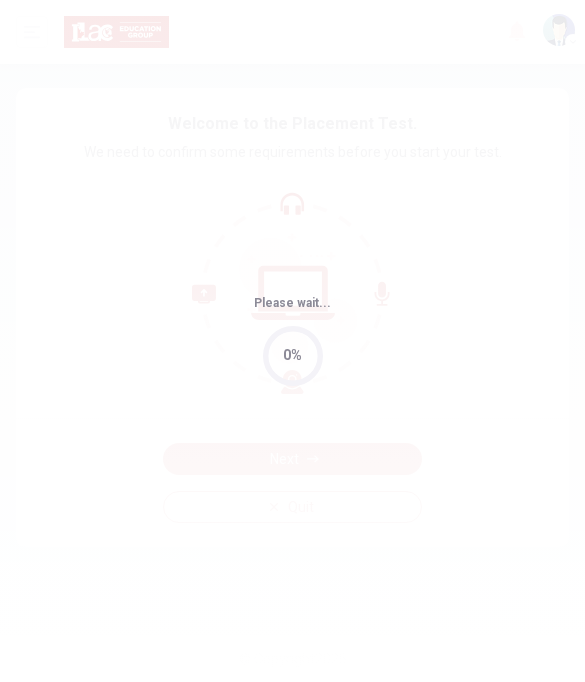 scroll, scrollTop: 0, scrollLeft: 0, axis: both 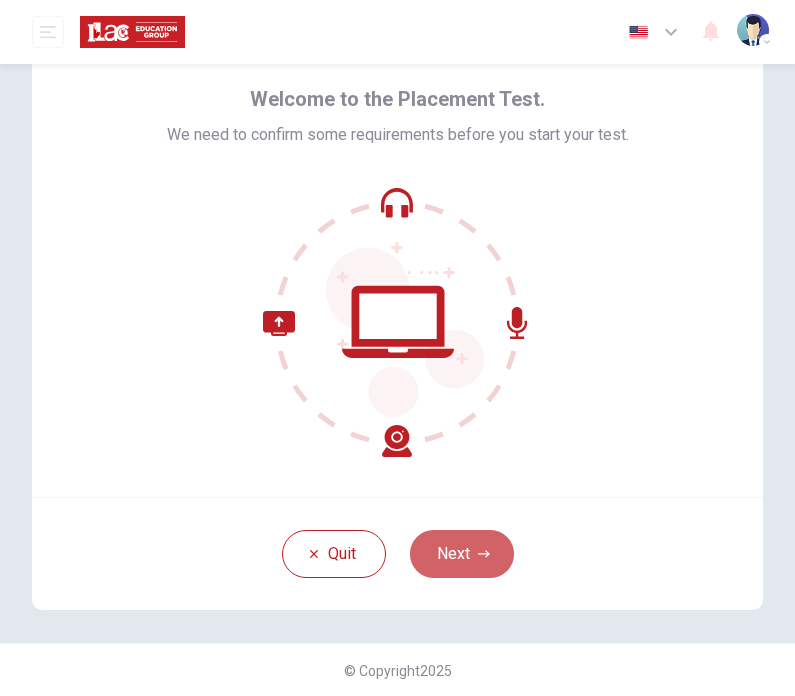 click on "Next" at bounding box center (462, 554) 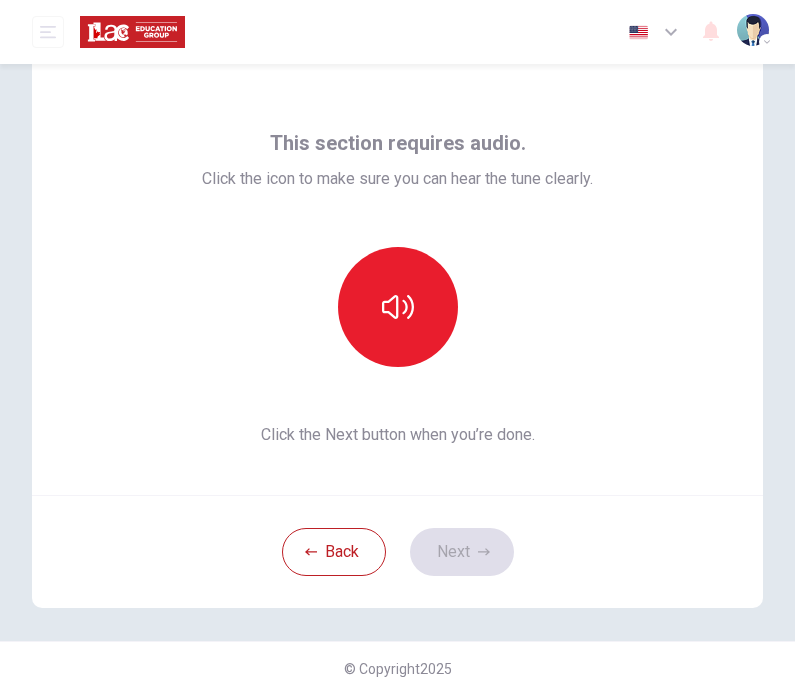 scroll, scrollTop: 57, scrollLeft: 0, axis: vertical 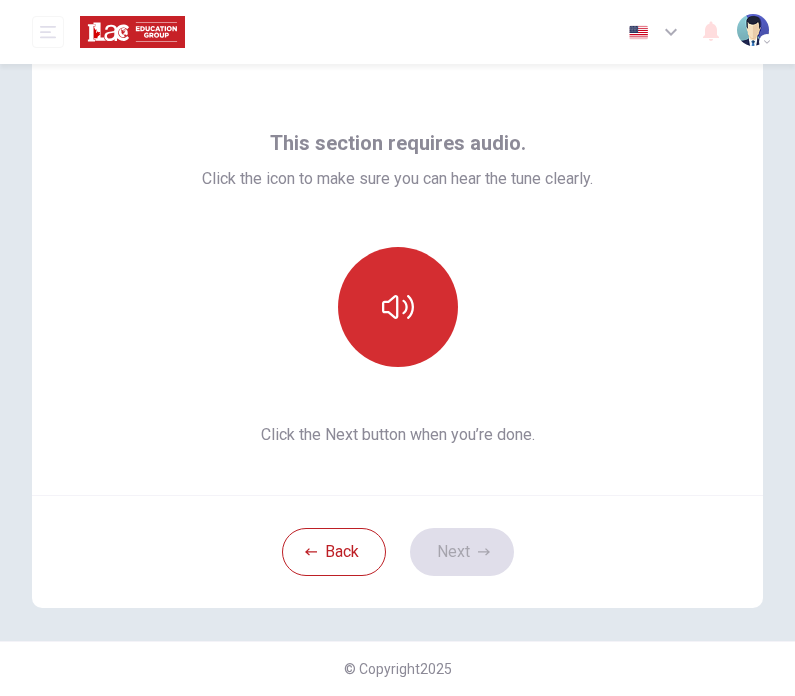 click at bounding box center [398, 307] 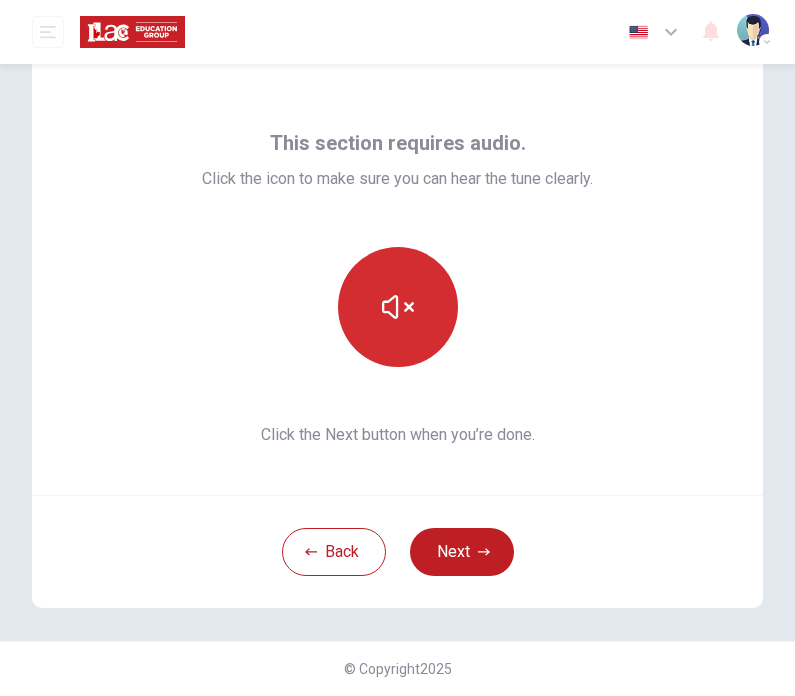 click at bounding box center (398, 307) 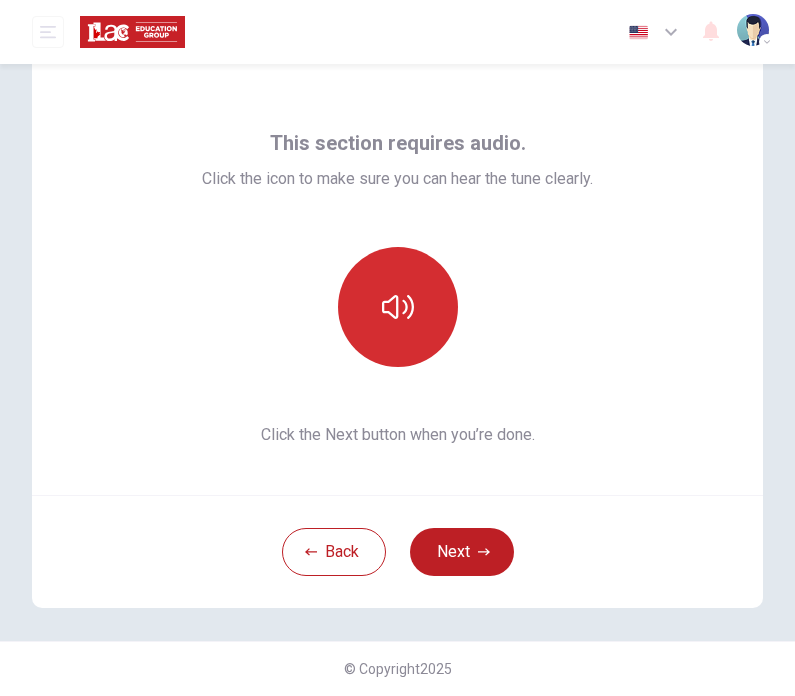 click at bounding box center (398, 307) 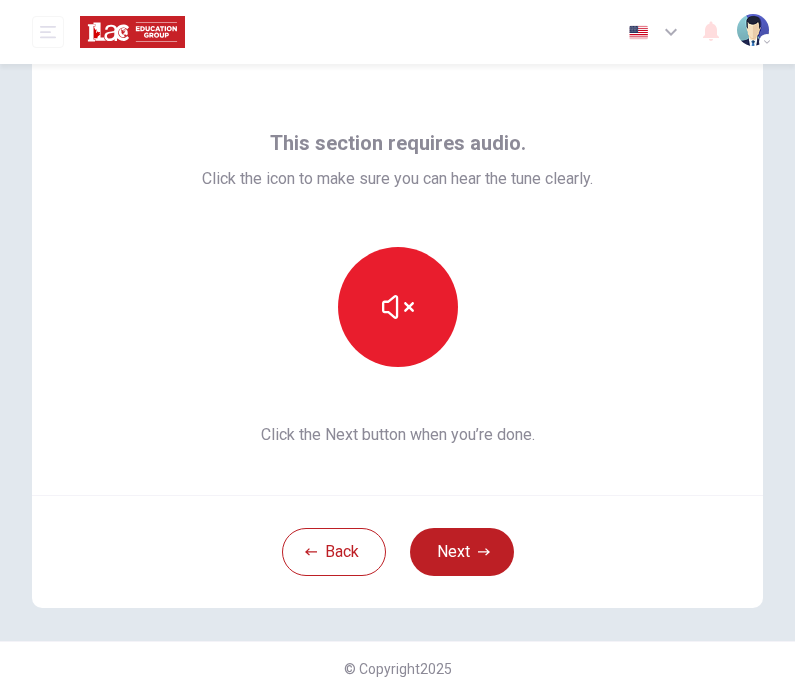 click on "Back Next" at bounding box center [397, 551] 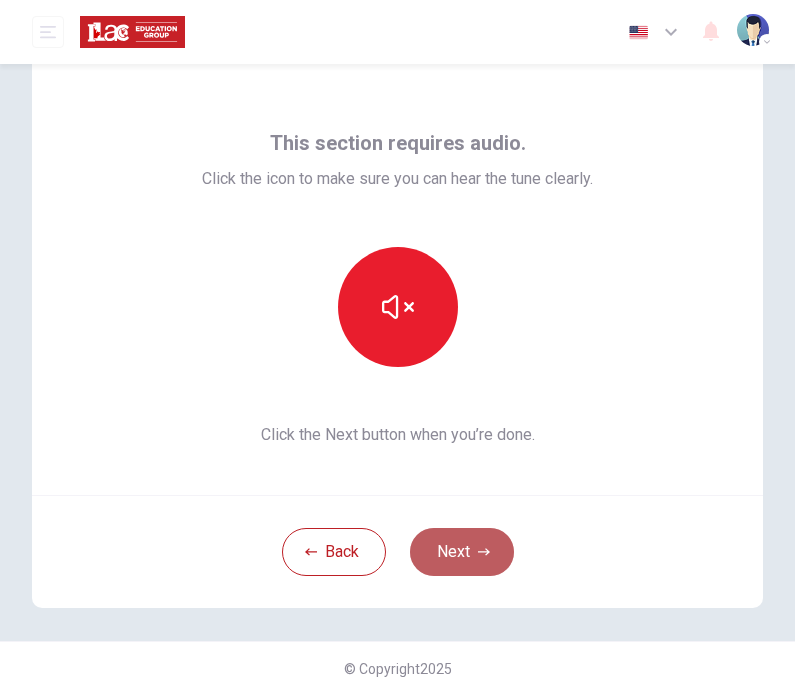 click on "Next" at bounding box center (462, 552) 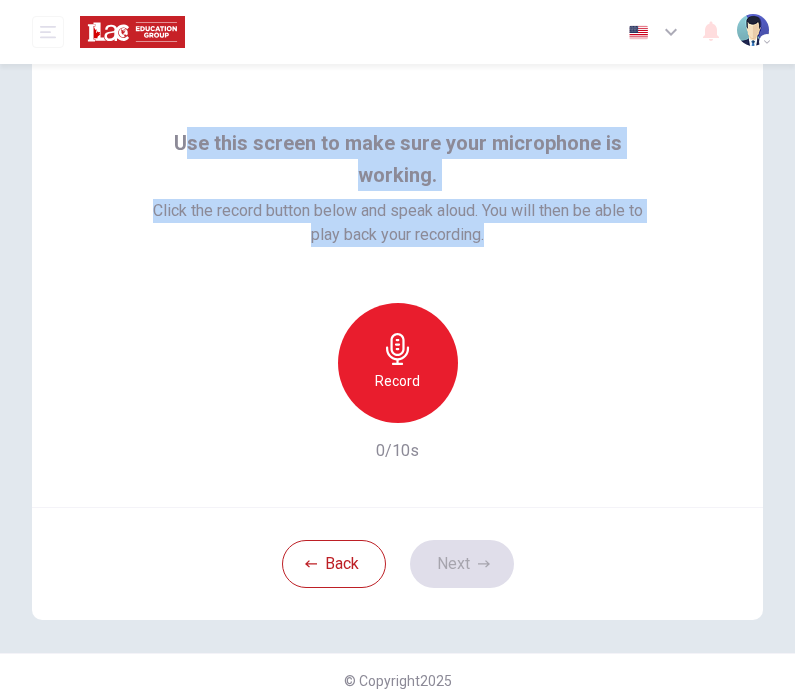 drag, startPoint x: 148, startPoint y: 142, endPoint x: 400, endPoint y: 218, distance: 263.21094 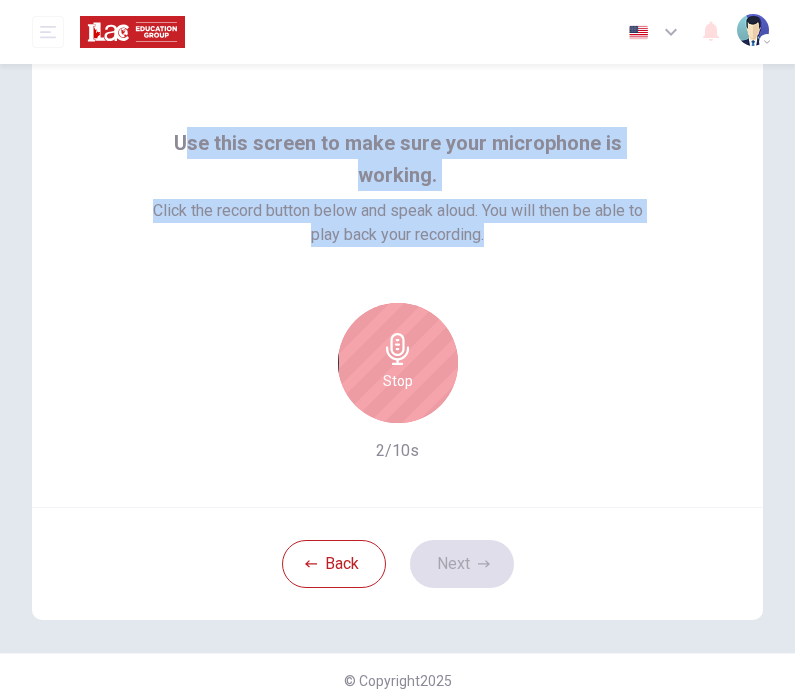 click on "Stop" at bounding box center (398, 363) 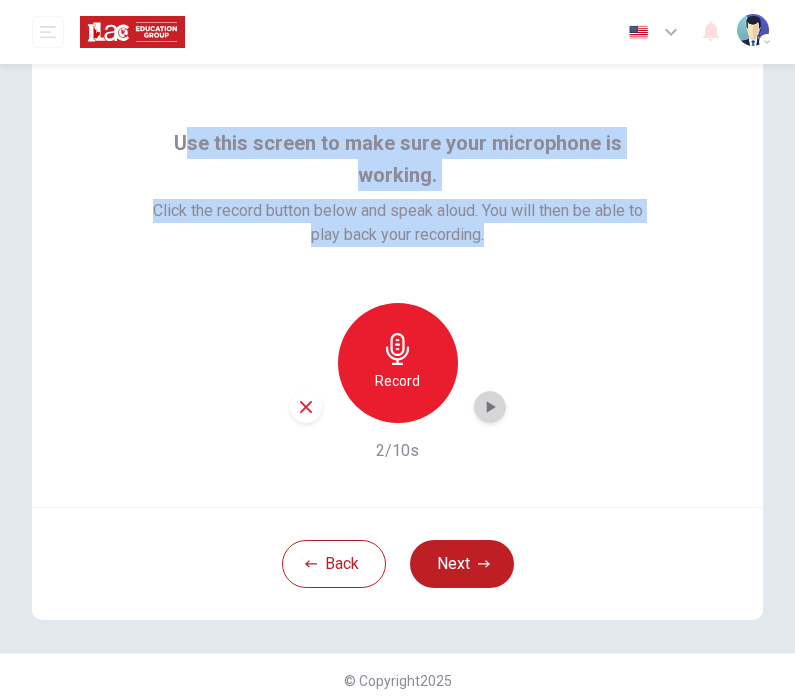 click 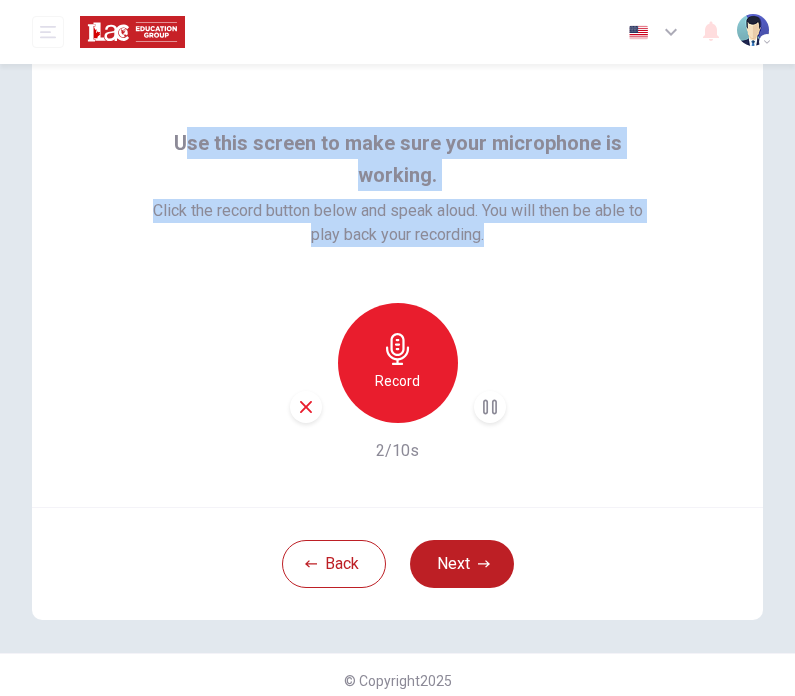 click 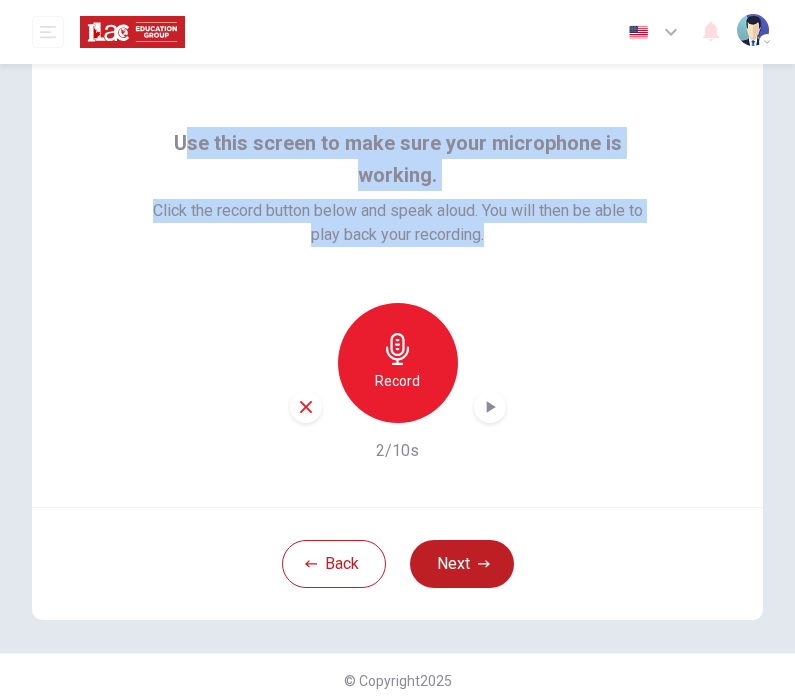 click 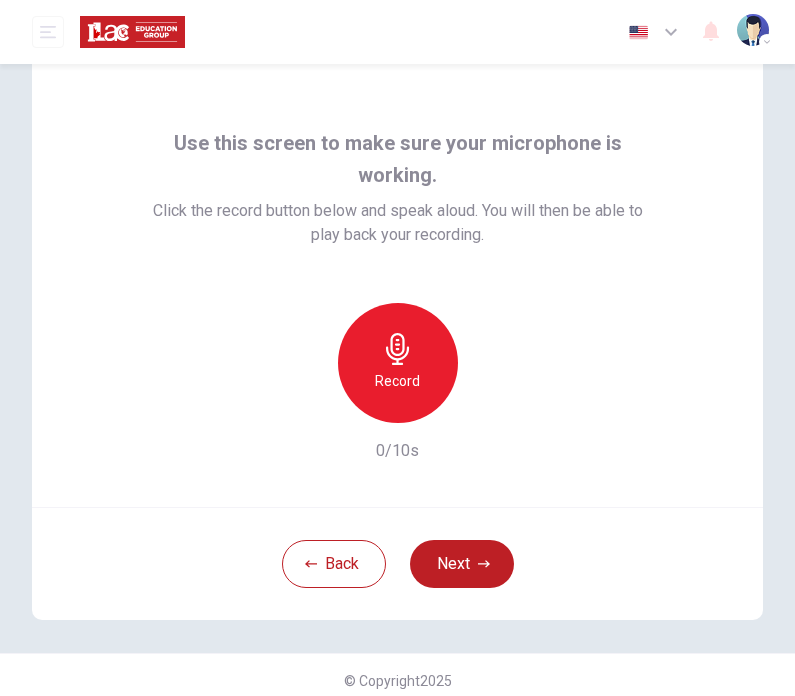 click on "This site uses cookies, as explained in our  Privacy Policy . If you agree to the use of cookies, please click the Accept button and continue to browse our site.   Privacy Policy Accept Dashboard Start a test English en ​ [PERSON_NAME] Use this screen to make sure your microphone is working. Click the record button below and speak aloud. You will then be able to play back your recording. Record 0/10s Back Next © Copyright  2025 ILAC - Online Testing Platform Dashboard Start a test Notifications © Copyright  2025" at bounding box center [397, 348] 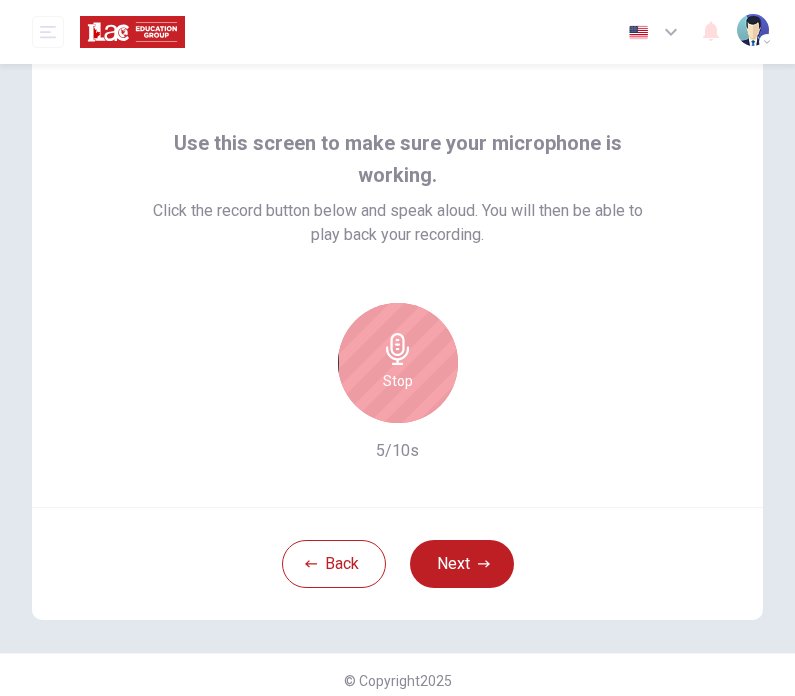 click on "This site uses cookies, as explained in our  Privacy Policy . If you agree to the use of cookies, please click the Accept button and continue to browse our site.   Privacy Policy Accept Dashboard Start a test English en ​ [PERSON_NAME] Use this screen to make sure your microphone is working. Click the record button below and speak aloud. You will then be able to play back your recording. Stop 5/10s Back Next © Copyright  2025 ILAC - Online Testing Platform Dashboard Start a test Notifications © Copyright  2025" at bounding box center (397, 348) 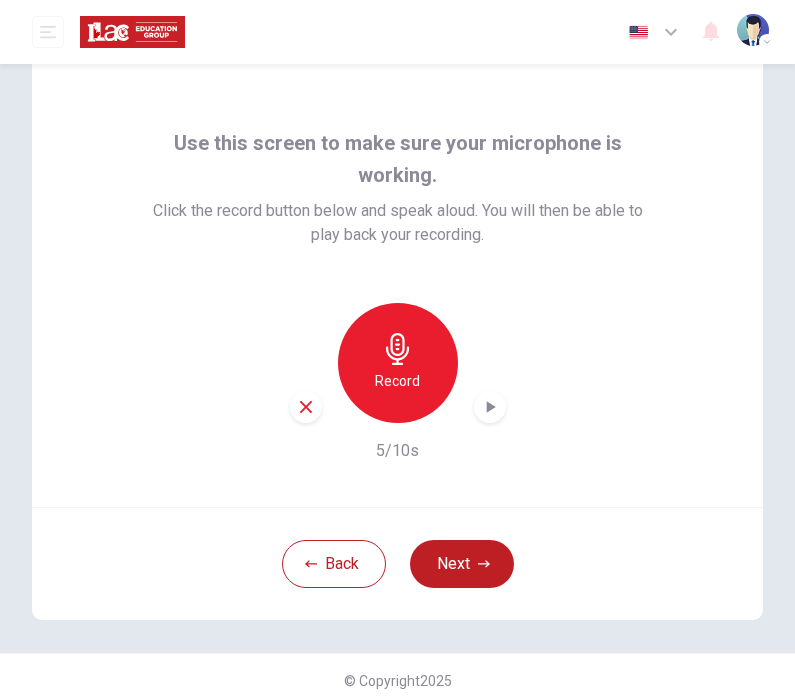 click 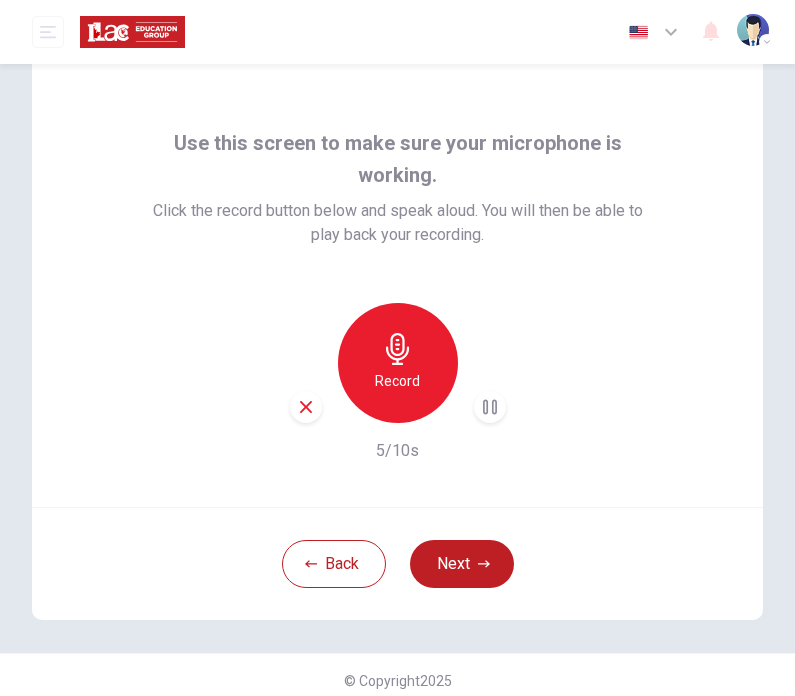 click 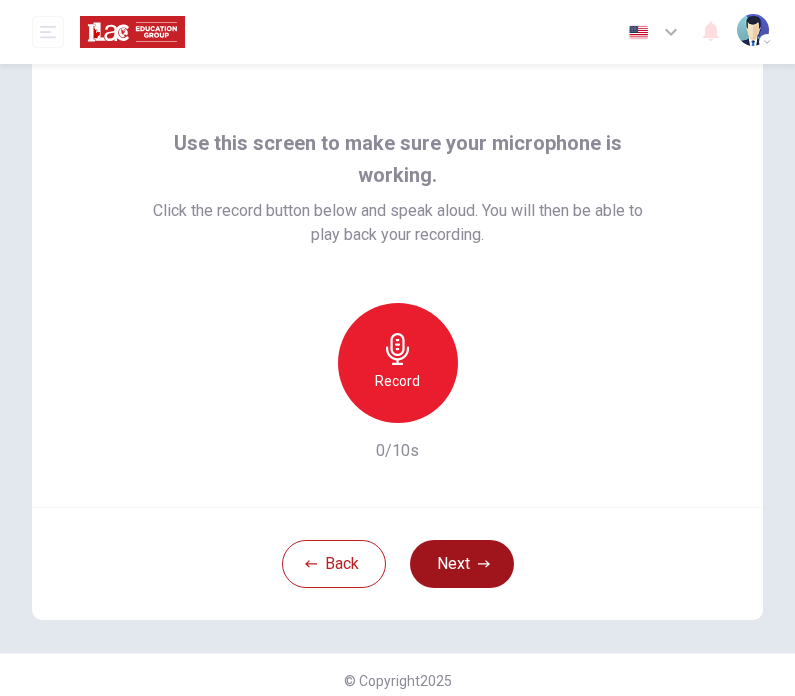 click on "Next" at bounding box center (462, 564) 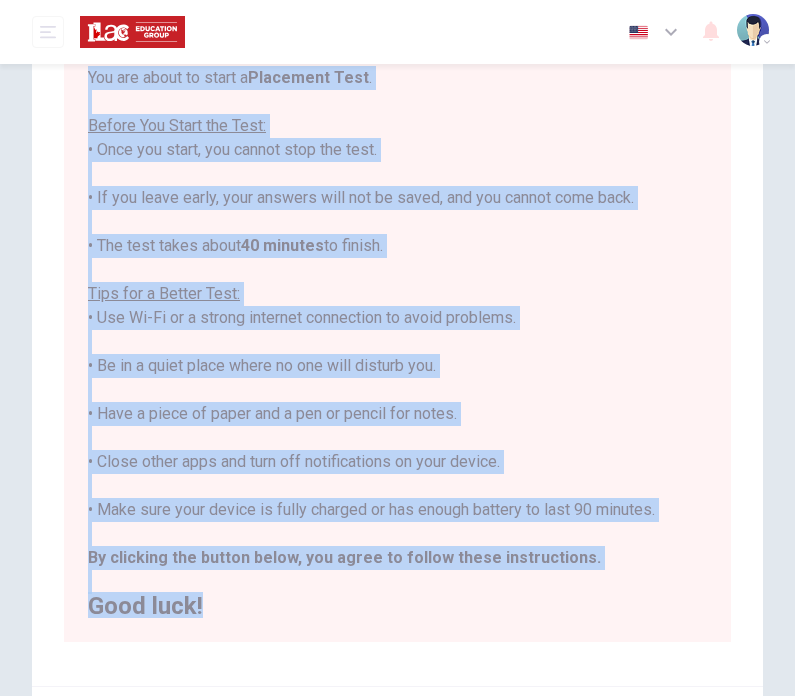 scroll, scrollTop: 183, scrollLeft: 0, axis: vertical 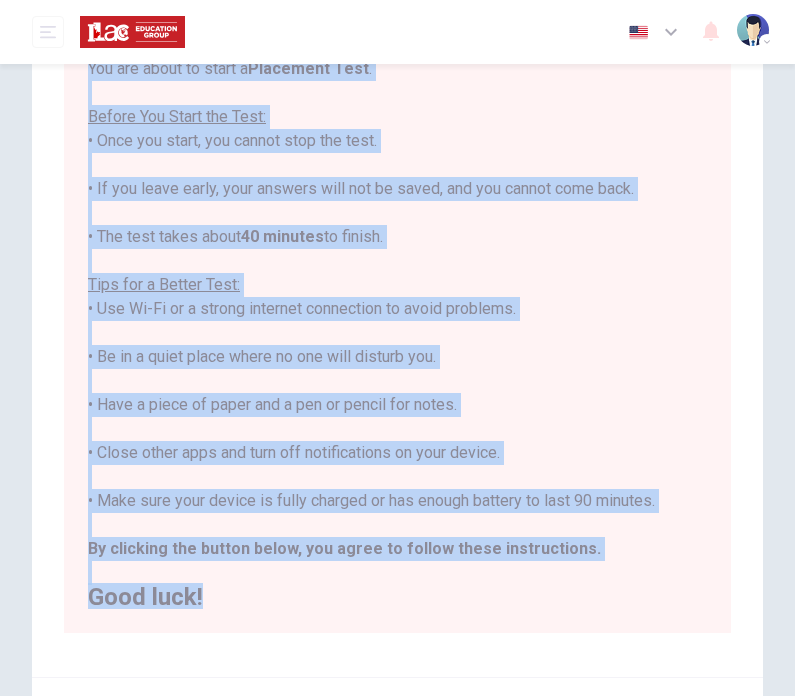 drag, startPoint x: 85, startPoint y: 213, endPoint x: 333, endPoint y: 607, distance: 465.55344 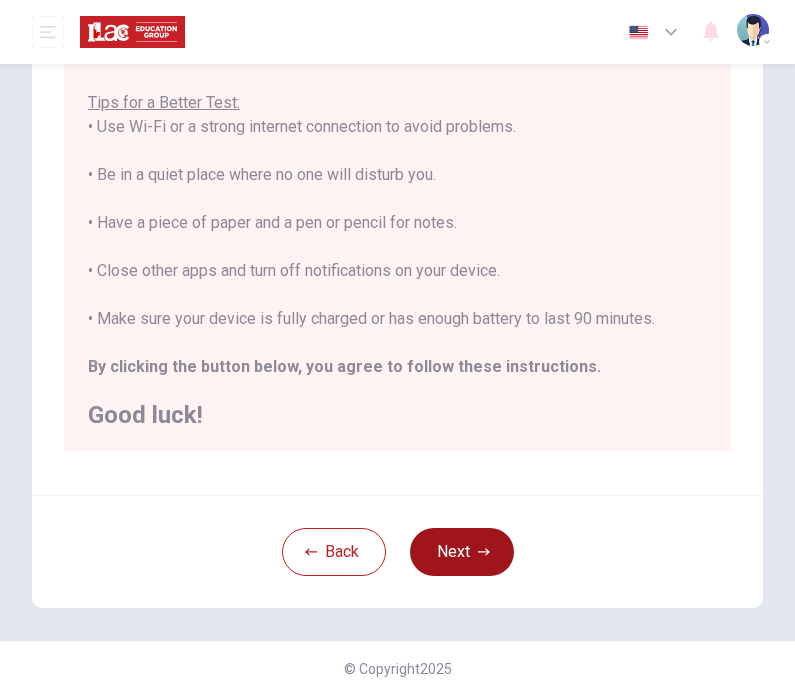 drag, startPoint x: 407, startPoint y: 541, endPoint x: 481, endPoint y: 561, distance: 76.655075 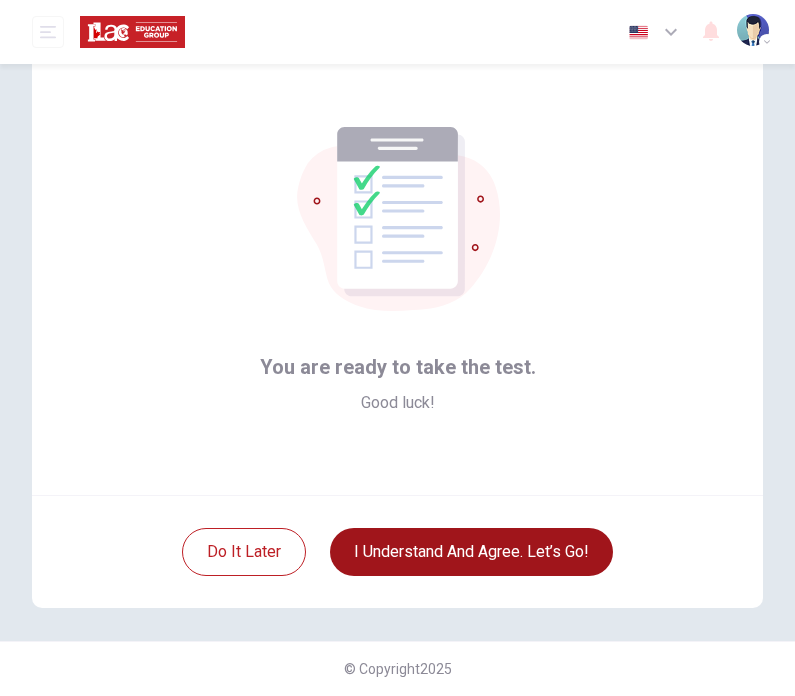scroll, scrollTop: 57, scrollLeft: 0, axis: vertical 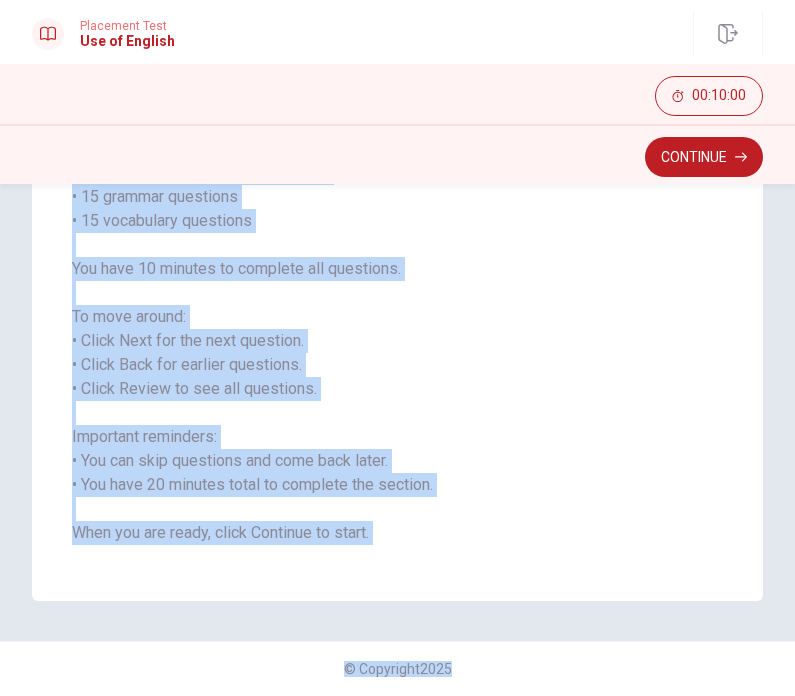 drag, startPoint x: 481, startPoint y: 561, endPoint x: 209, endPoint y: 560, distance: 272.00183 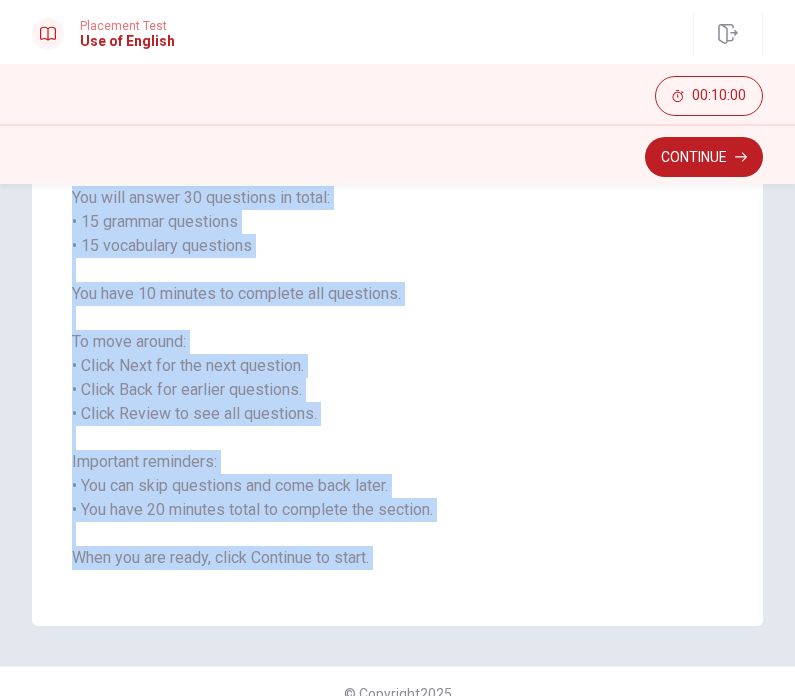 scroll, scrollTop: 182, scrollLeft: 0, axis: vertical 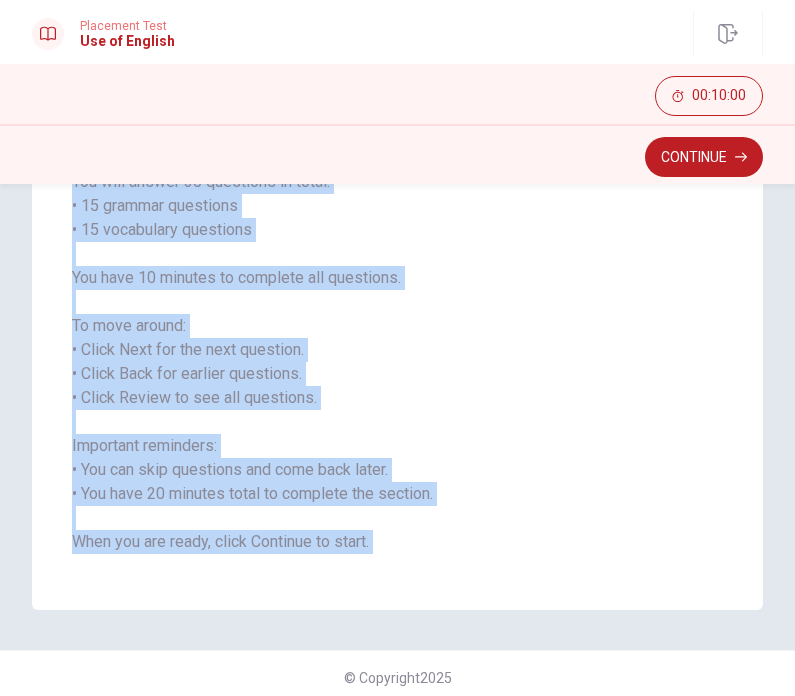 drag, startPoint x: 329, startPoint y: 339, endPoint x: 390, endPoint y: 537, distance: 207.18349 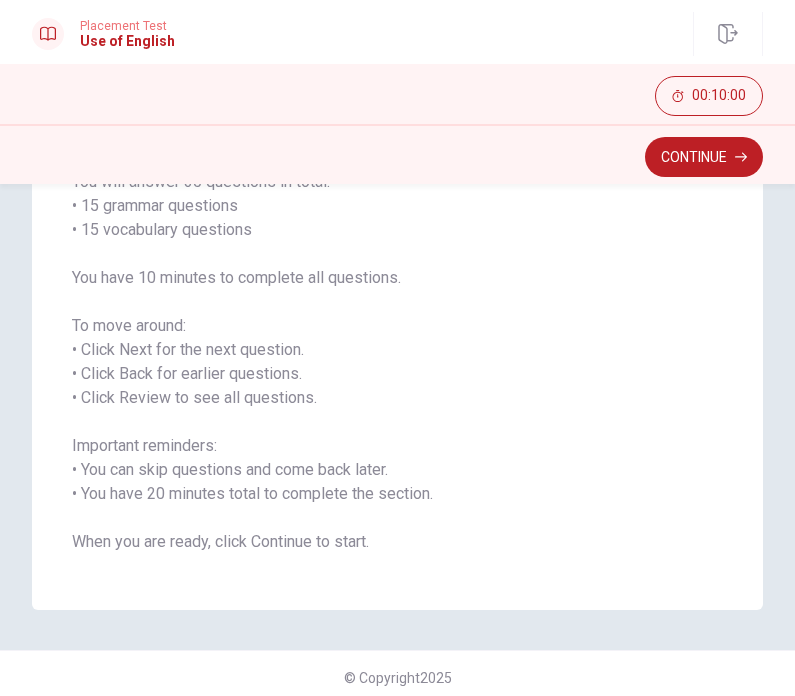 click on "Use of English Section Directions You will answer 30 questions in total:
• 15 grammar questions
• 15 vocabulary questions
You have 10 minutes to complete all questions.
To move around:
• Click Next for the next question.
• Click Back for earlier questions.
• Click Review to see all questions.
Important reminders:
• You can skip questions and come back later.
• You have 20 minutes total to complete the section.
When you are ready, click Continue to start." at bounding box center (397, 326) 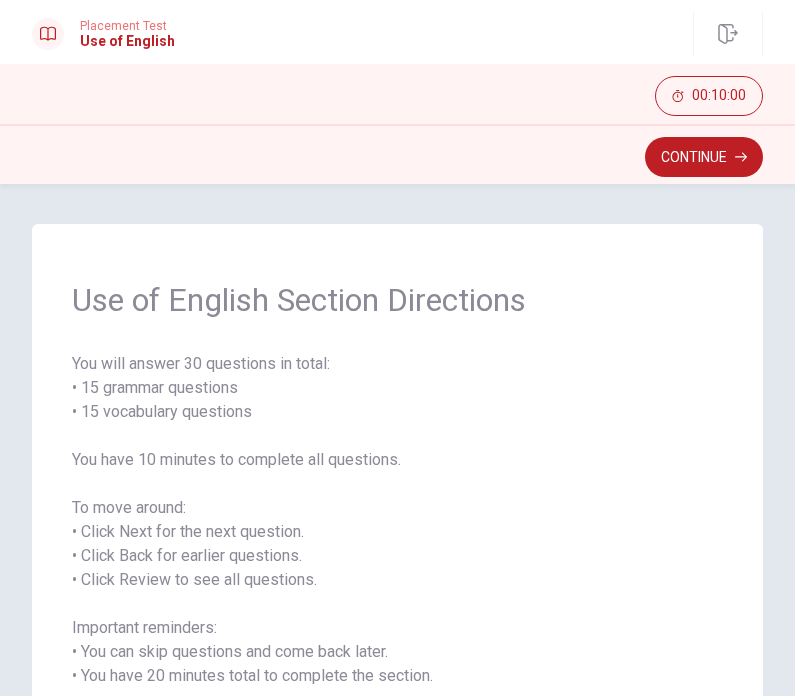 scroll, scrollTop: -1, scrollLeft: 0, axis: vertical 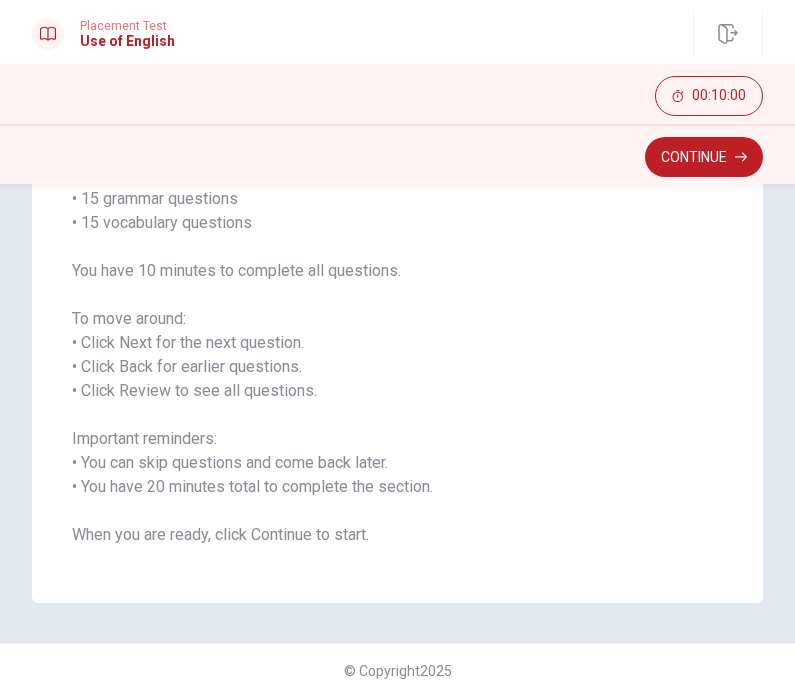 drag, startPoint x: 460, startPoint y: 589, endPoint x: 362, endPoint y: 596, distance: 98.24968 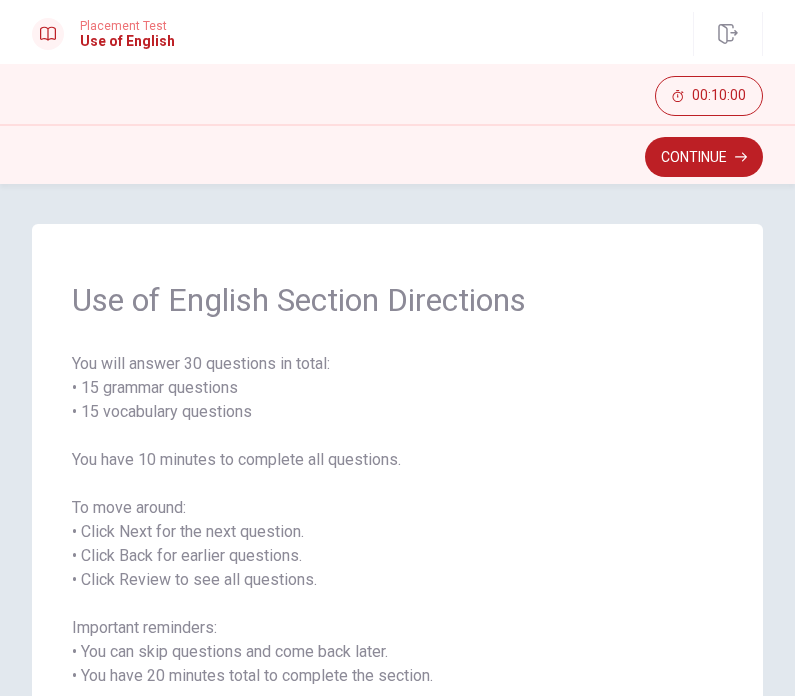 scroll, scrollTop: 0, scrollLeft: 0, axis: both 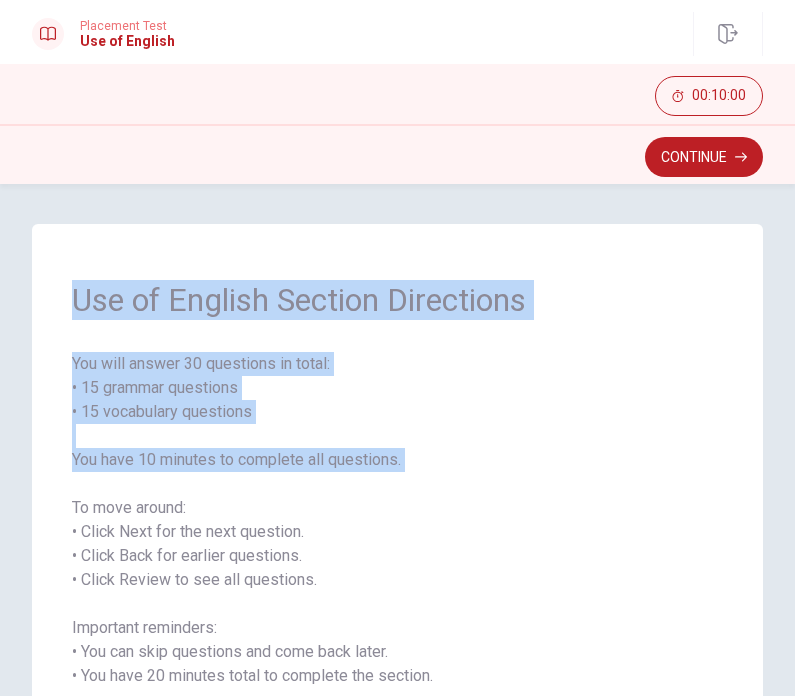 drag, startPoint x: 410, startPoint y: 463, endPoint x: 200, endPoint y: 470, distance: 210.11664 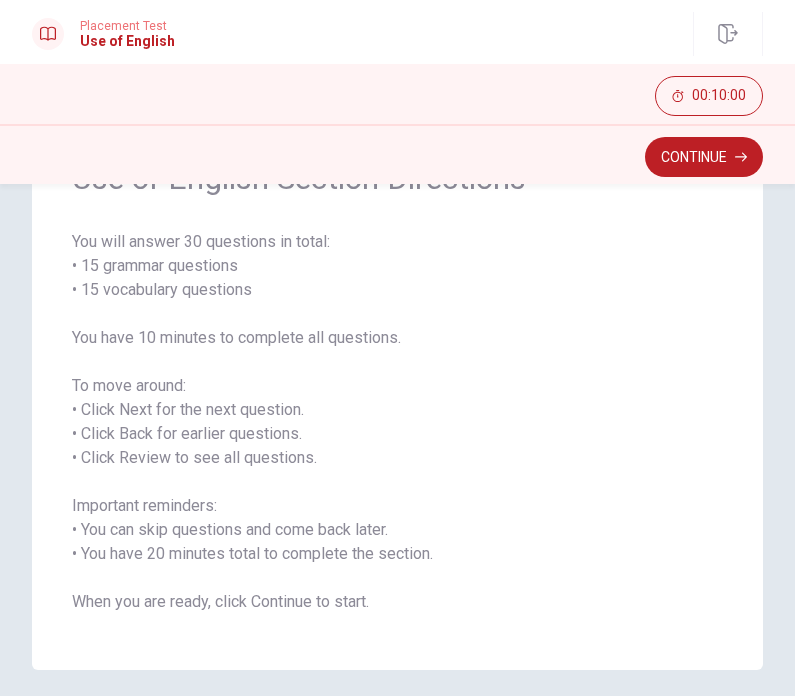scroll, scrollTop: 129, scrollLeft: 0, axis: vertical 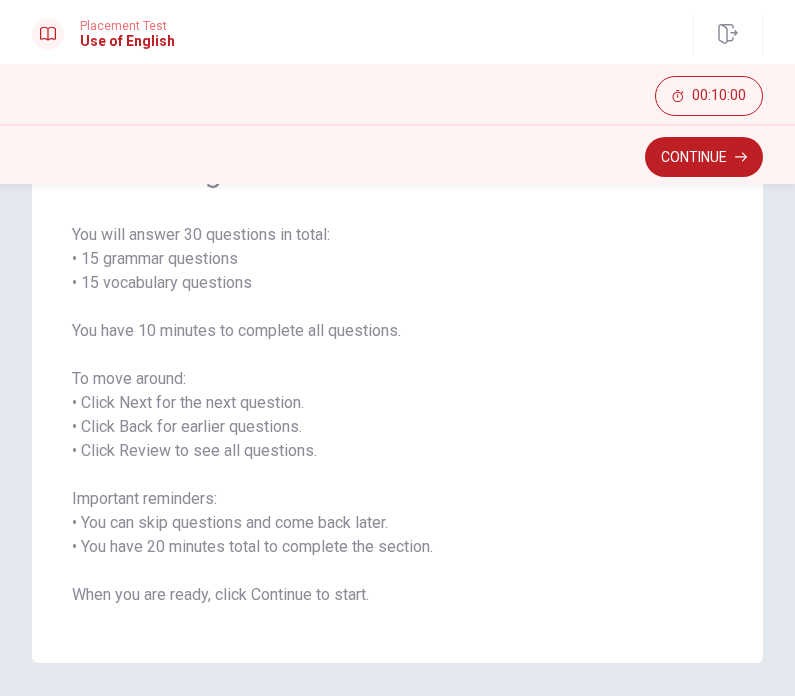 drag, startPoint x: 429, startPoint y: 495, endPoint x: 268, endPoint y: 333, distance: 228.39659 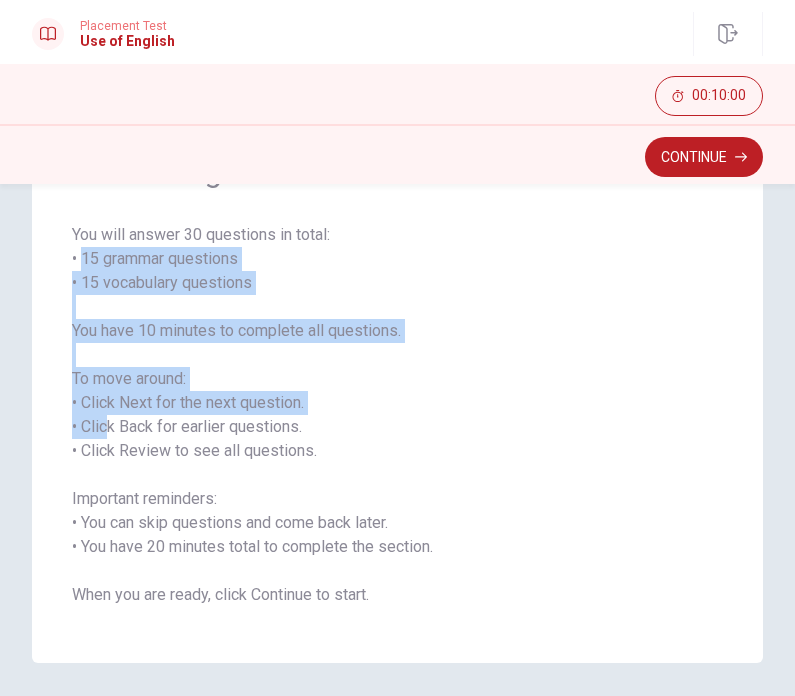 drag, startPoint x: 68, startPoint y: 288, endPoint x: 101, endPoint y: 427, distance: 142.86357 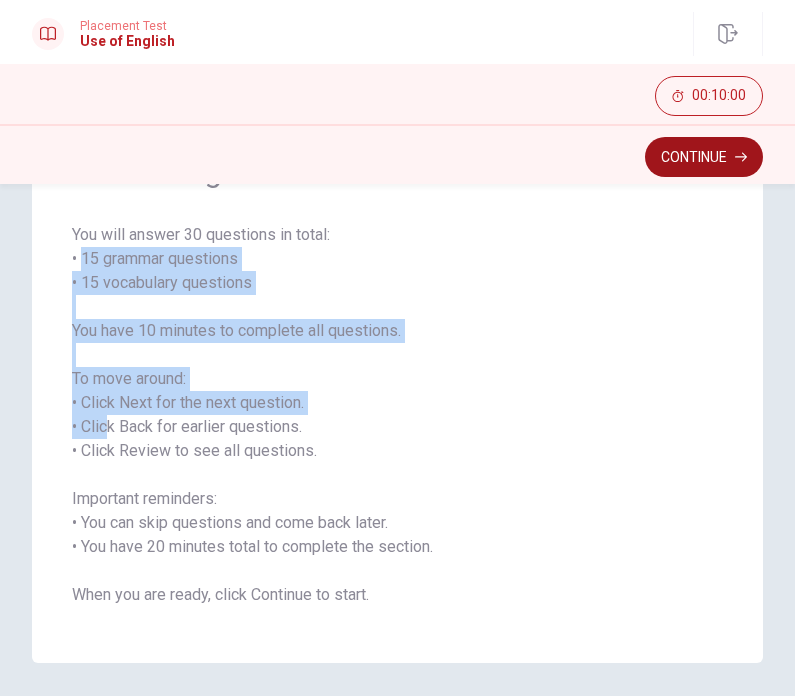 drag, startPoint x: 237, startPoint y: 463, endPoint x: 710, endPoint y: 163, distance: 560.1152 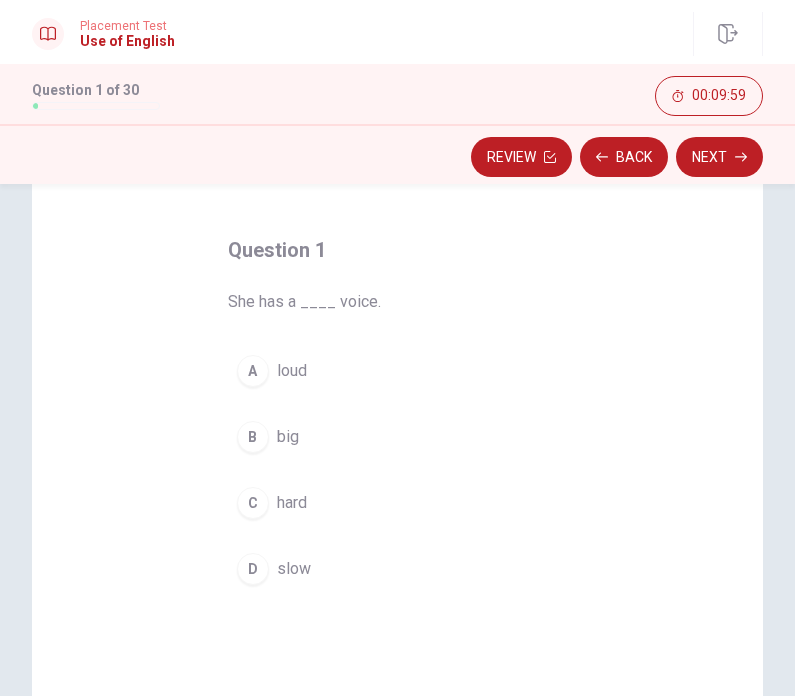 scroll, scrollTop: 66, scrollLeft: 0, axis: vertical 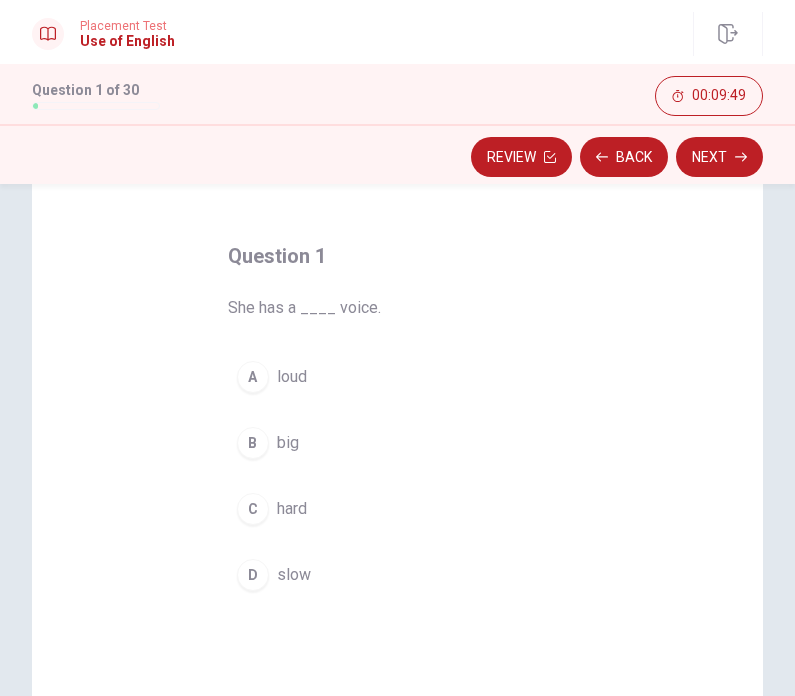 drag, startPoint x: 710, startPoint y: 163, endPoint x: 376, endPoint y: 306, distance: 363.32492 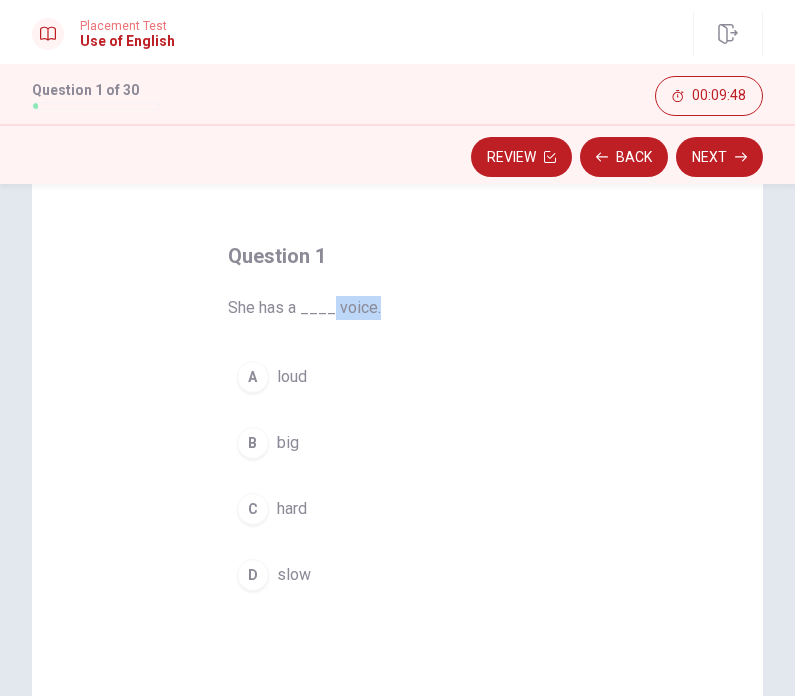 click on "She has a ____ voice." at bounding box center (398, 308) 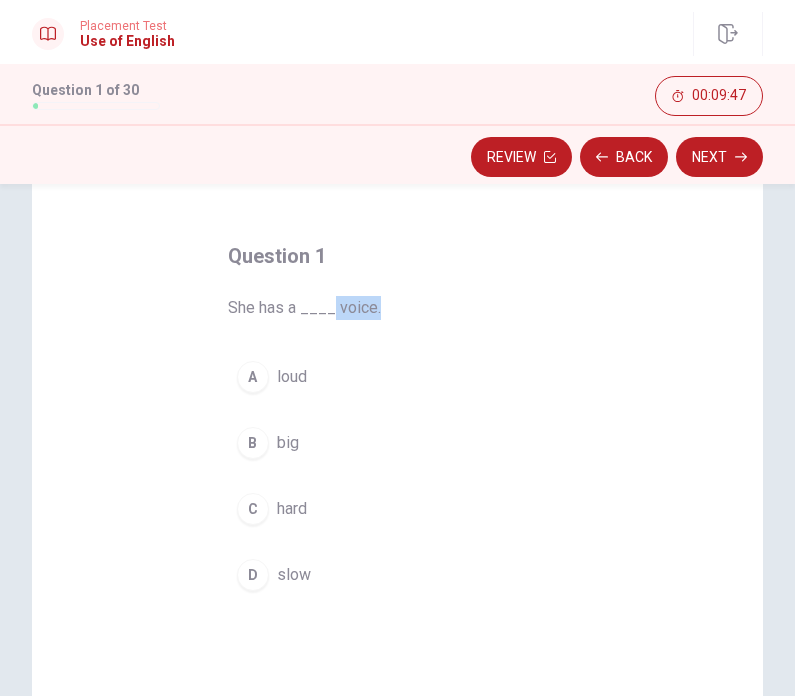 drag, startPoint x: 381, startPoint y: 307, endPoint x: 358, endPoint y: 311, distance: 23.345236 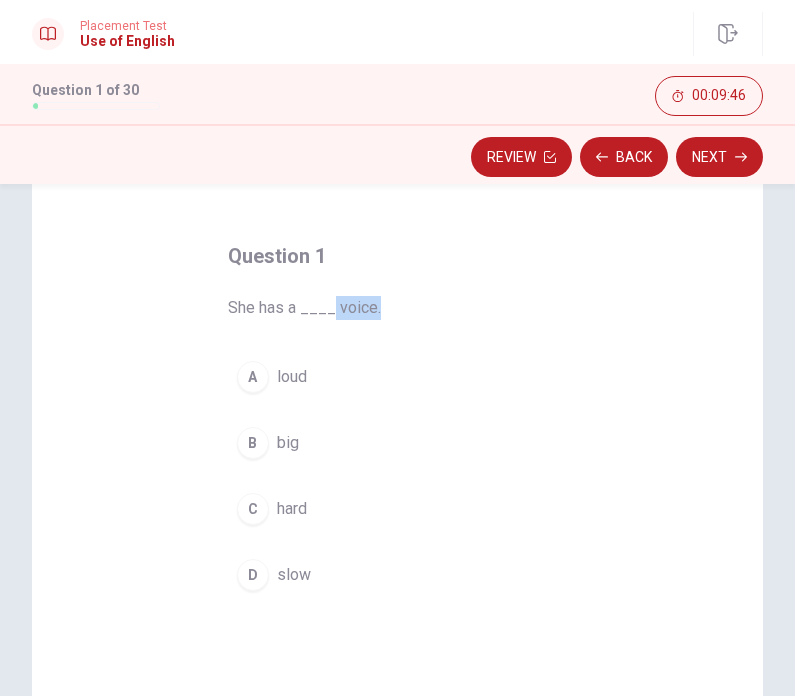 click on "A loud" at bounding box center [398, 377] 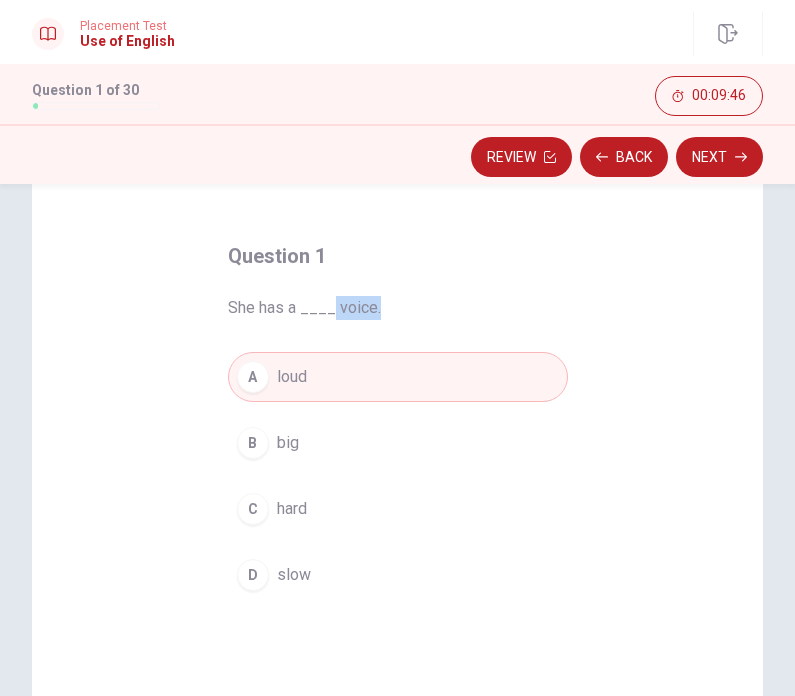 click on "A loud" at bounding box center [398, 377] 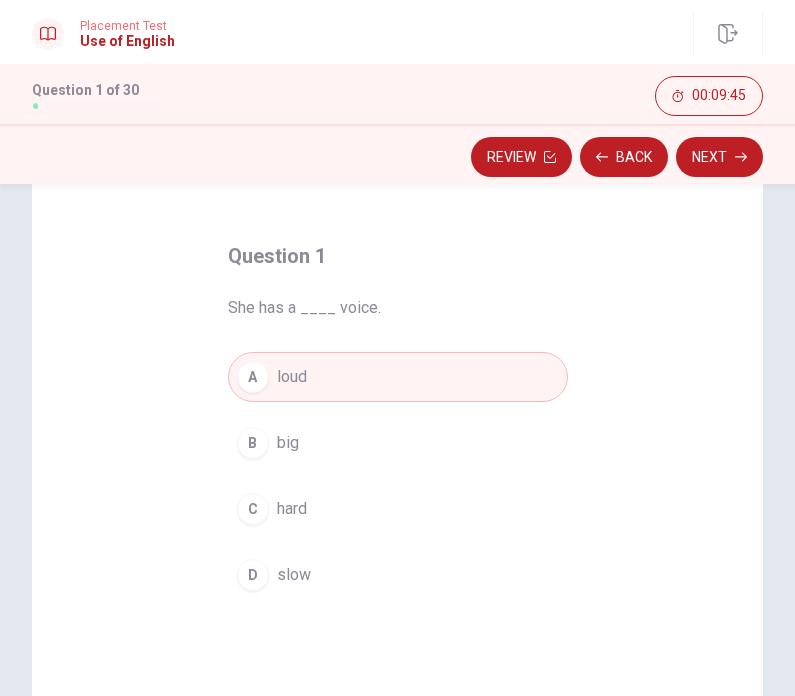 drag, startPoint x: 366, startPoint y: 384, endPoint x: 268, endPoint y: 443, distance: 114.38969 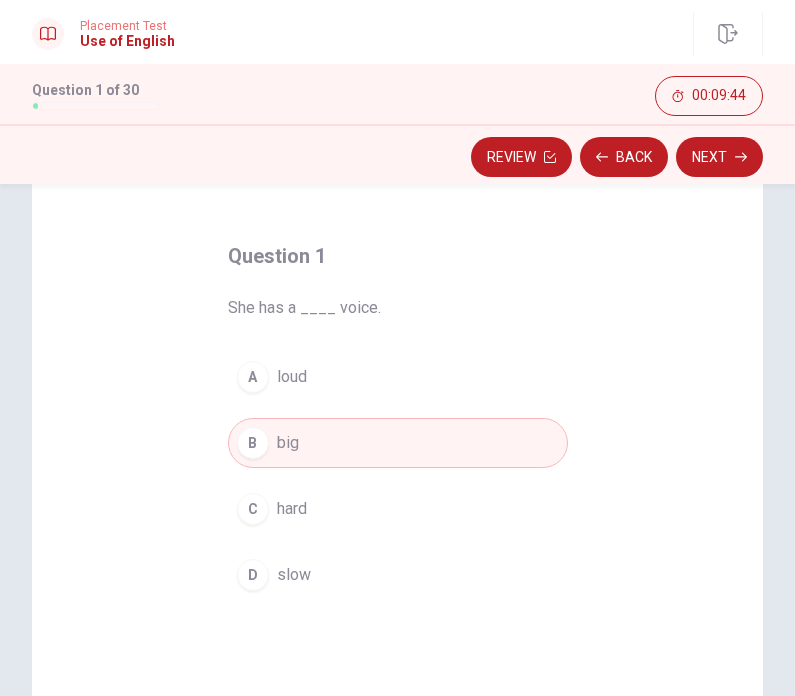click on "B" at bounding box center (253, 443) 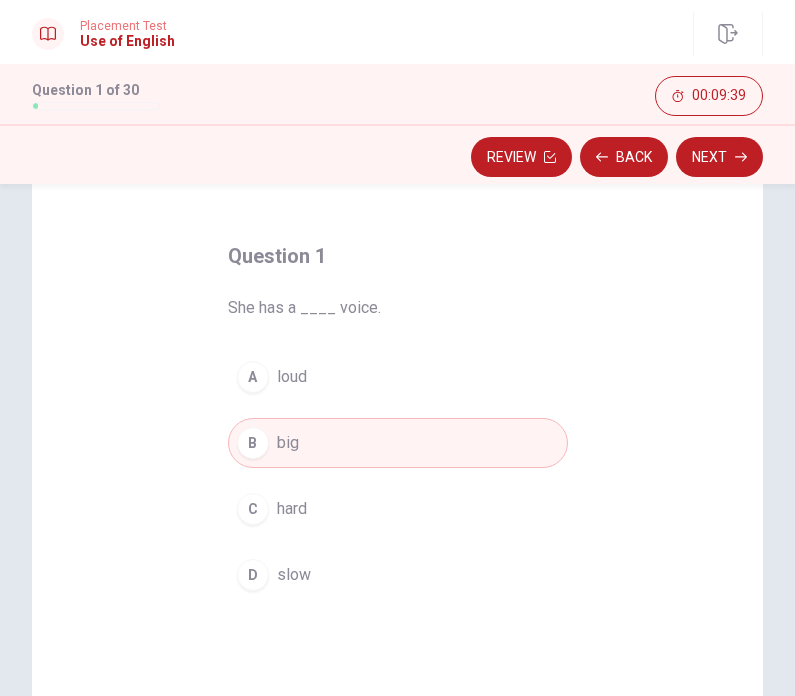 click on "hard" at bounding box center [292, 509] 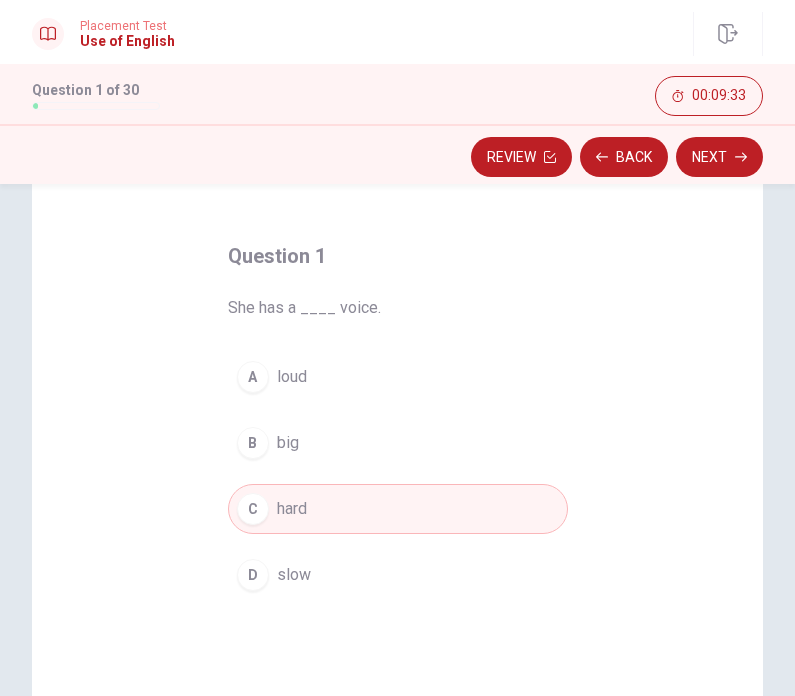 drag, startPoint x: 297, startPoint y: 511, endPoint x: 292, endPoint y: 581, distance: 70.178345 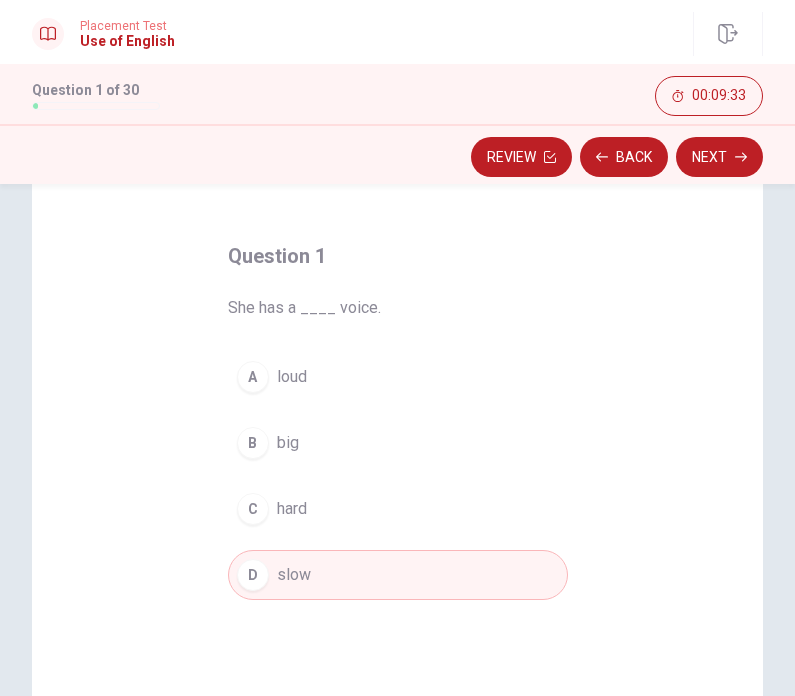 click on "A loud" at bounding box center (398, 377) 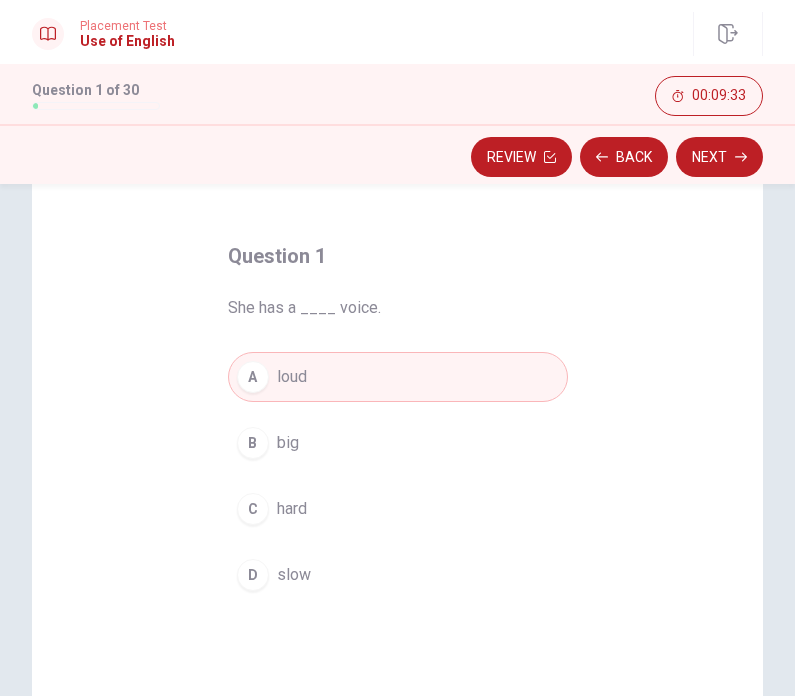 click on "A loud" at bounding box center (398, 377) 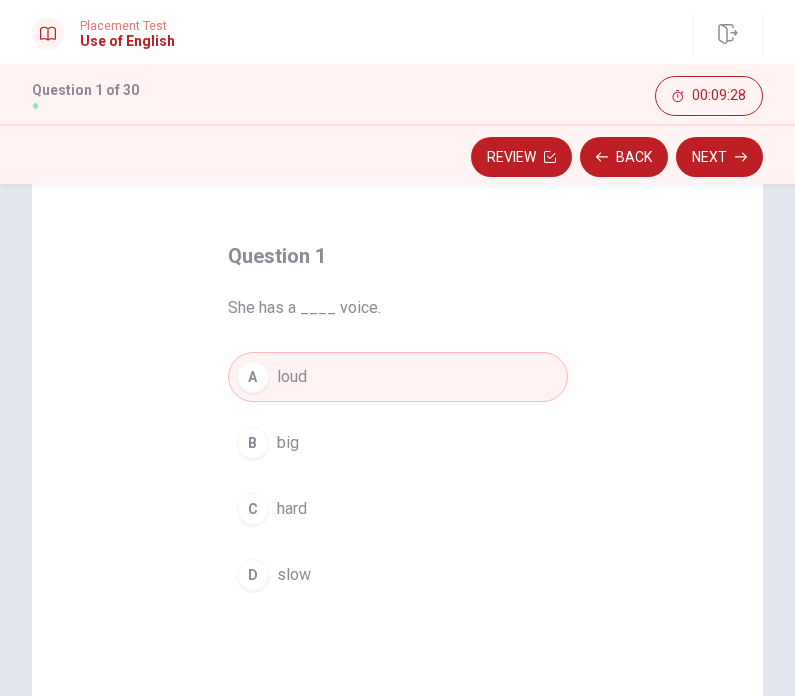 click on "big" at bounding box center (288, 443) 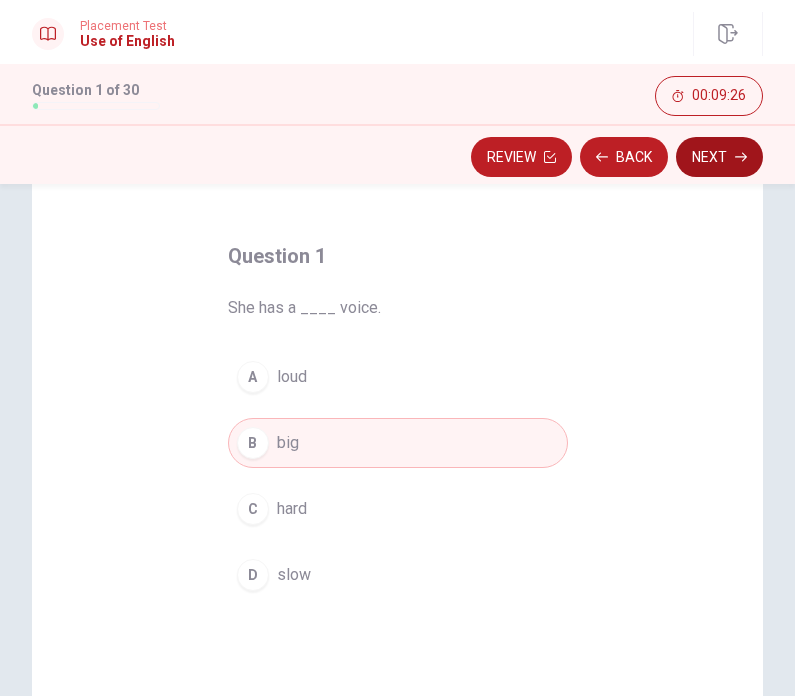 drag, startPoint x: 292, startPoint y: 435, endPoint x: 722, endPoint y: 150, distance: 515.87305 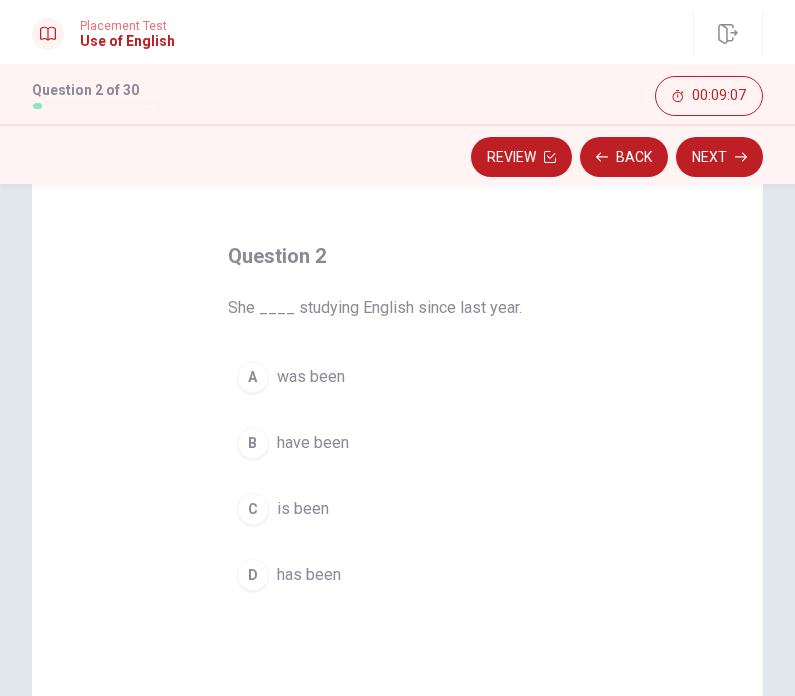drag, startPoint x: 722, startPoint y: 150, endPoint x: 256, endPoint y: 382, distance: 520.5574 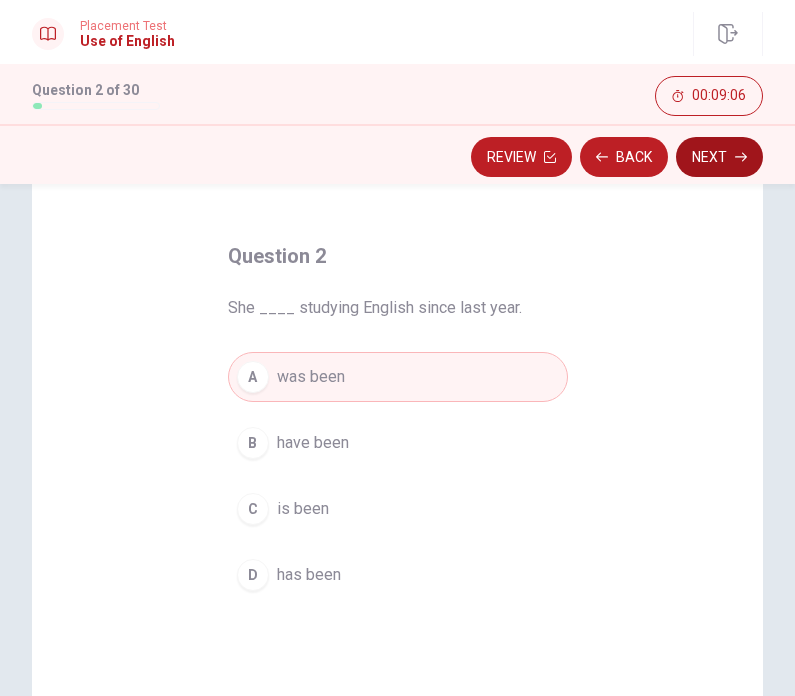 drag, startPoint x: 256, startPoint y: 382, endPoint x: 711, endPoint y: 155, distance: 508.48206 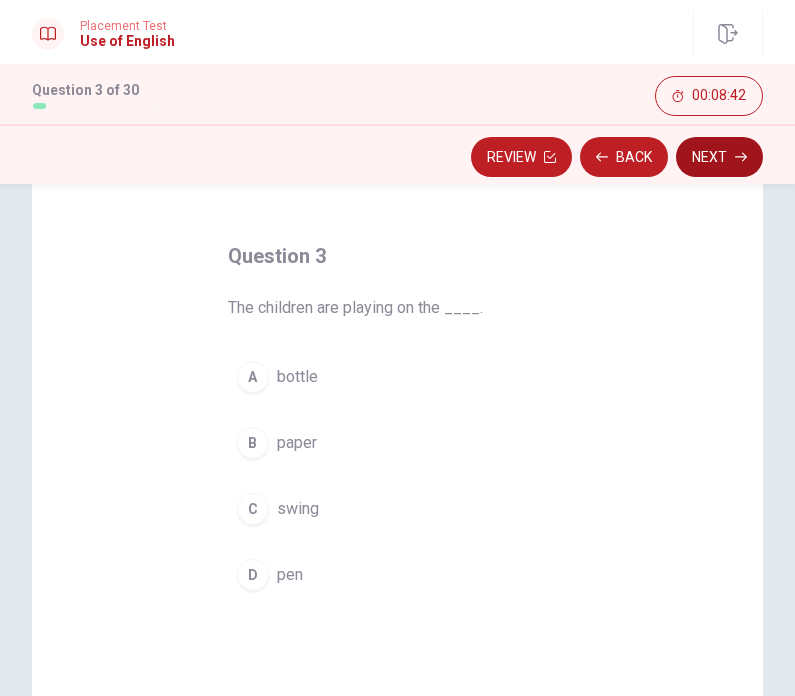 click on "A" at bounding box center [253, 377] 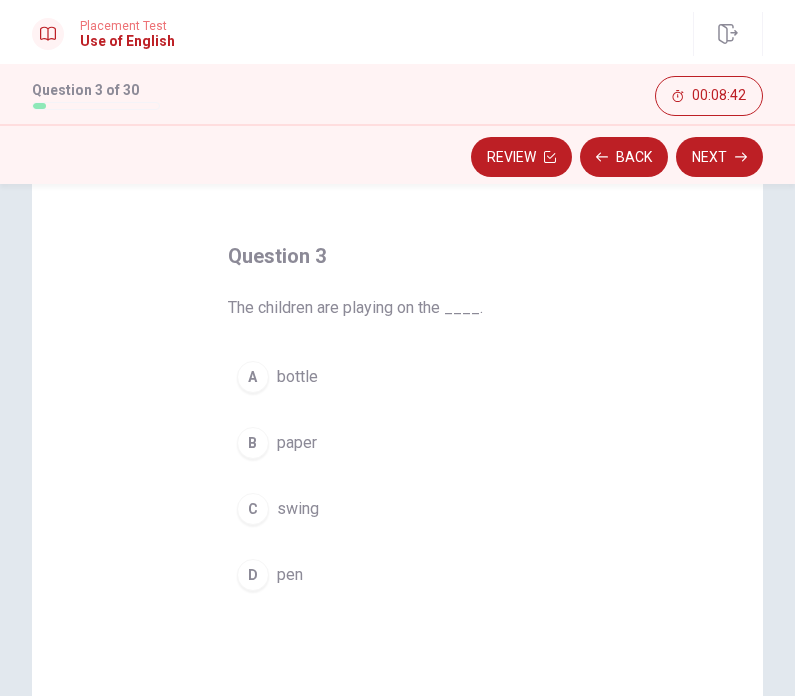 click on "A" at bounding box center (253, 377) 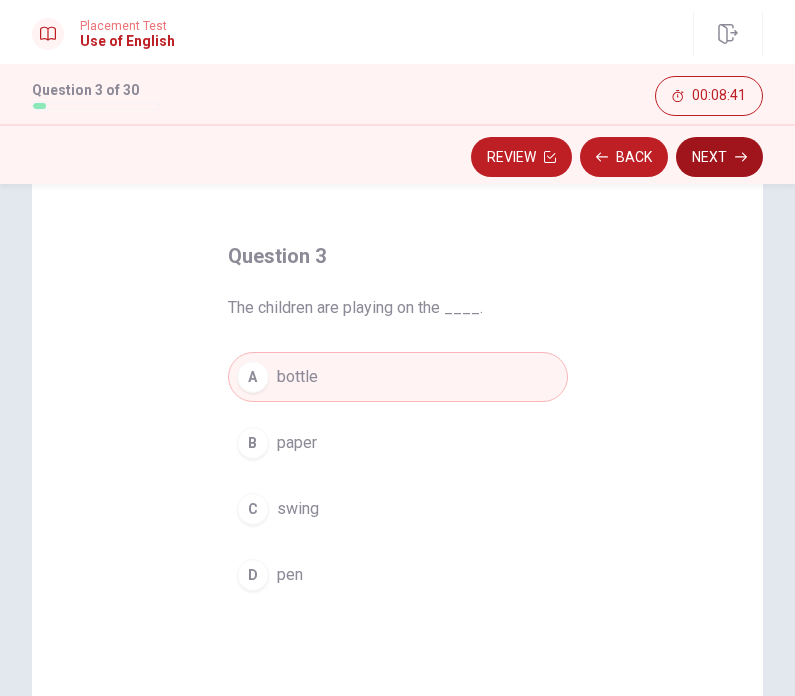 drag, startPoint x: 266, startPoint y: 375, endPoint x: 738, endPoint y: 145, distance: 525.0562 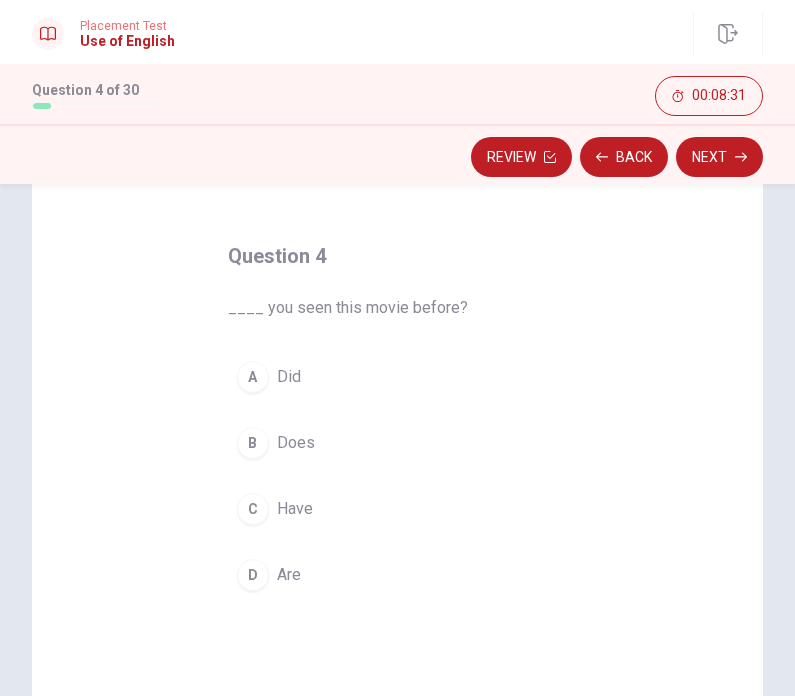 drag, startPoint x: 738, startPoint y: 145, endPoint x: 251, endPoint y: 507, distance: 606.80554 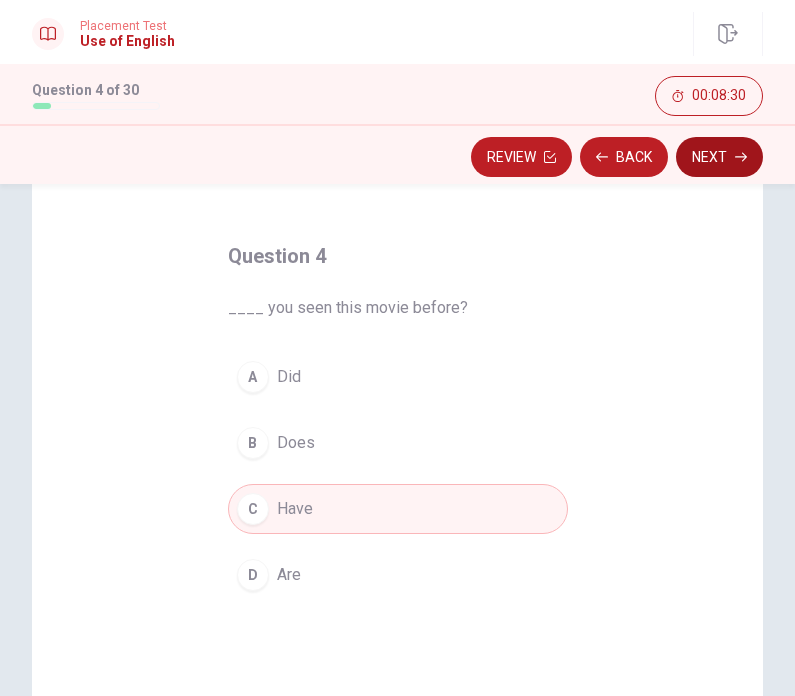 drag, startPoint x: 251, startPoint y: 507, endPoint x: 739, endPoint y: 149, distance: 605.2338 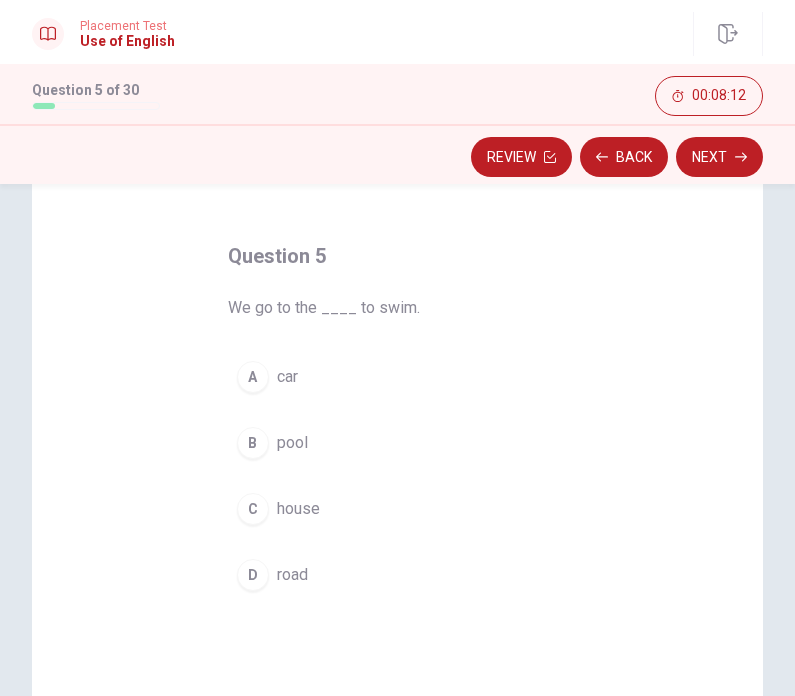 drag, startPoint x: 739, startPoint y: 149, endPoint x: 253, endPoint y: 570, distance: 642.99066 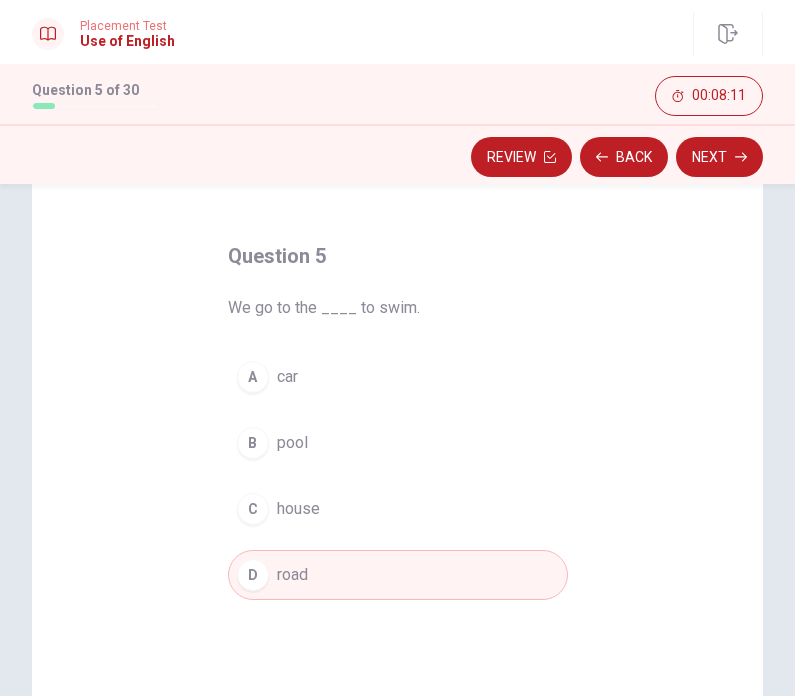 click on "Next" at bounding box center [719, 157] 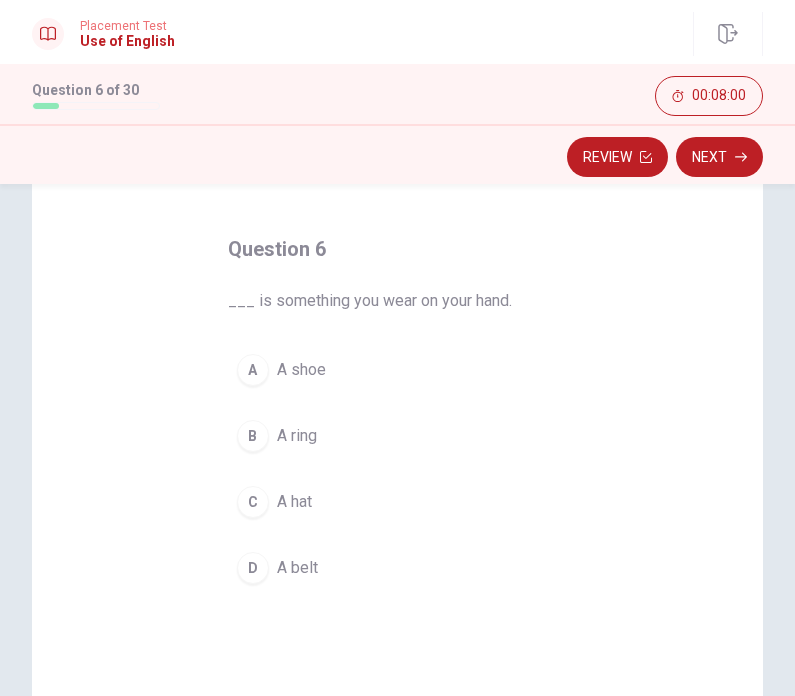 scroll, scrollTop: 74, scrollLeft: 0, axis: vertical 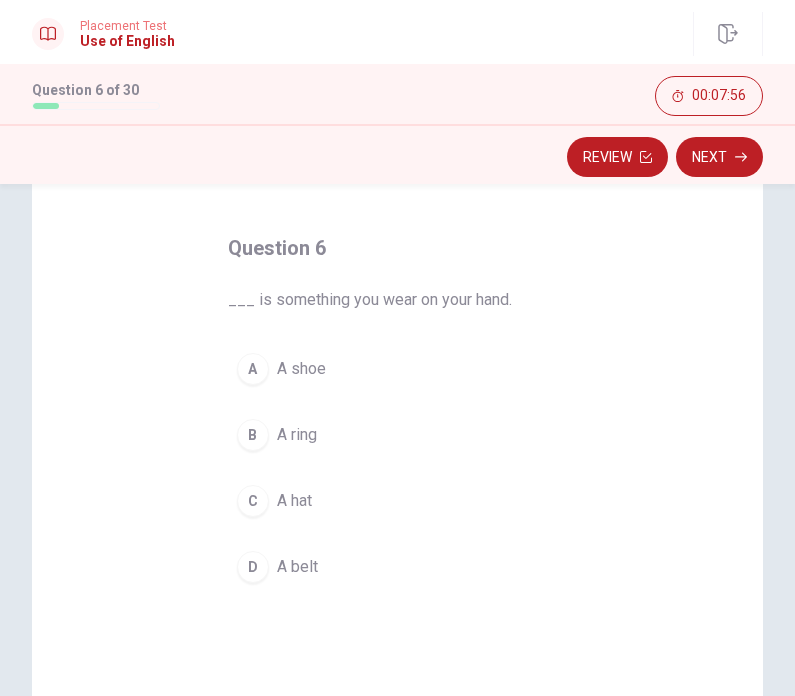 drag, startPoint x: 253, startPoint y: 570, endPoint x: 251, endPoint y: 424, distance: 146.0137 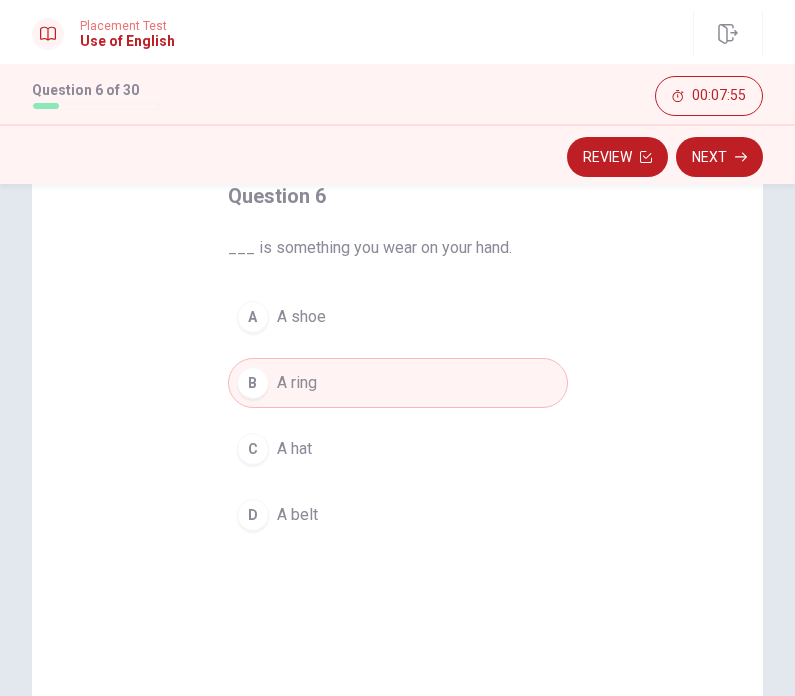 scroll, scrollTop: 127, scrollLeft: 0, axis: vertical 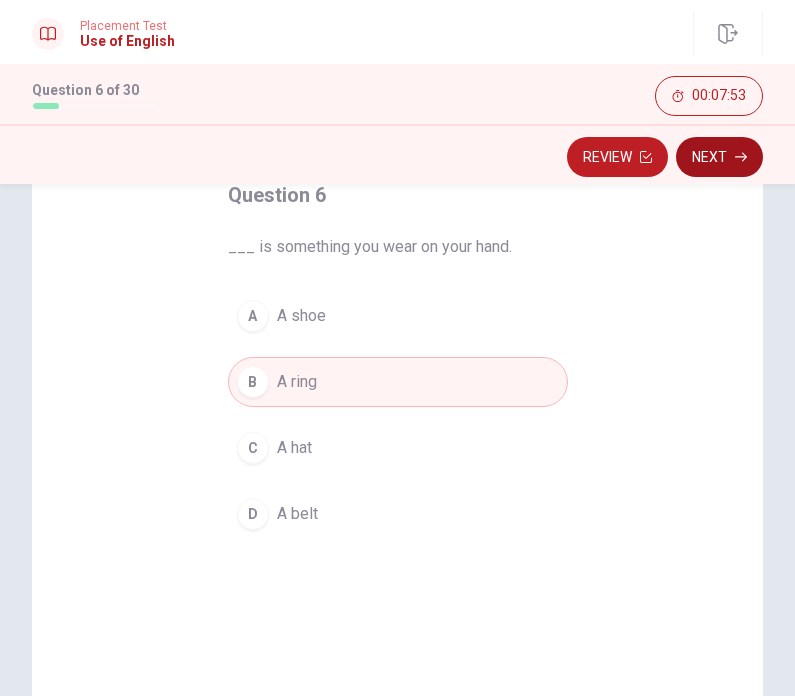 drag, startPoint x: 251, startPoint y: 424, endPoint x: 724, endPoint y: 173, distance: 535.47174 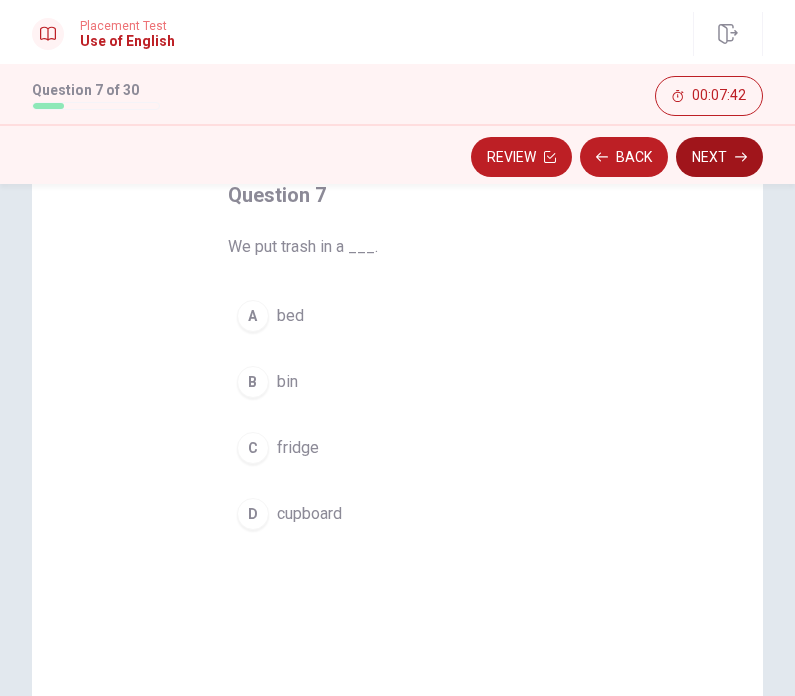click on "C" at bounding box center (253, 448) 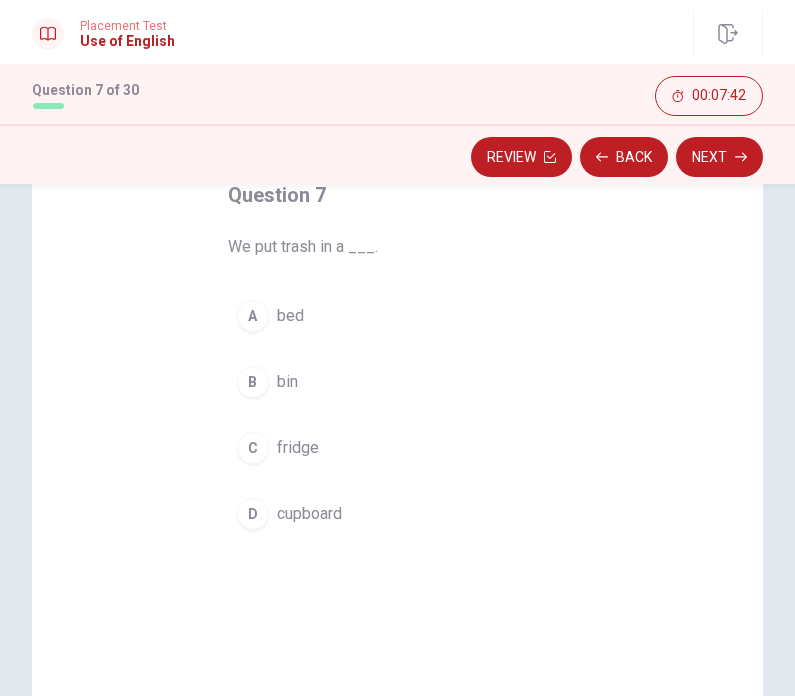 click on "C" at bounding box center [253, 448] 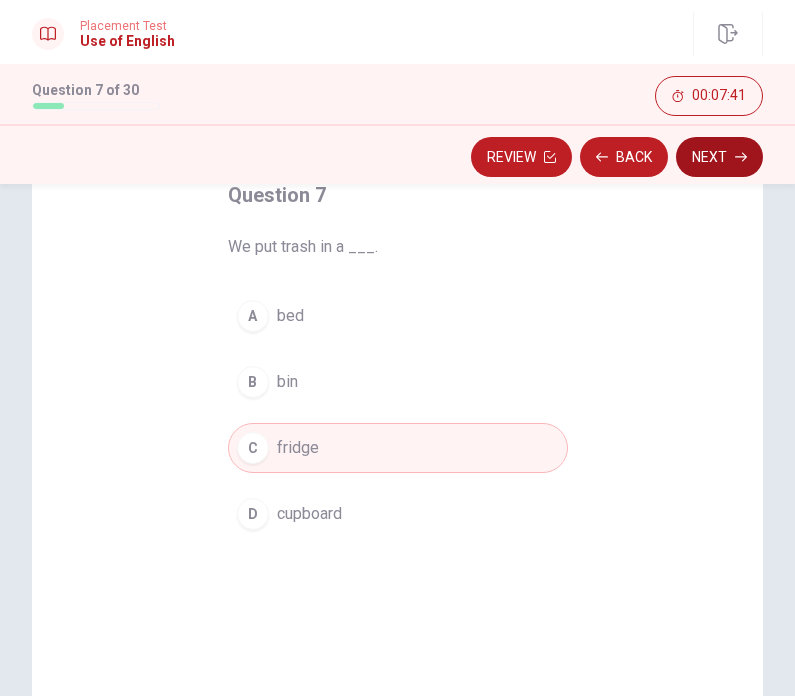 drag, startPoint x: 253, startPoint y: 445, endPoint x: 726, endPoint y: 148, distance: 558.5141 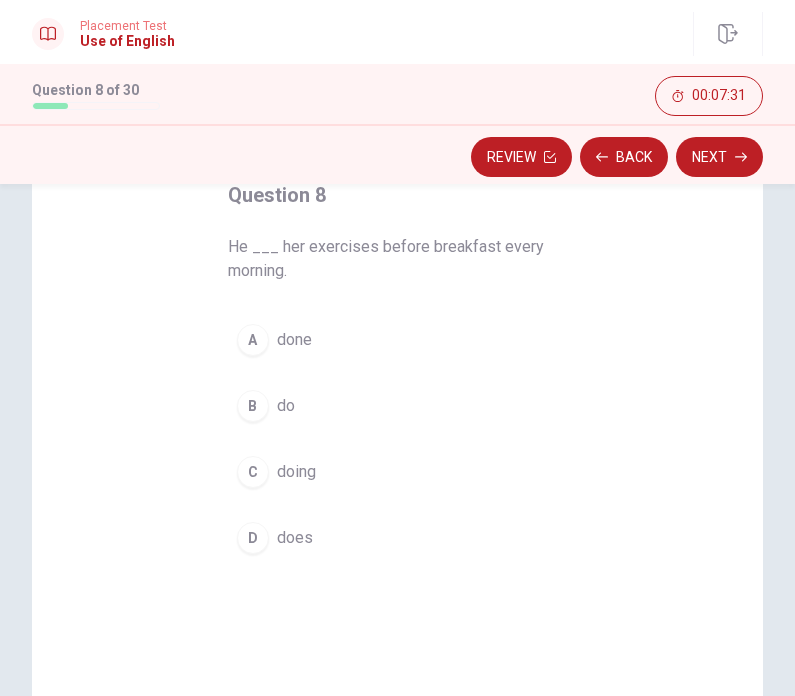 drag, startPoint x: 726, startPoint y: 148, endPoint x: 263, endPoint y: 341, distance: 501.6154 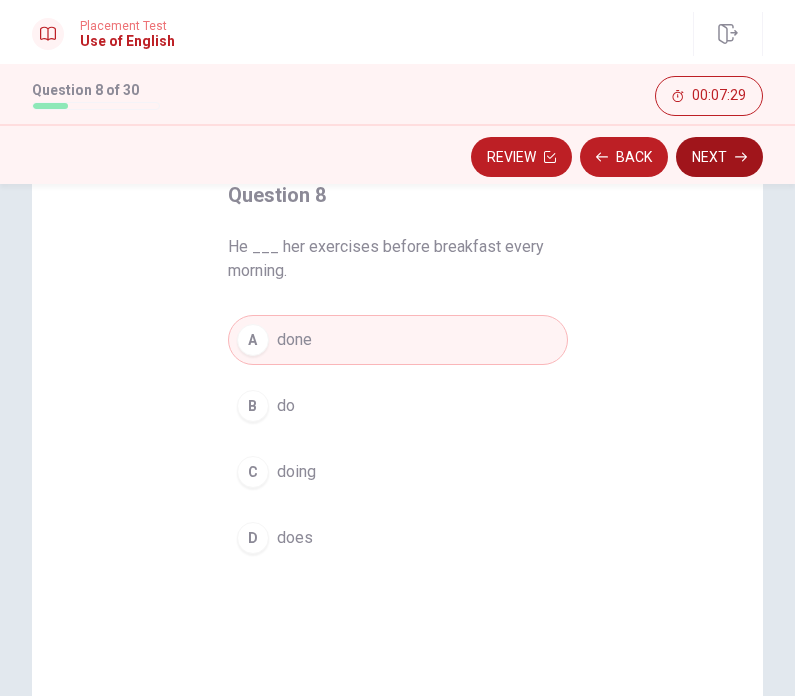 drag, startPoint x: 263, startPoint y: 341, endPoint x: 703, endPoint y: 176, distance: 469.9202 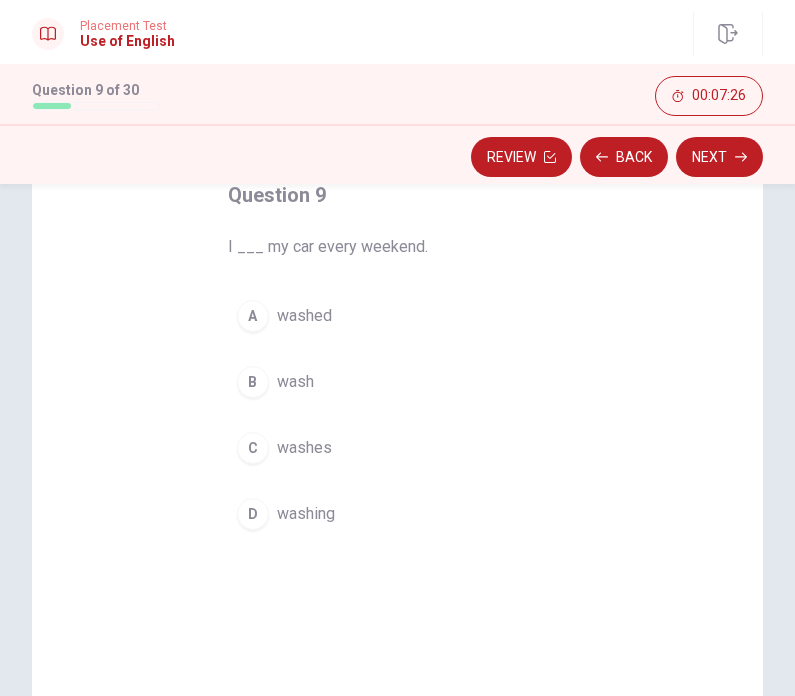 drag, startPoint x: 703, startPoint y: 176, endPoint x: 255, endPoint y: 384, distance: 493.93118 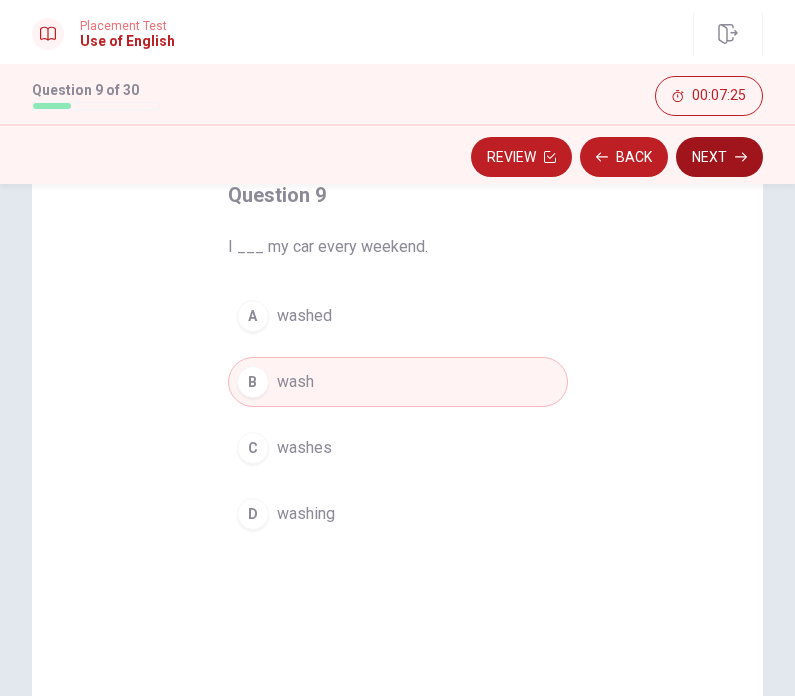 drag, startPoint x: 255, startPoint y: 384, endPoint x: 714, endPoint y: 160, distance: 510.7416 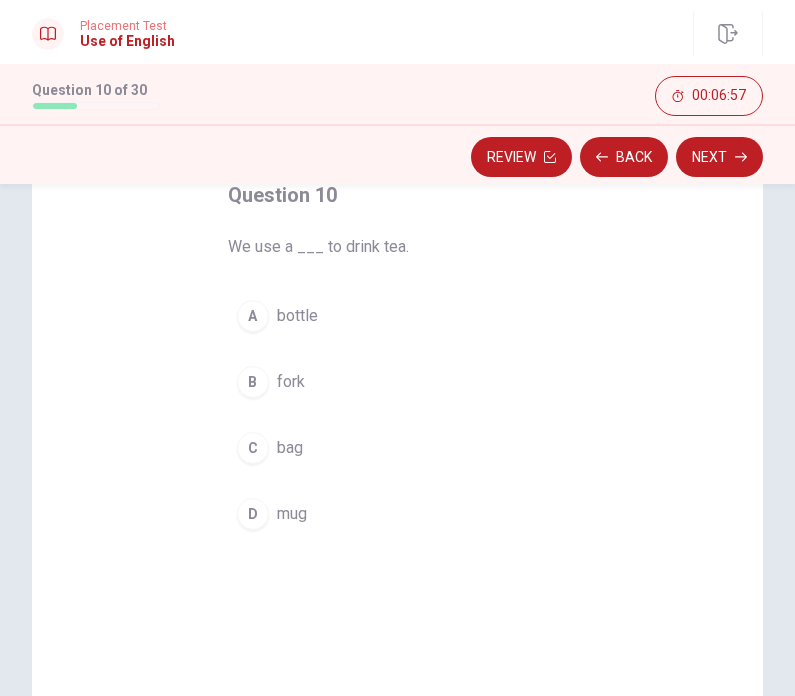 drag, startPoint x: 714, startPoint y: 160, endPoint x: 254, endPoint y: 322, distance: 487.69254 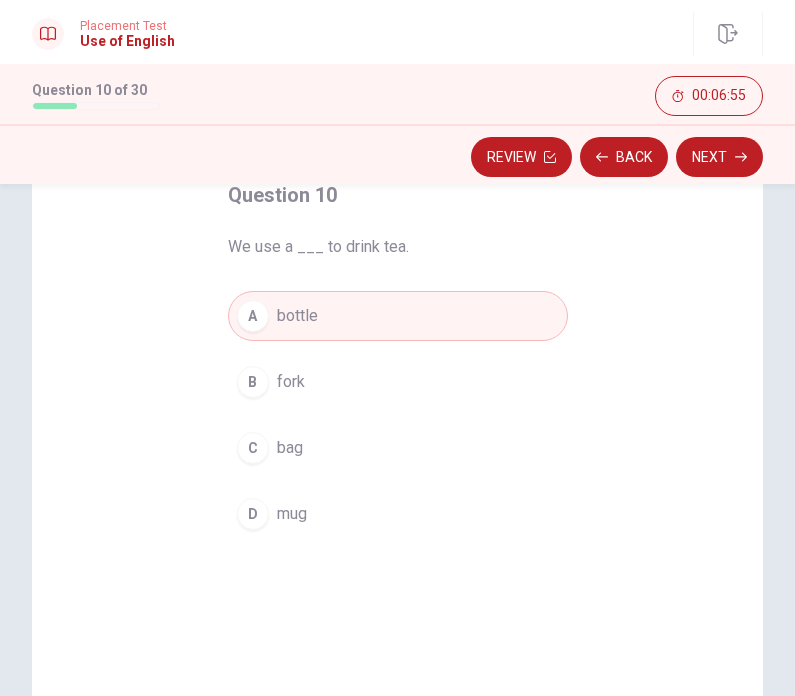 drag, startPoint x: 254, startPoint y: 322, endPoint x: 244, endPoint y: 387, distance: 65.76473 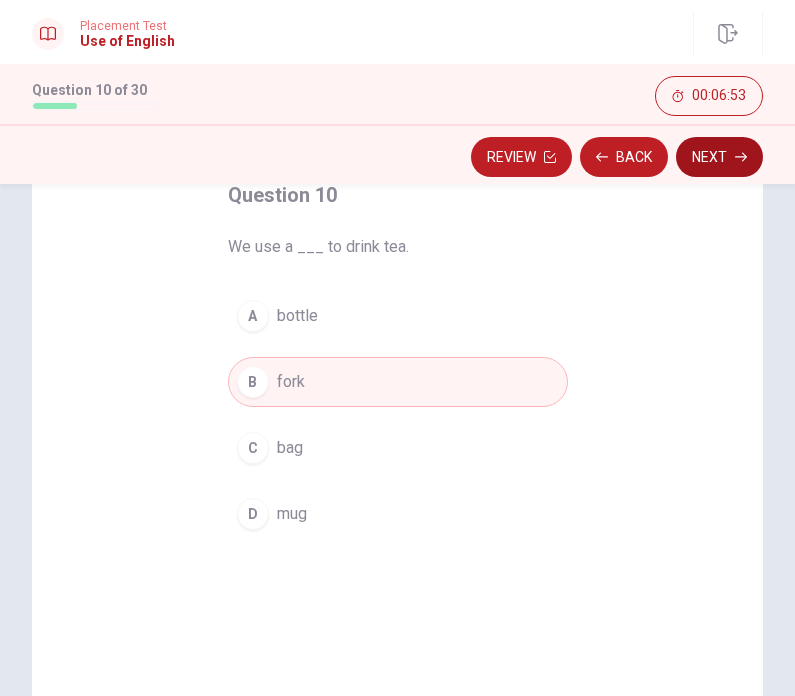 drag, startPoint x: 244, startPoint y: 387, endPoint x: 725, endPoint y: 167, distance: 528.9244 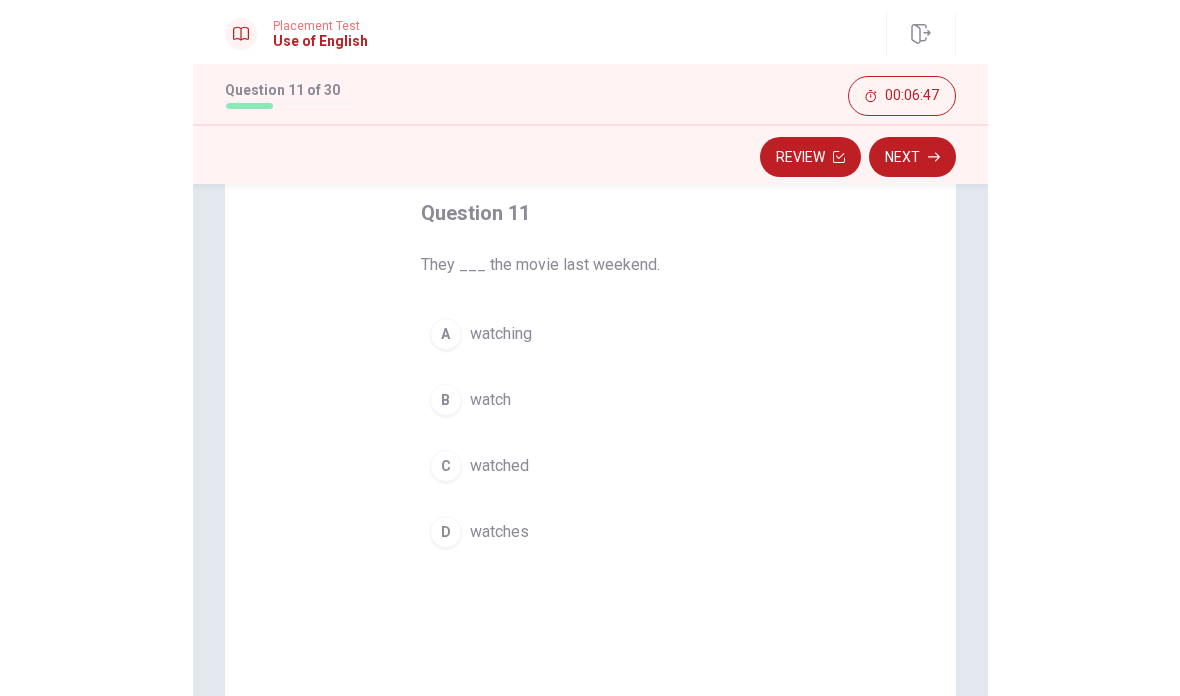 scroll, scrollTop: 109, scrollLeft: 0, axis: vertical 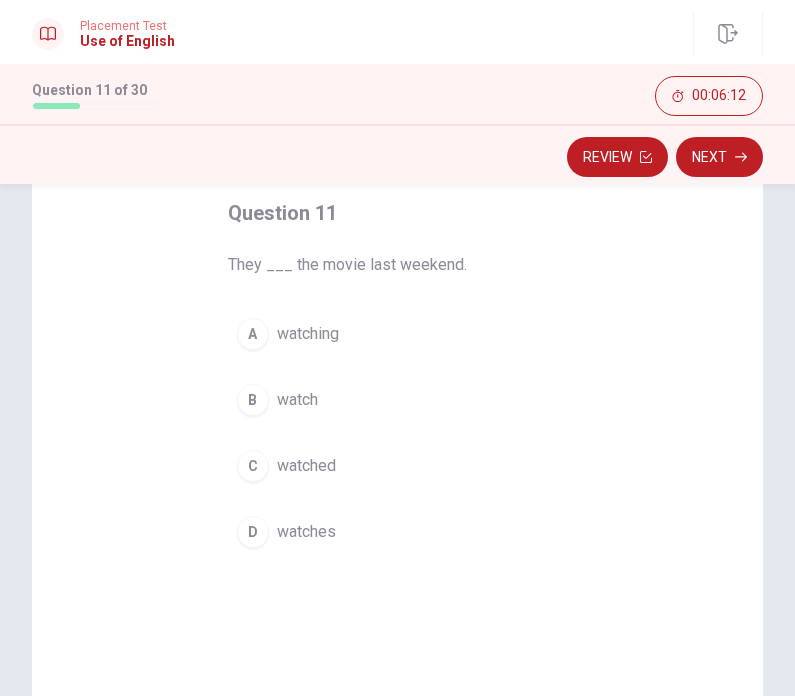 drag, startPoint x: 725, startPoint y: 167, endPoint x: 255, endPoint y: 404, distance: 526.3734 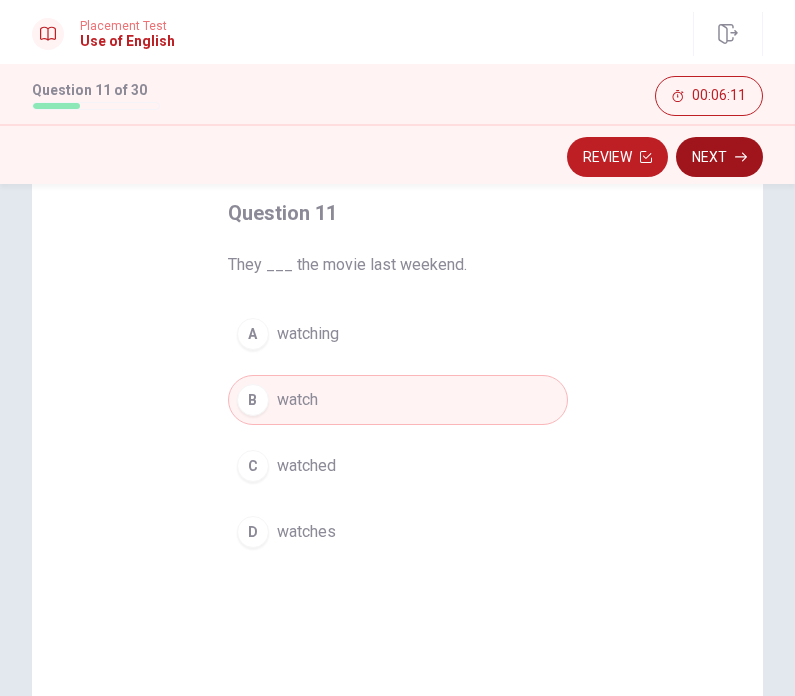 drag, startPoint x: 255, startPoint y: 404, endPoint x: 722, endPoint y: 158, distance: 527.83044 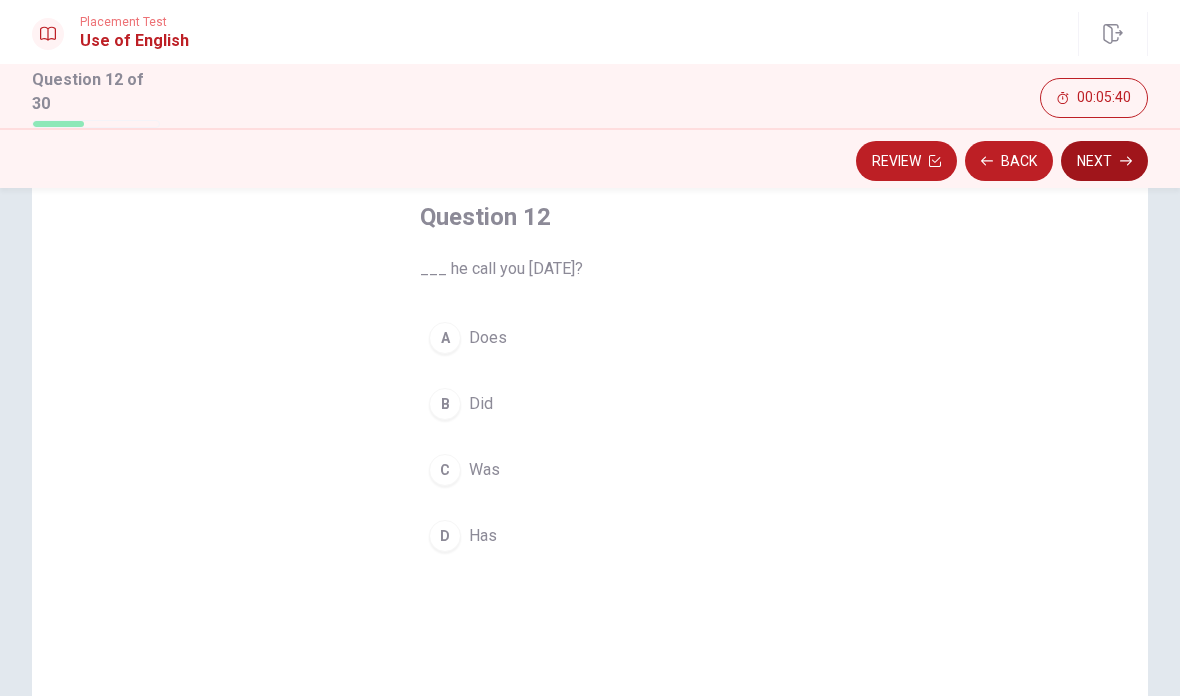 scroll, scrollTop: 165, scrollLeft: 0, axis: vertical 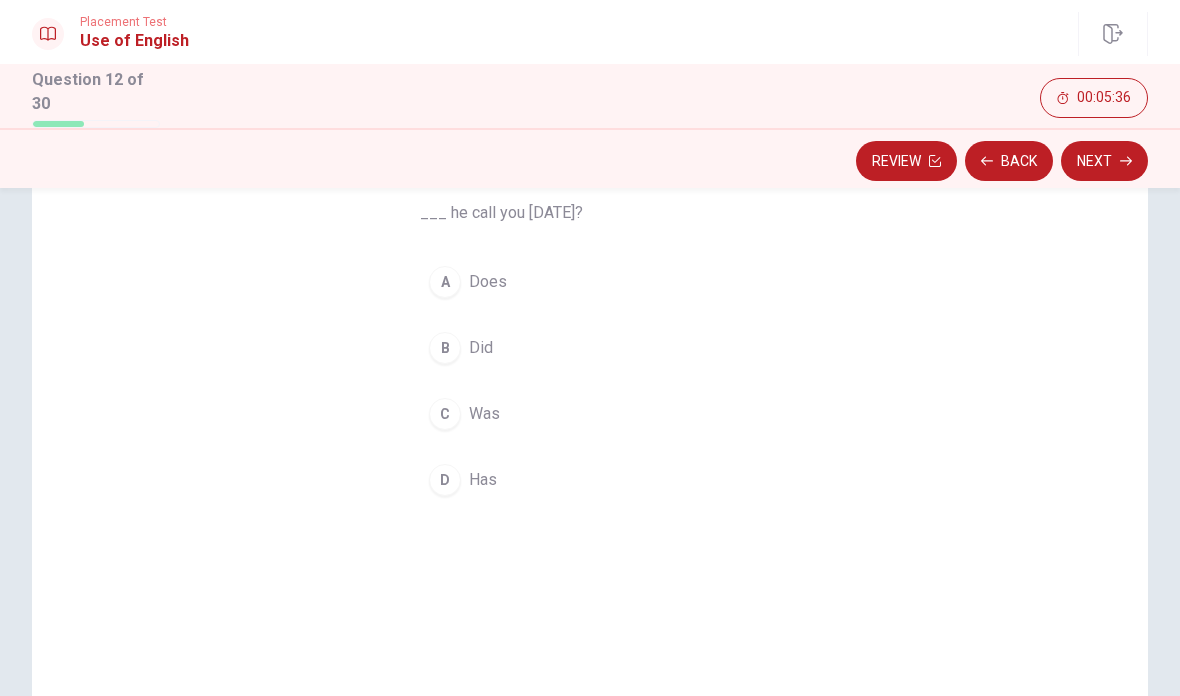 drag, startPoint x: 722, startPoint y: 158, endPoint x: 444, endPoint y: 356, distance: 341.30338 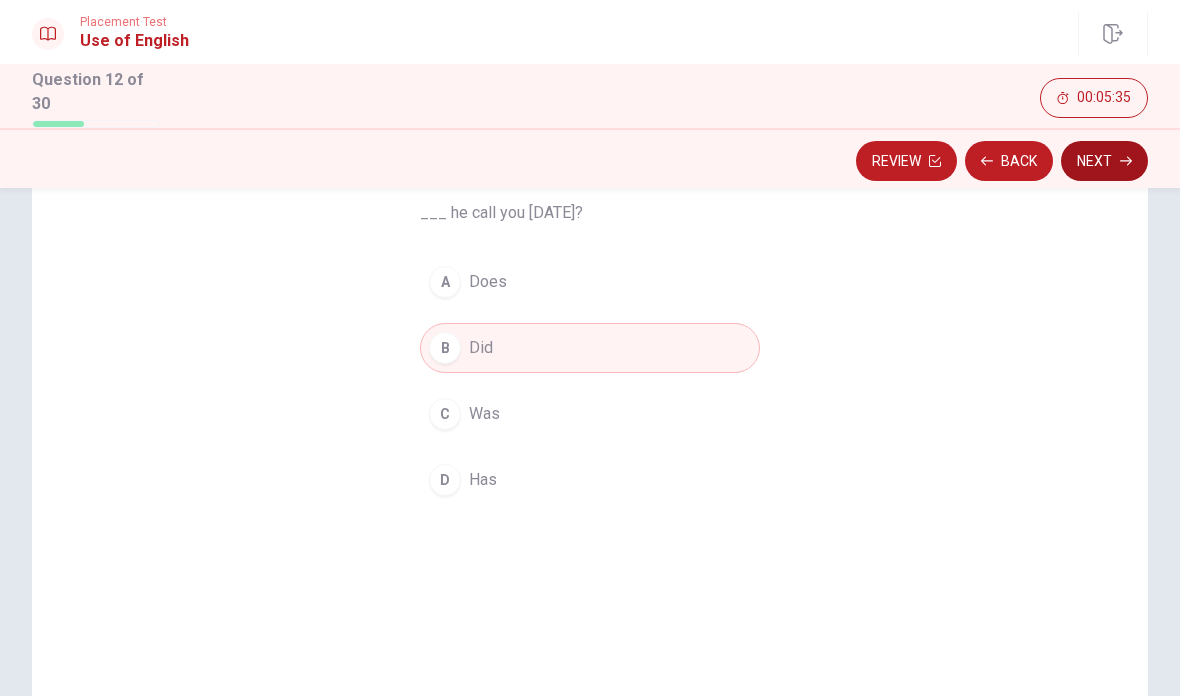 drag, startPoint x: 444, startPoint y: 356, endPoint x: 1117, endPoint y: 162, distance: 700.40344 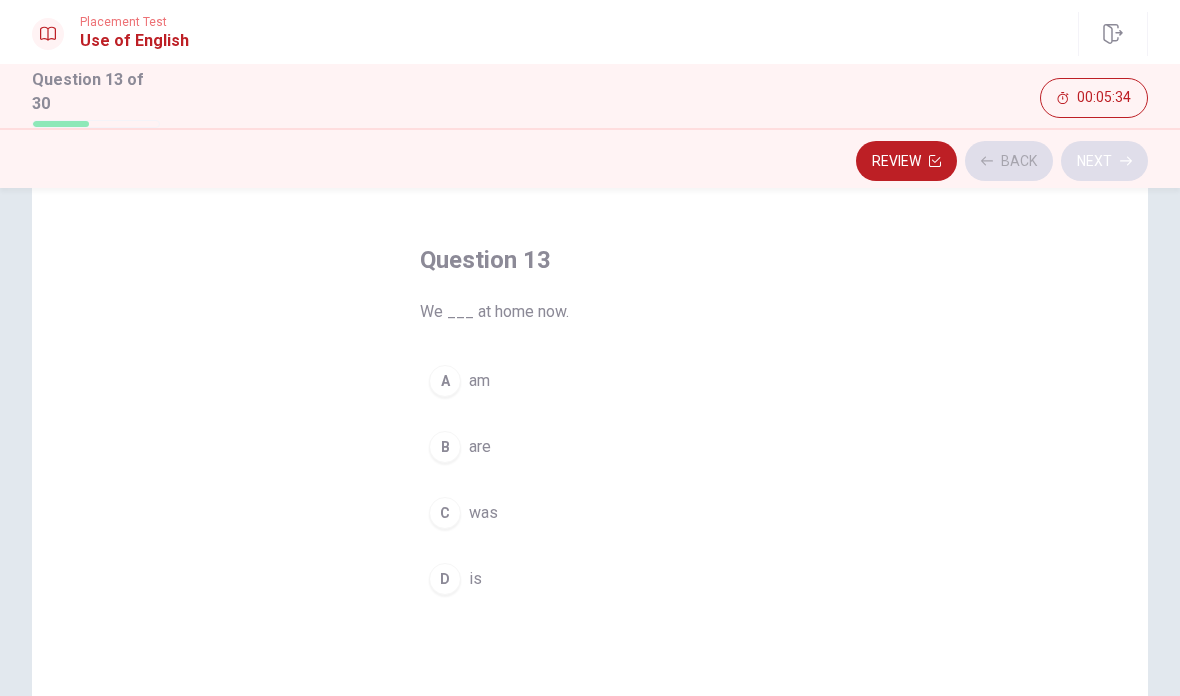 scroll, scrollTop: 58, scrollLeft: 0, axis: vertical 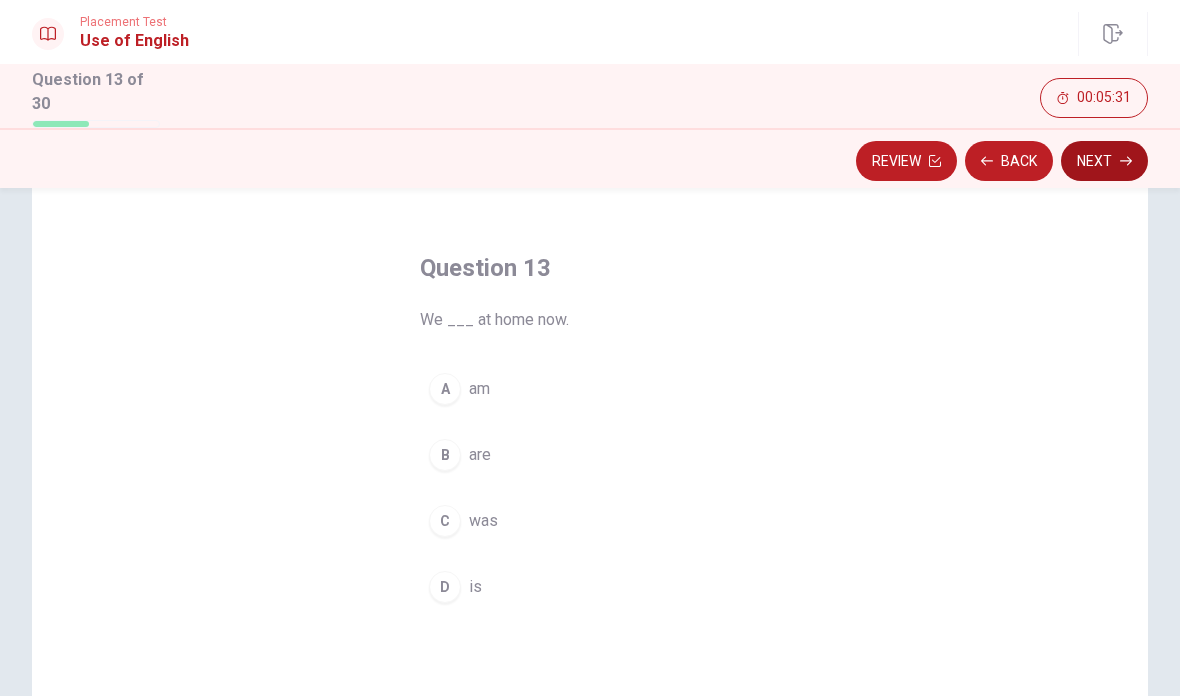click on "B" at bounding box center [445, 455] 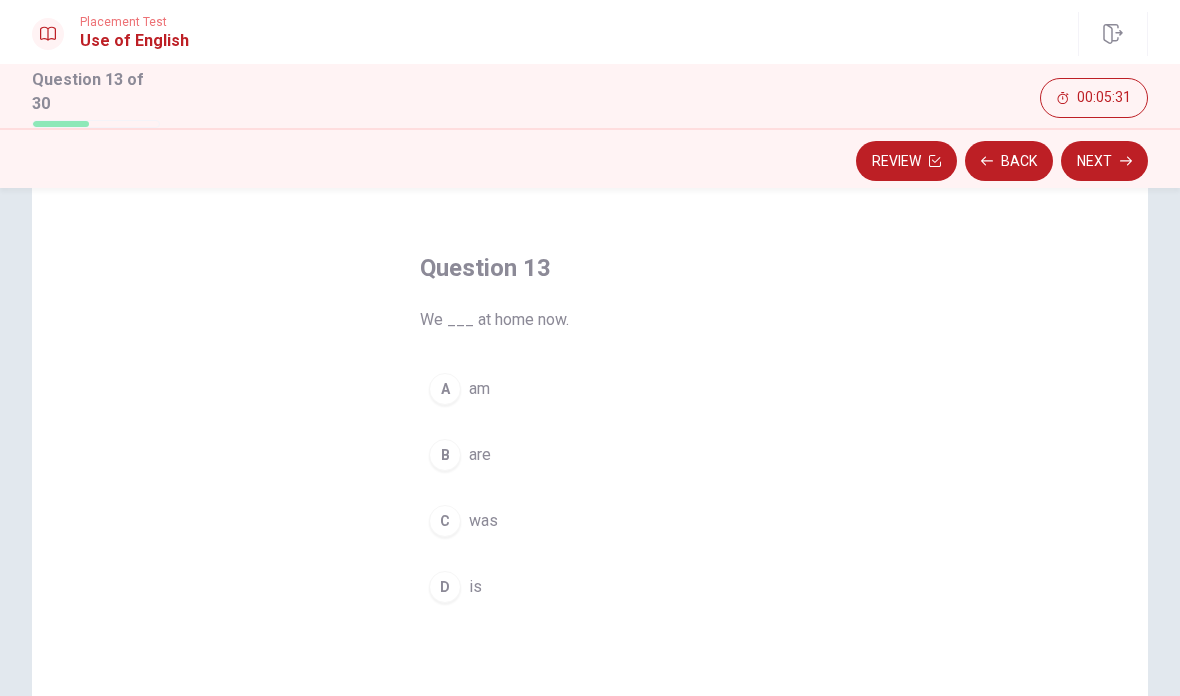 click on "B" at bounding box center [445, 455] 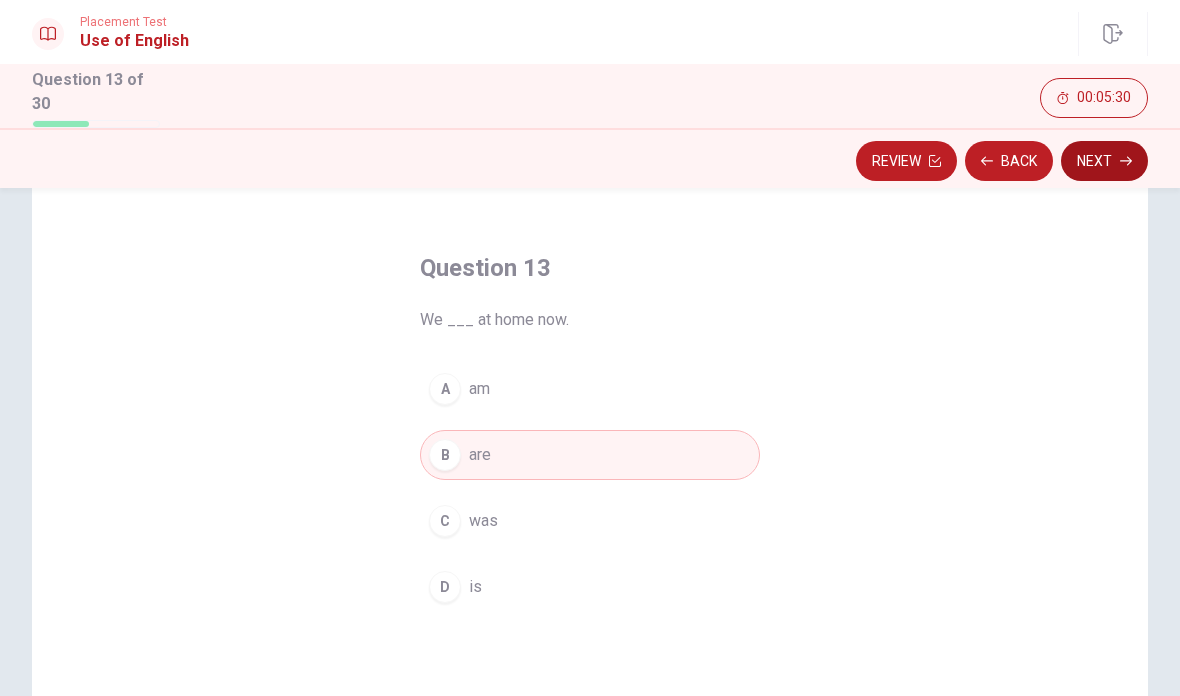 drag, startPoint x: 443, startPoint y: 445, endPoint x: 1091, endPoint y: 147, distance: 713.2377 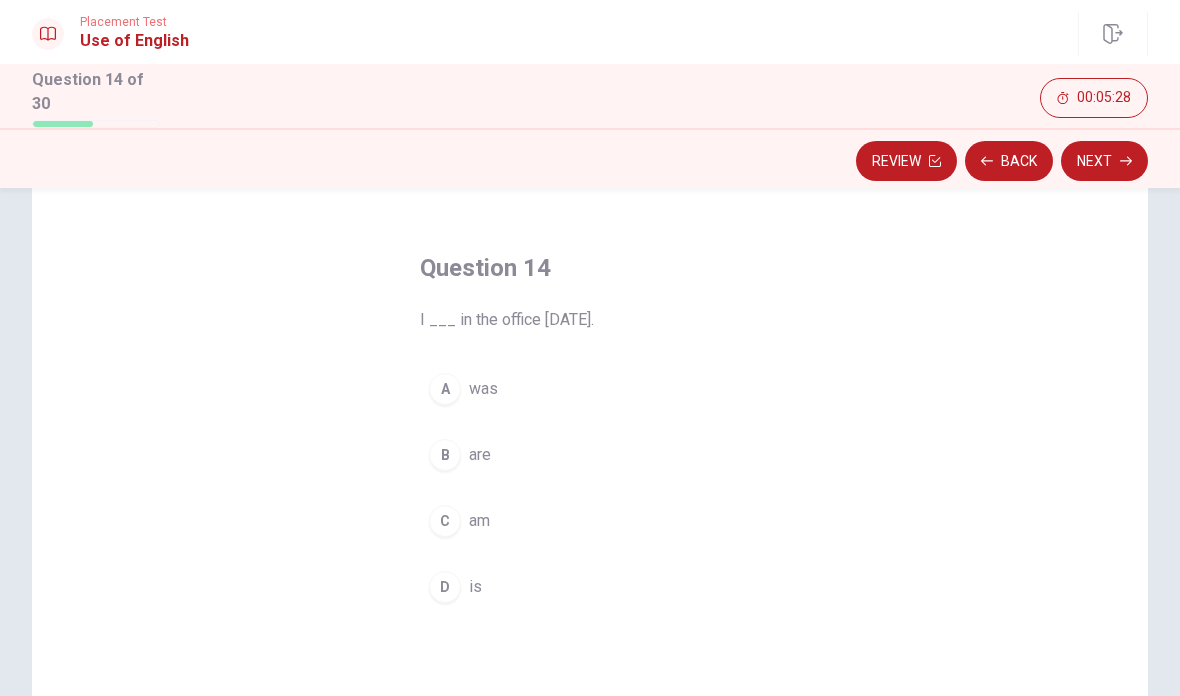 drag, startPoint x: 1091, startPoint y: 147, endPoint x: 427, endPoint y: 524, distance: 763.5607 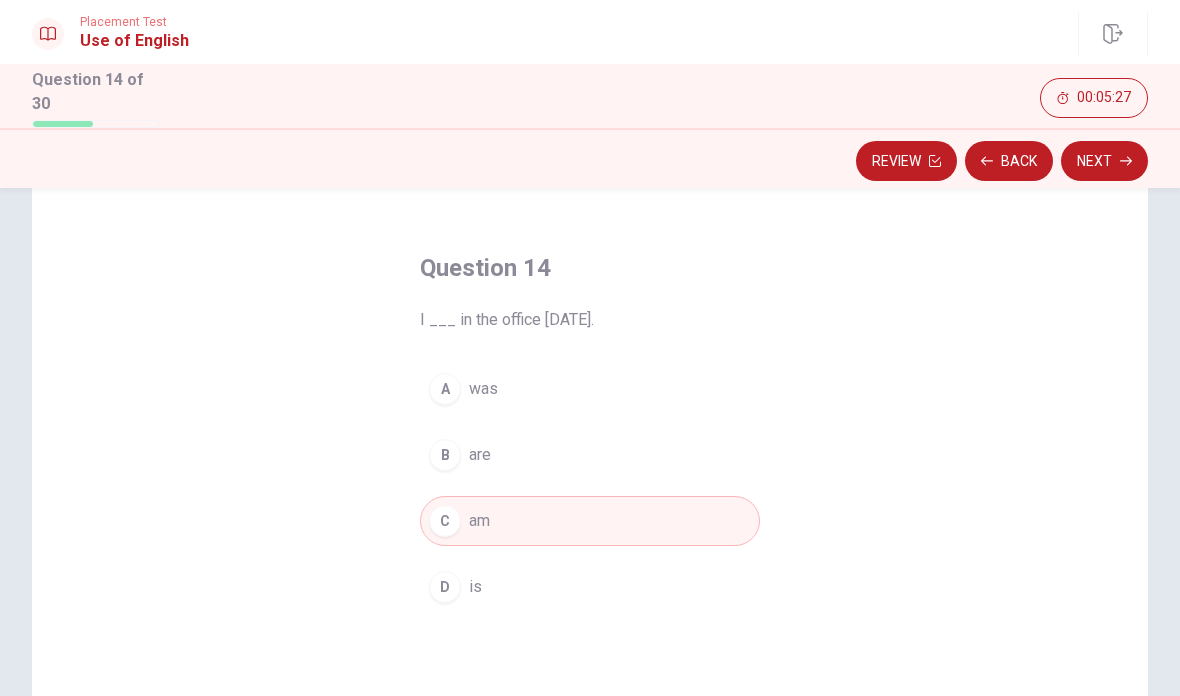 click on "C am" at bounding box center [590, 521] 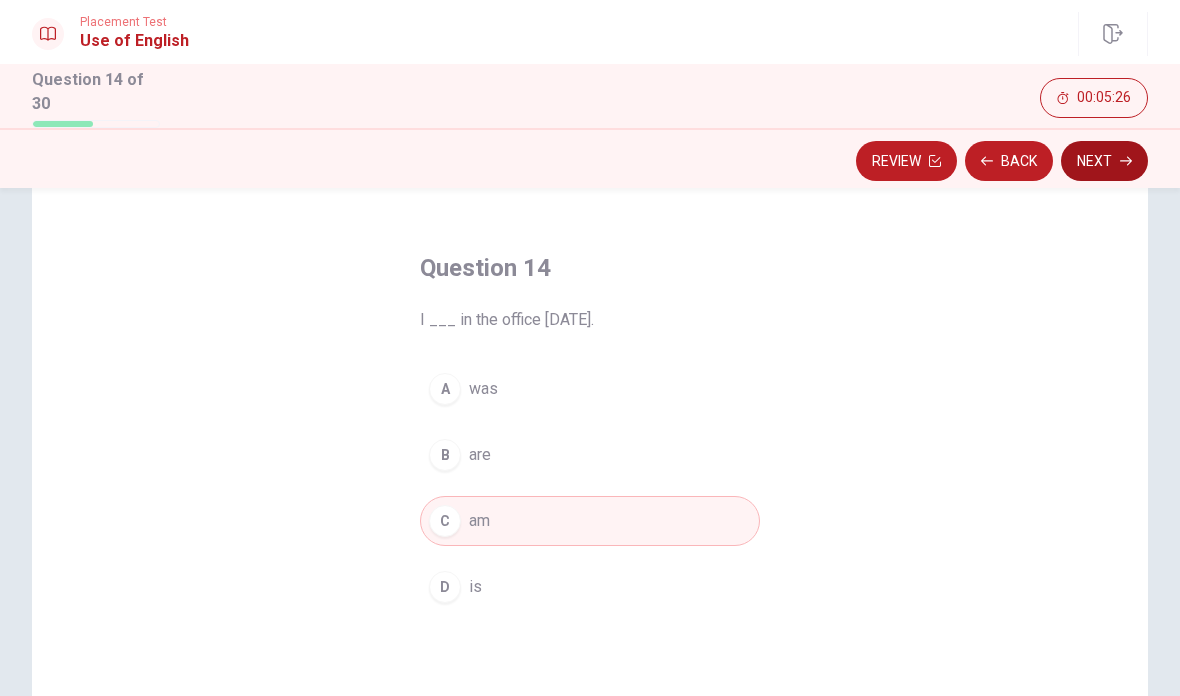 drag, startPoint x: 428, startPoint y: 525, endPoint x: 1107, endPoint y: 162, distance: 769.9415 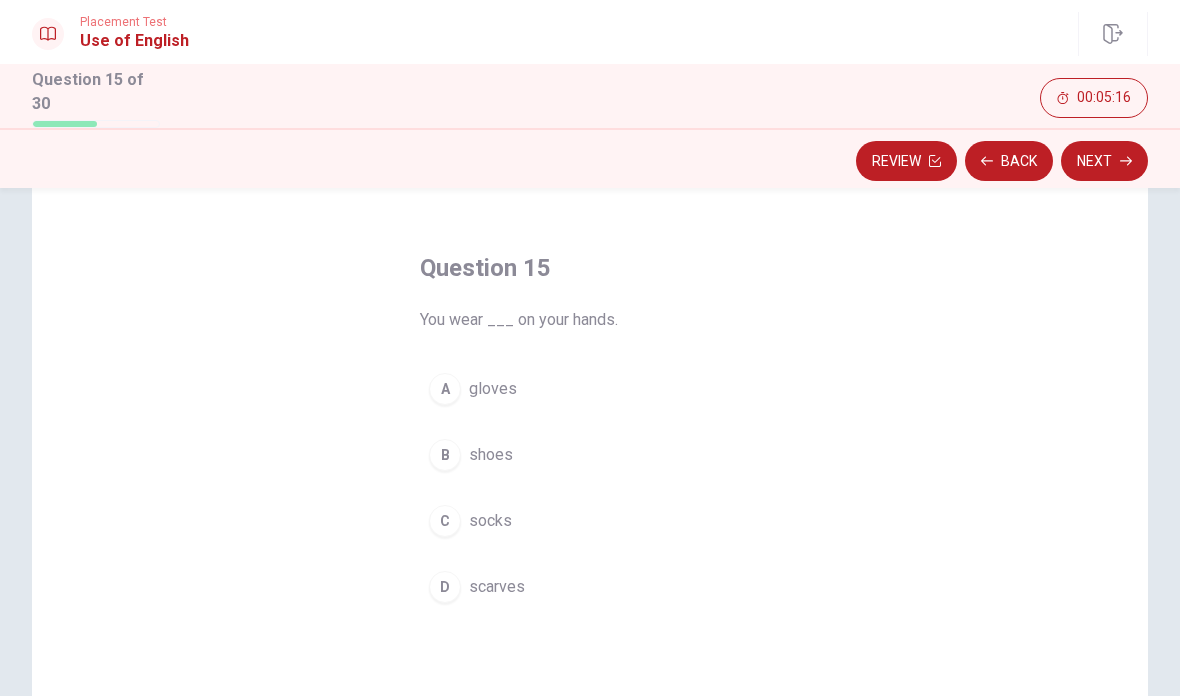 drag, startPoint x: 1107, startPoint y: 162, endPoint x: 444, endPoint y: 386, distance: 699.8178 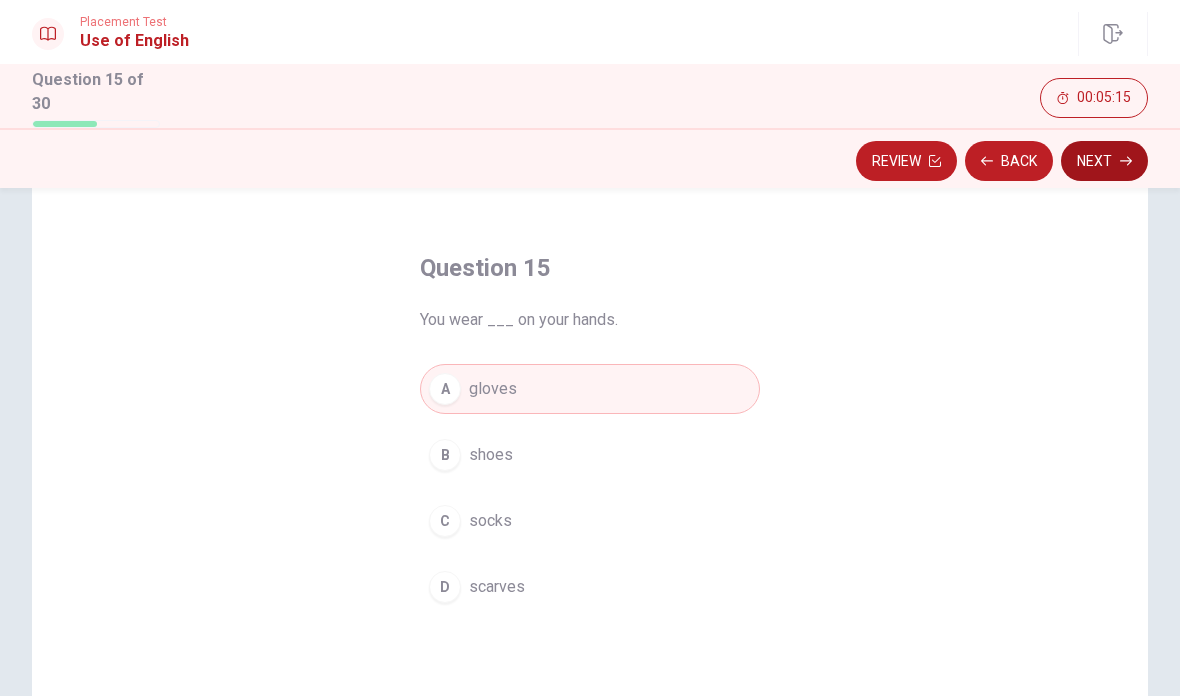 drag, startPoint x: 445, startPoint y: 387, endPoint x: 1135, endPoint y: 157, distance: 727.32385 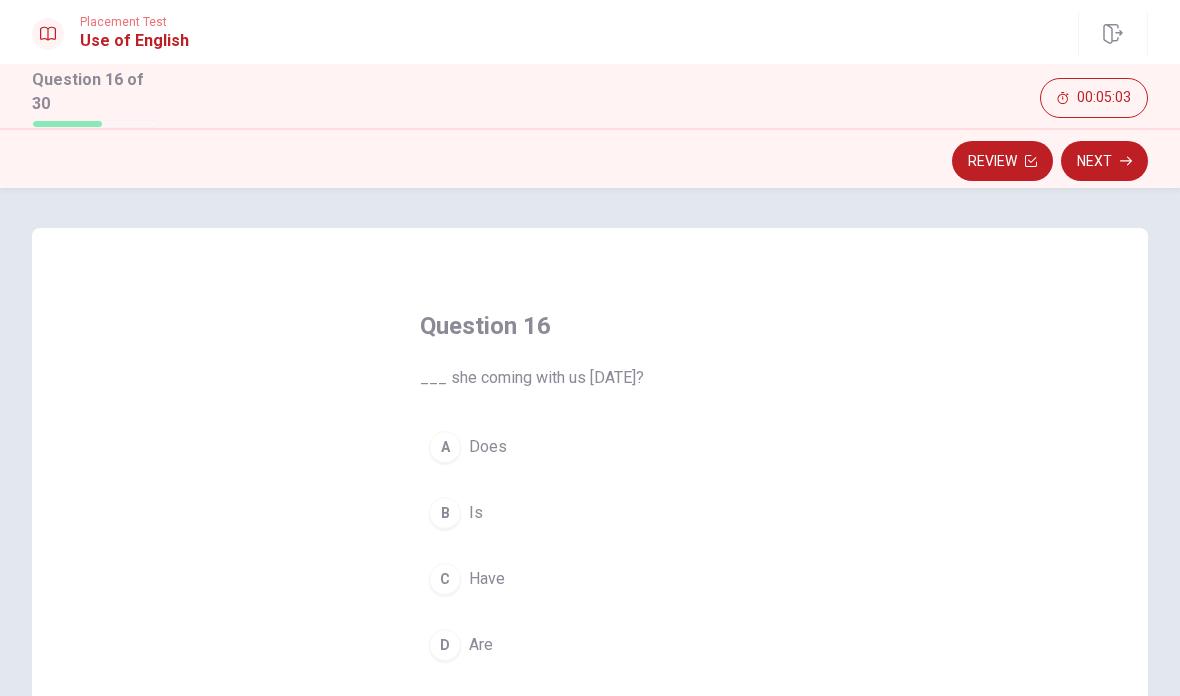 scroll, scrollTop: 83, scrollLeft: 0, axis: vertical 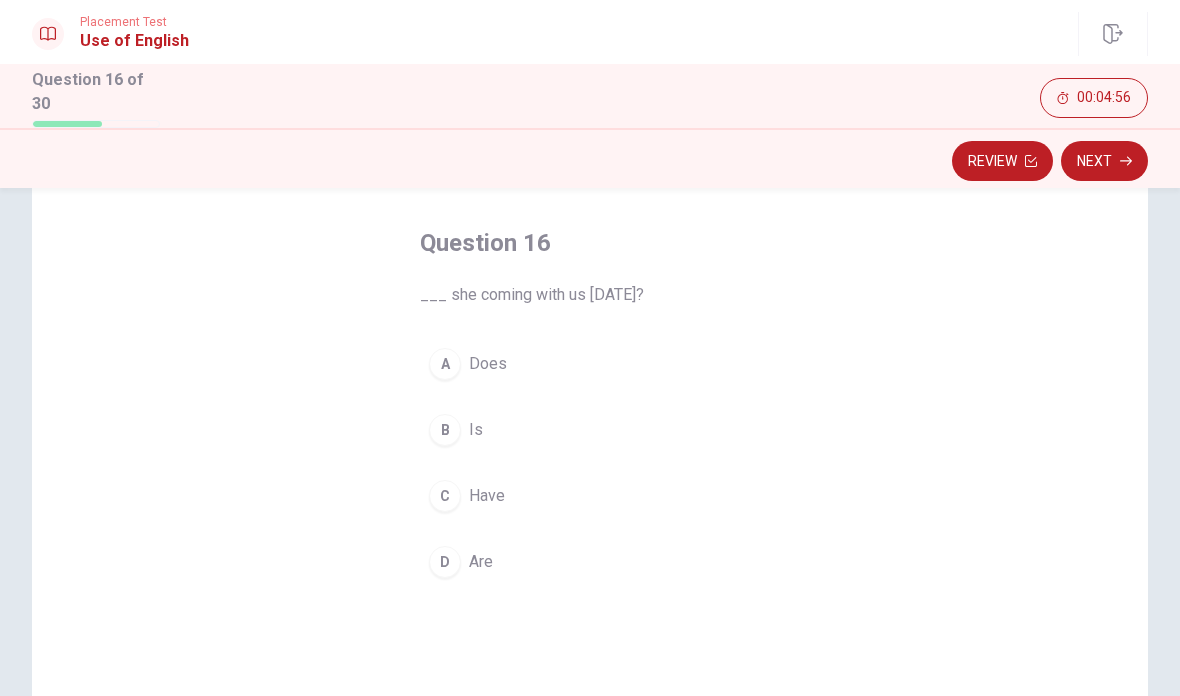 click on "D" at bounding box center [445, 562] 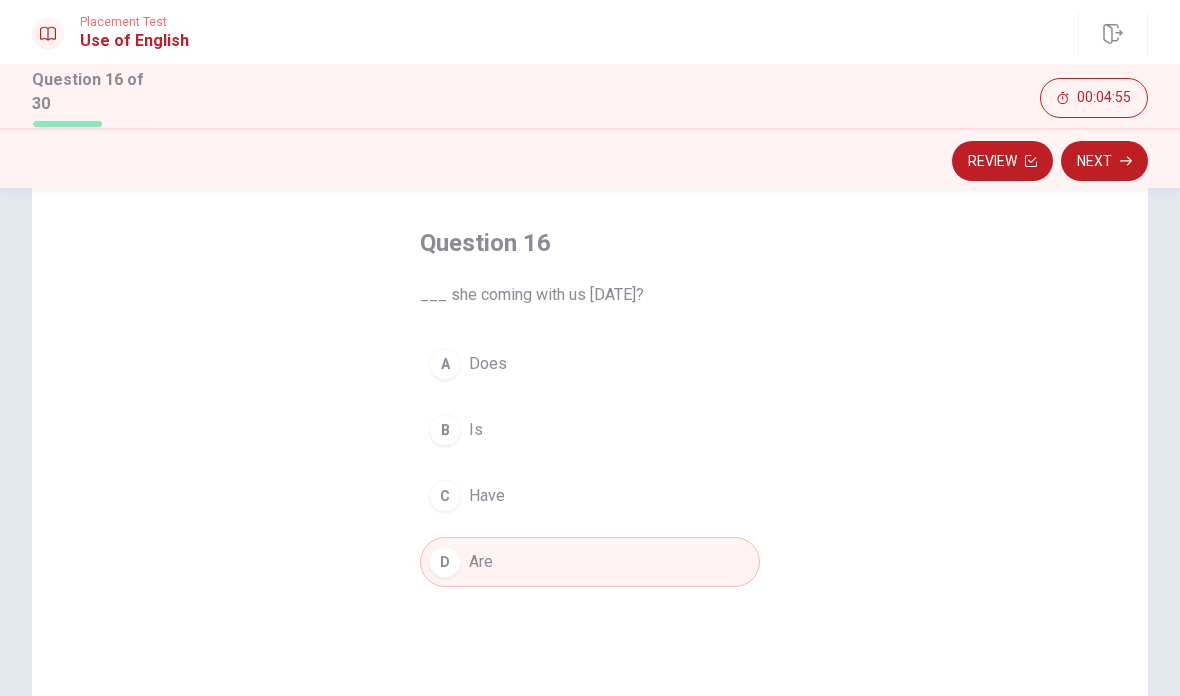 click on "C" at bounding box center [445, 496] 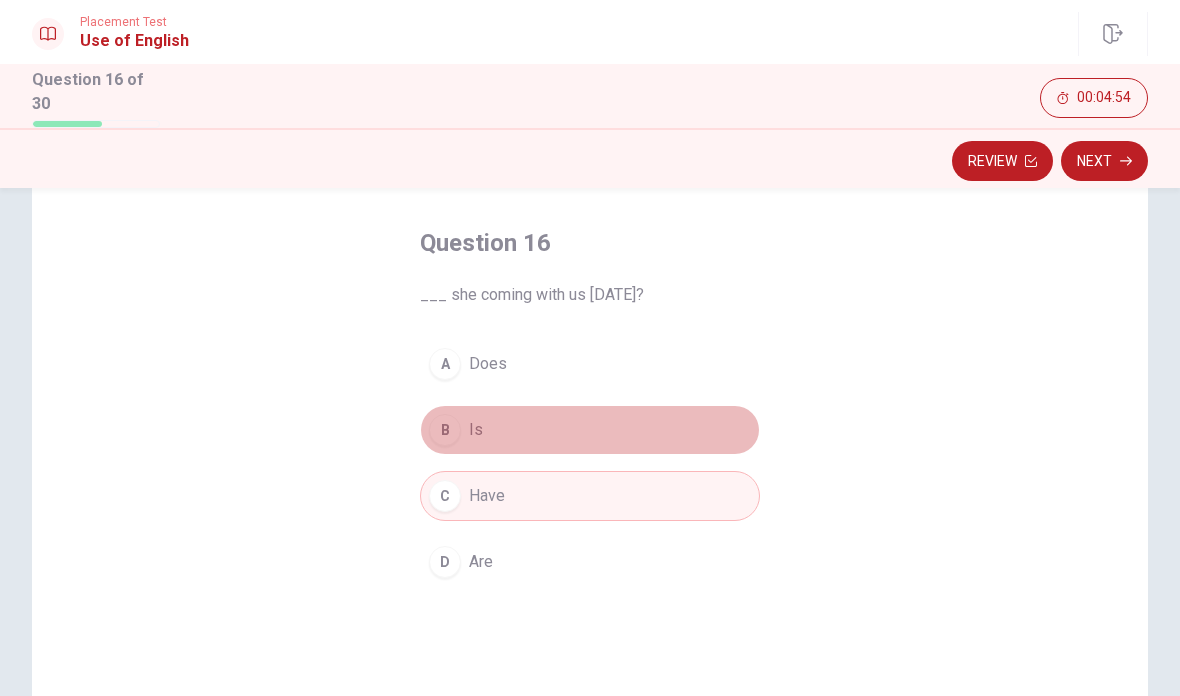 drag, startPoint x: 450, startPoint y: 485, endPoint x: 449, endPoint y: 433, distance: 52.009613 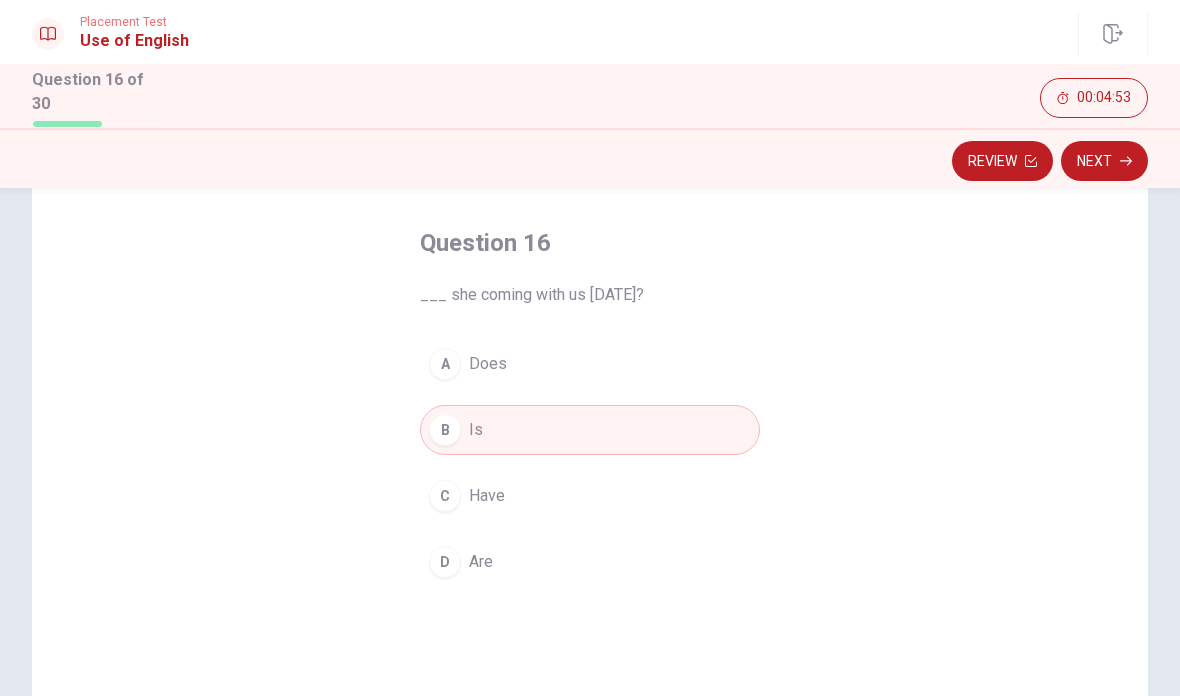 click on "Next" at bounding box center (1104, 161) 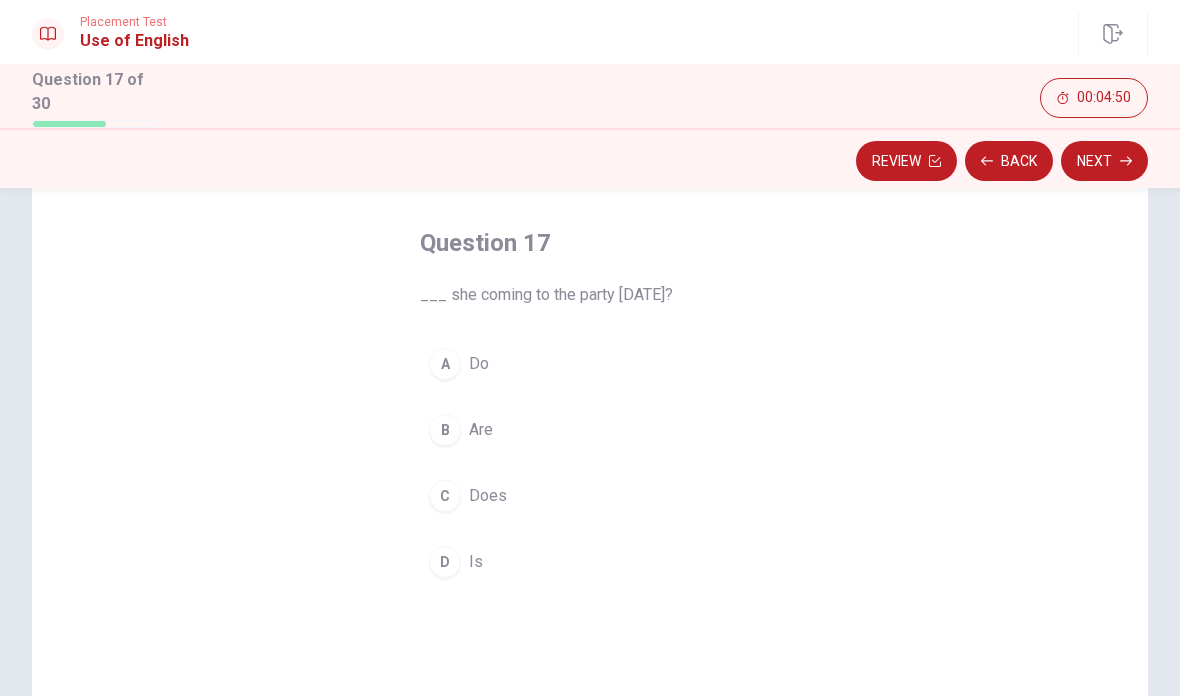 drag, startPoint x: 450, startPoint y: 433, endPoint x: 454, endPoint y: 358, distance: 75.10659 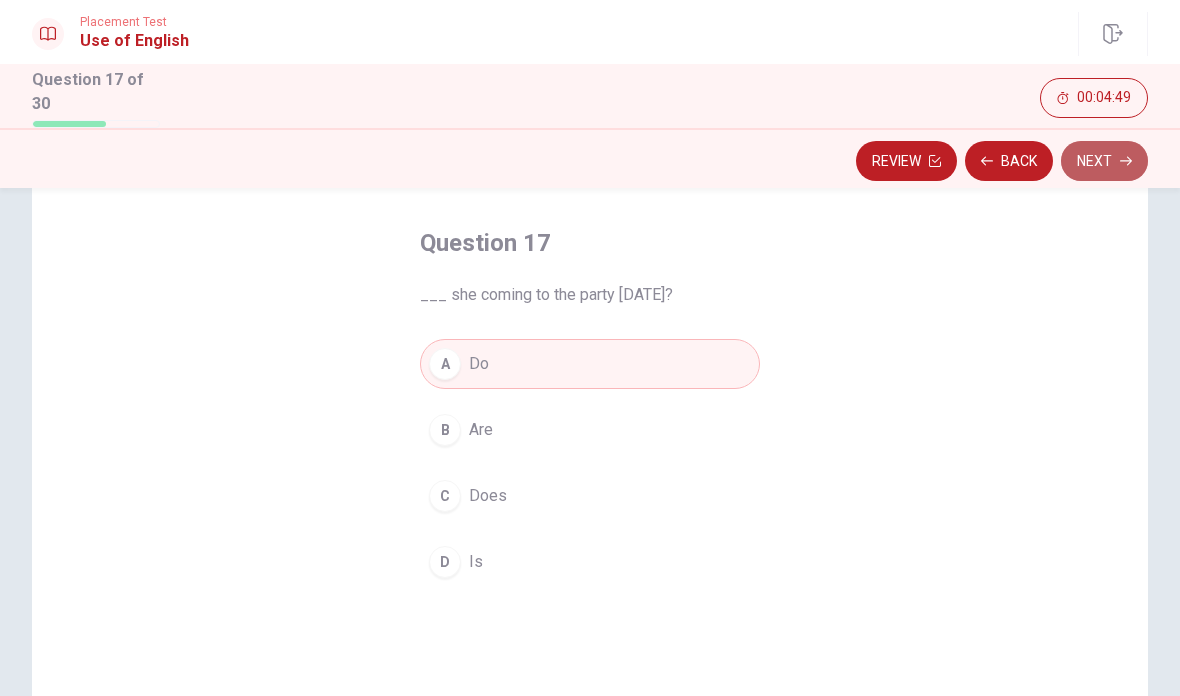 drag, startPoint x: 454, startPoint y: 358, endPoint x: 1125, endPoint y: 153, distance: 701.6167 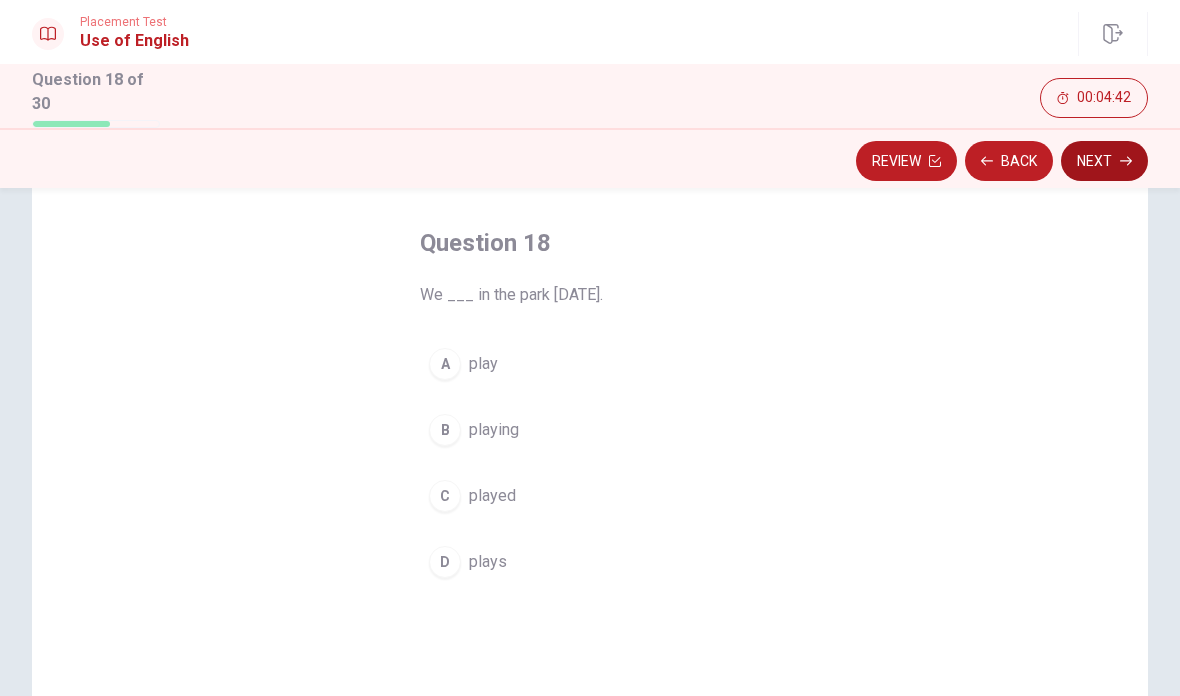 click on "B" at bounding box center [445, 430] 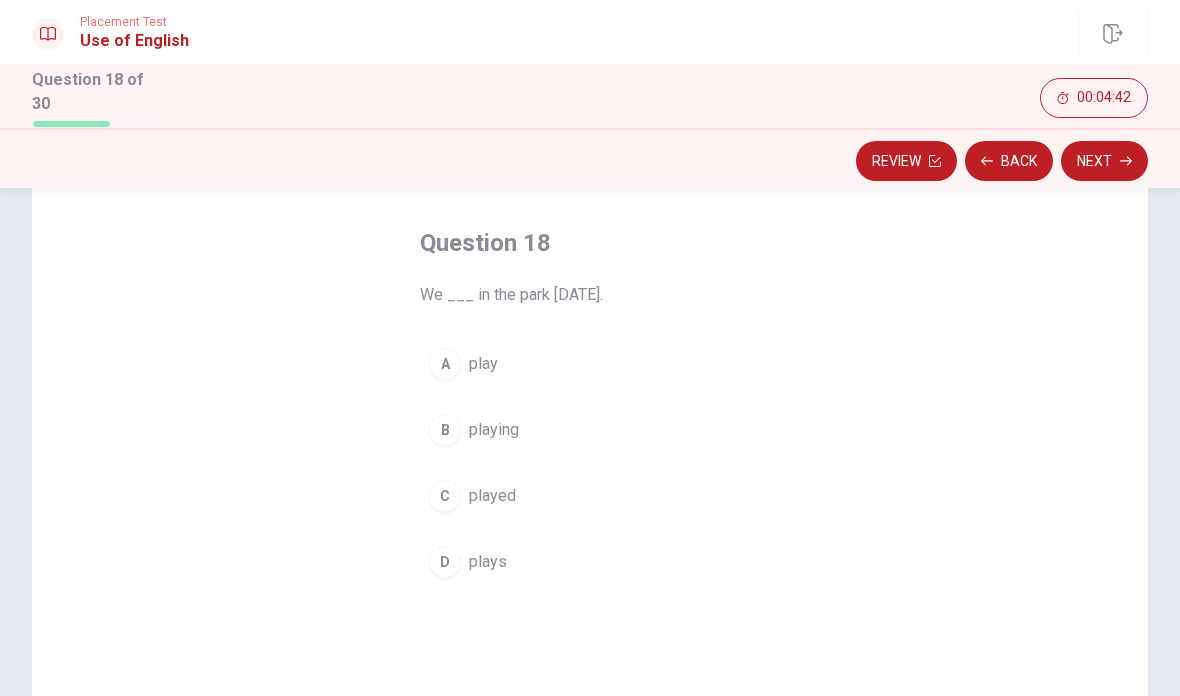 click on "B" at bounding box center [445, 430] 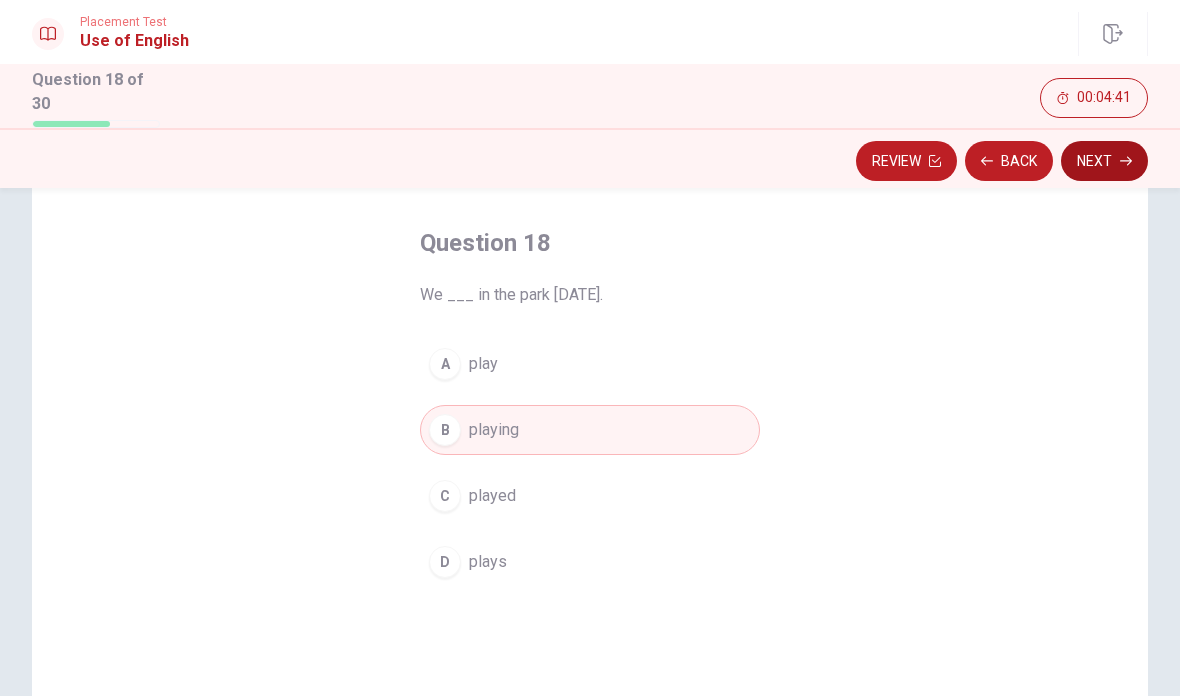 drag, startPoint x: 439, startPoint y: 429, endPoint x: 1114, endPoint y: 168, distance: 723.703 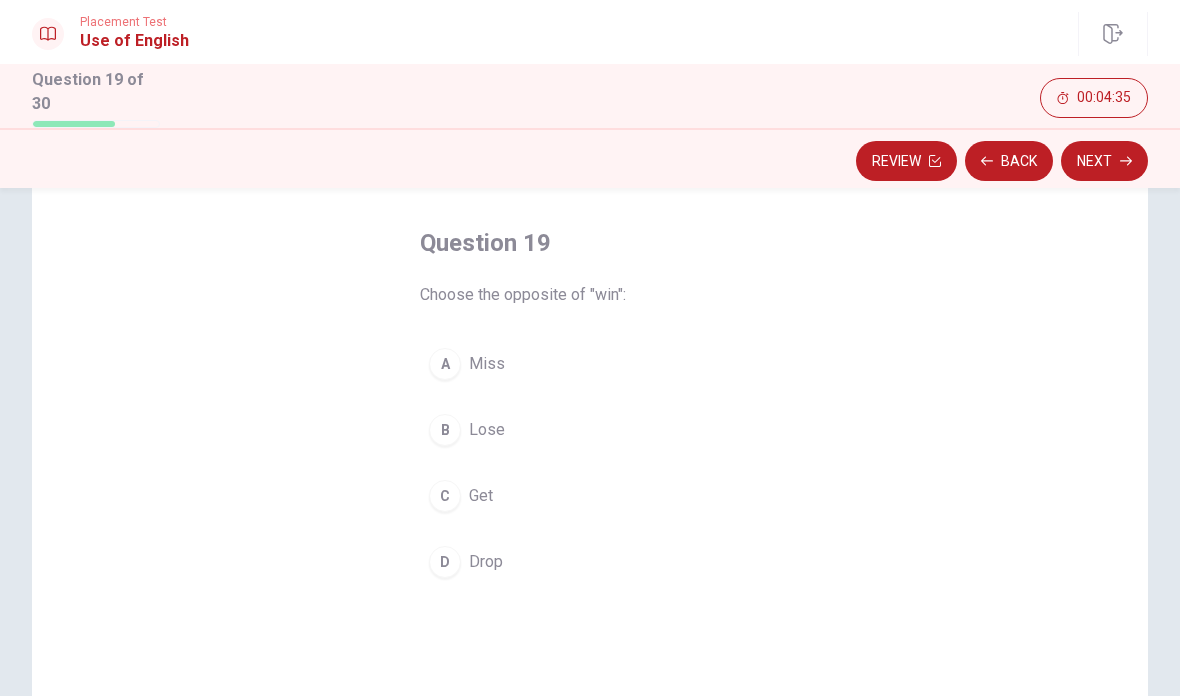 drag, startPoint x: 1114, startPoint y: 168, endPoint x: 452, endPoint y: 353, distance: 687.36383 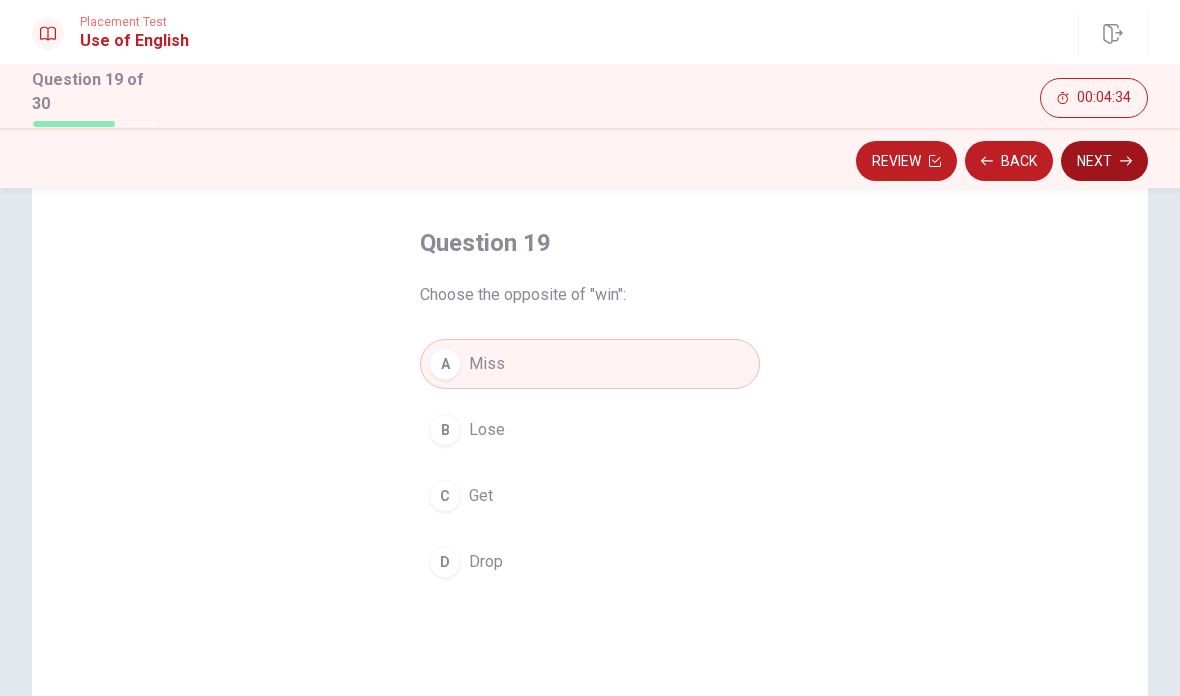 drag, startPoint x: 452, startPoint y: 353, endPoint x: 1122, endPoint y: 169, distance: 694.80646 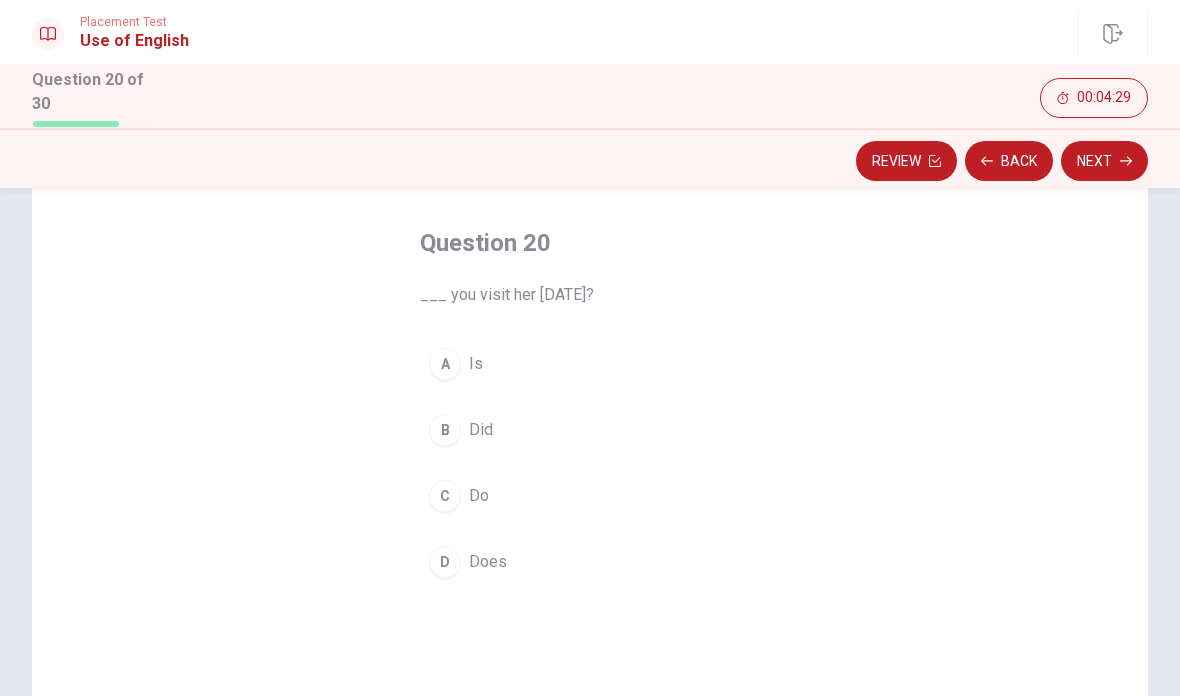 drag, startPoint x: 1122, startPoint y: 169, endPoint x: 448, endPoint y: 498, distance: 750.01135 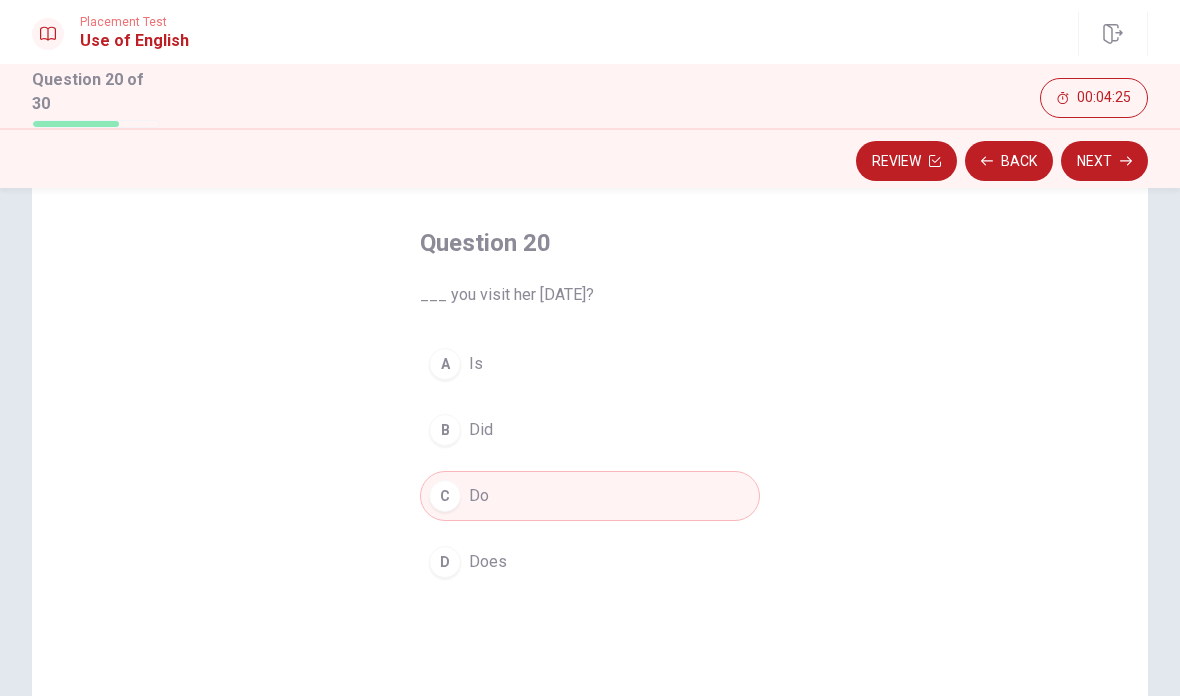 drag, startPoint x: 448, startPoint y: 498, endPoint x: 456, endPoint y: 355, distance: 143.2236 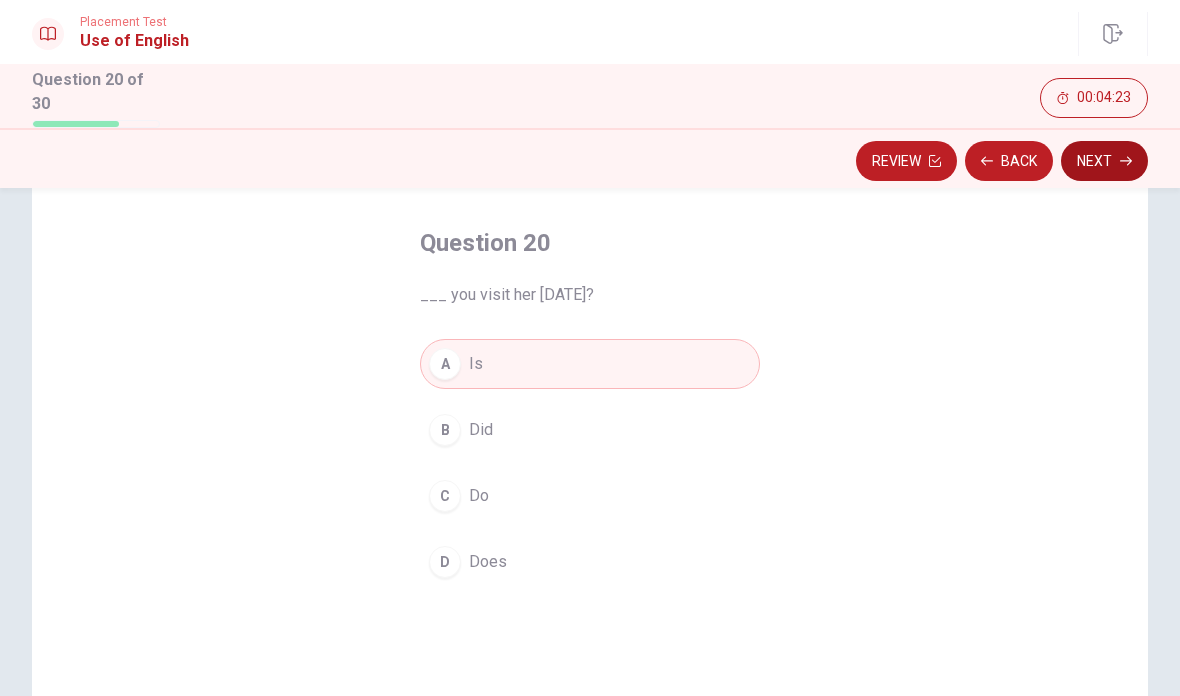 drag, startPoint x: 456, startPoint y: 355, endPoint x: 1120, endPoint y: 152, distance: 694.3378 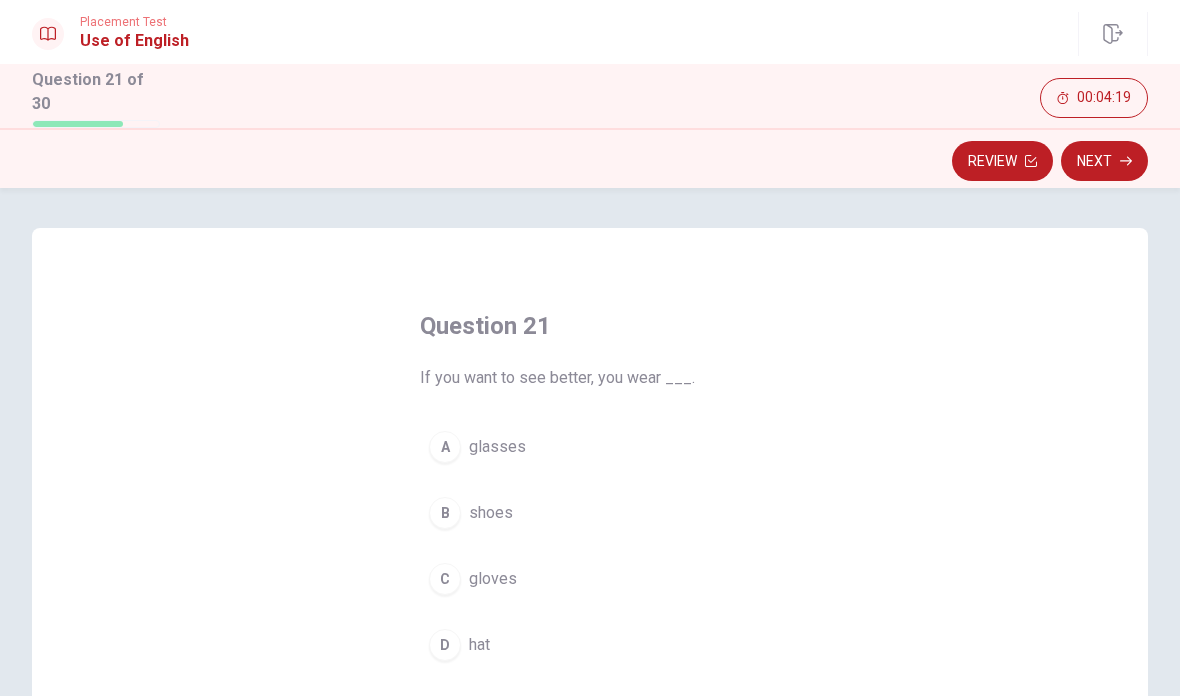 scroll, scrollTop: 26, scrollLeft: 0, axis: vertical 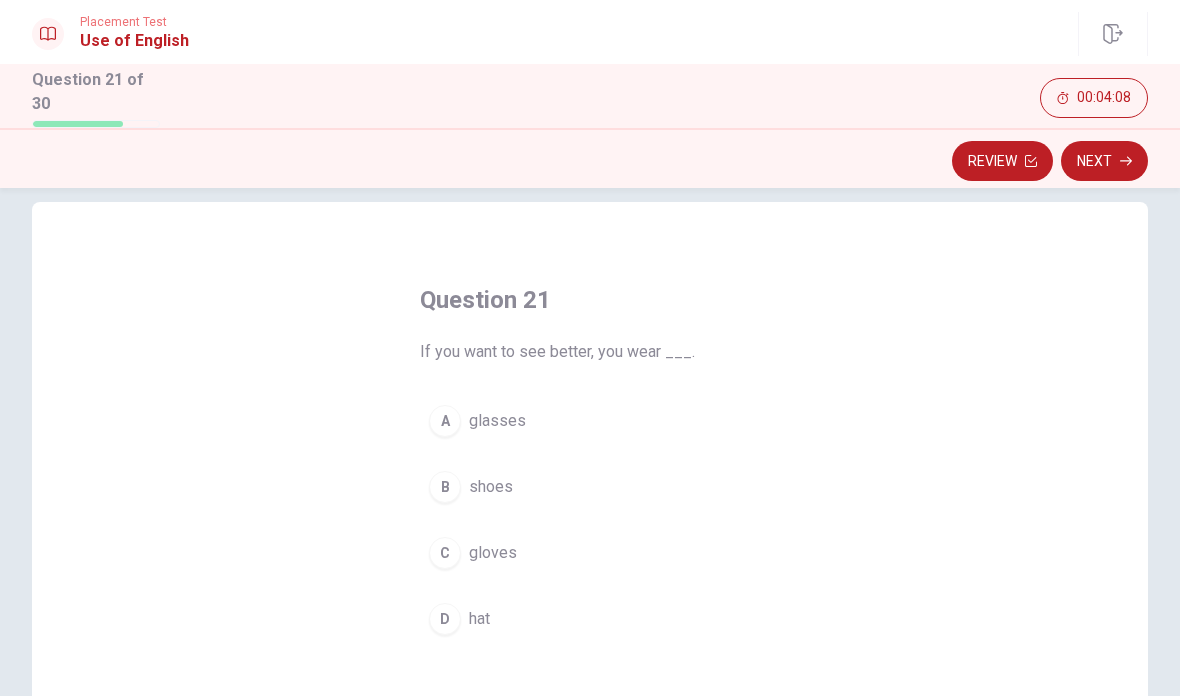 drag, startPoint x: 1120, startPoint y: 152, endPoint x: 453, endPoint y: 555, distance: 779.2933 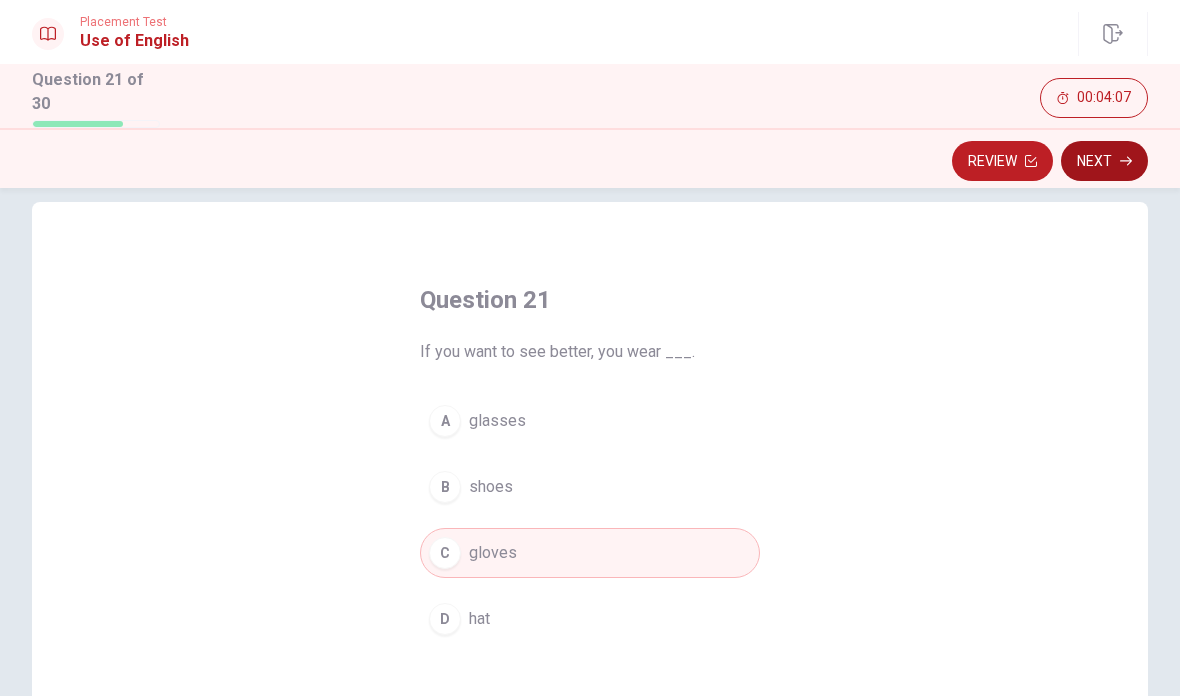 drag, startPoint x: 453, startPoint y: 555, endPoint x: 1115, endPoint y: 143, distance: 779.73584 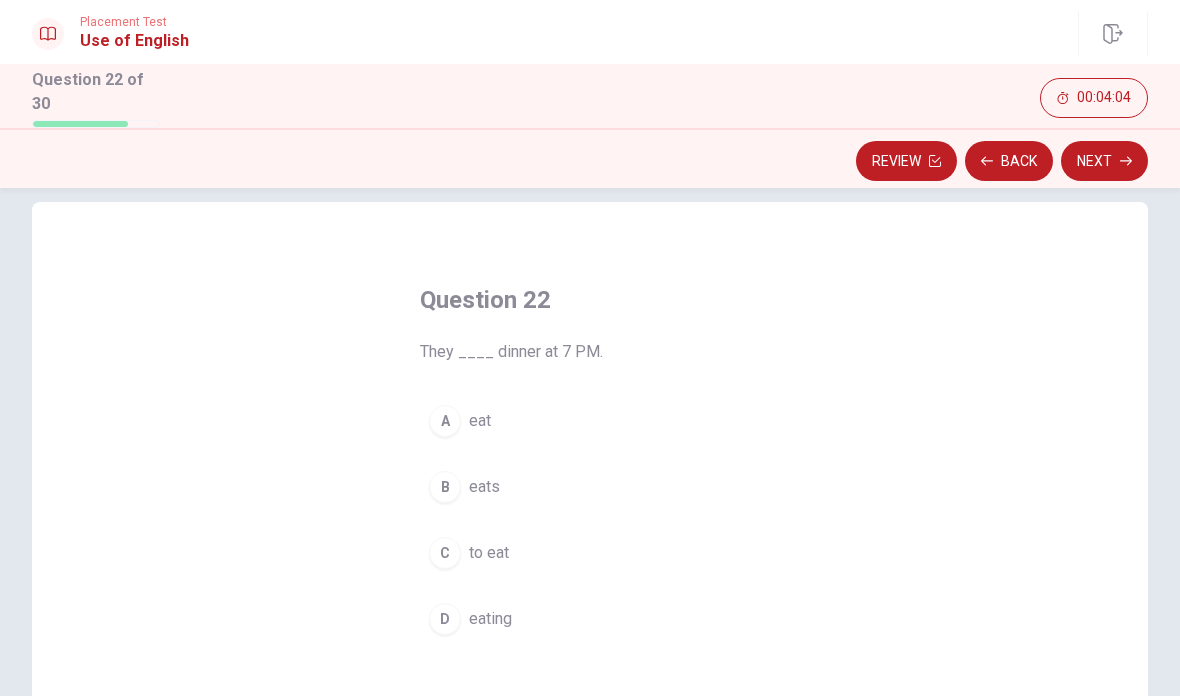 drag, startPoint x: 1115, startPoint y: 143, endPoint x: 447, endPoint y: 421, distance: 723.5385 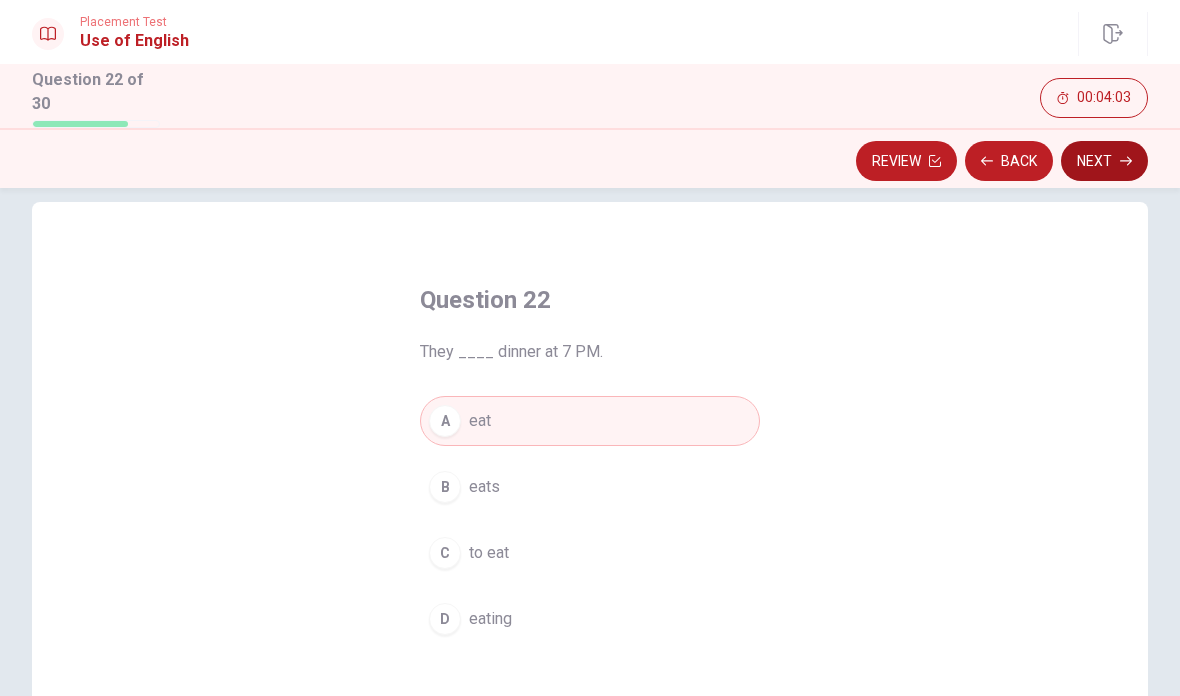 drag, startPoint x: 447, startPoint y: 421, endPoint x: 1103, endPoint y: 163, distance: 704.9113 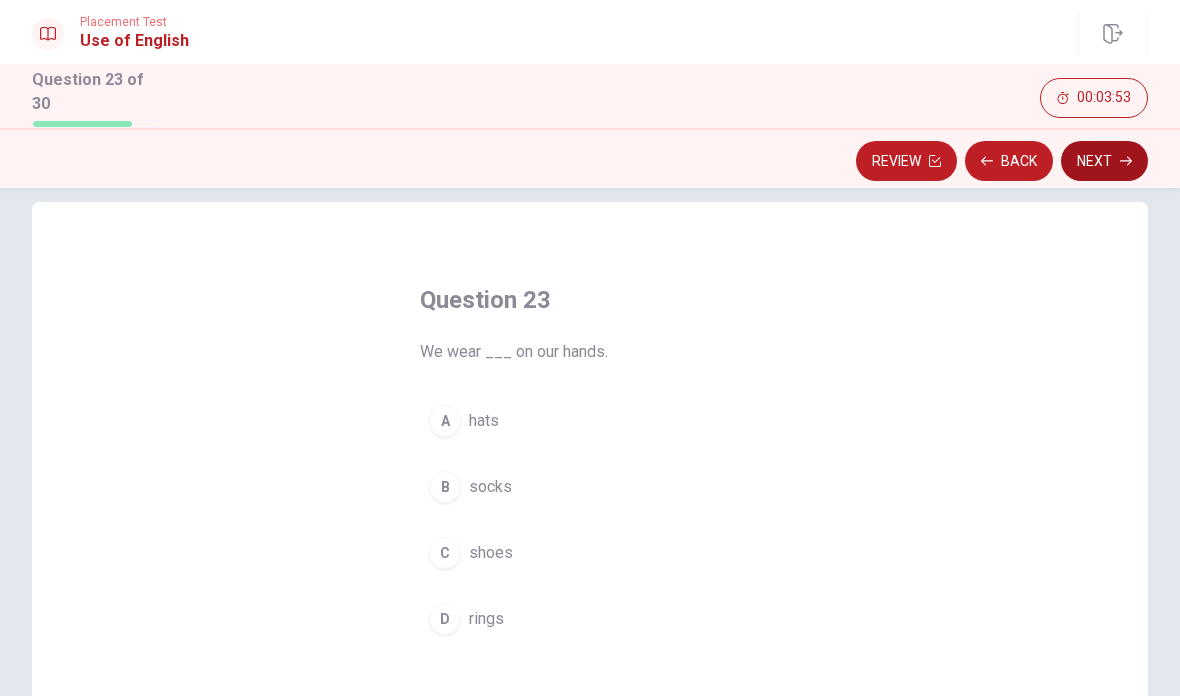 click on "B" at bounding box center (445, 487) 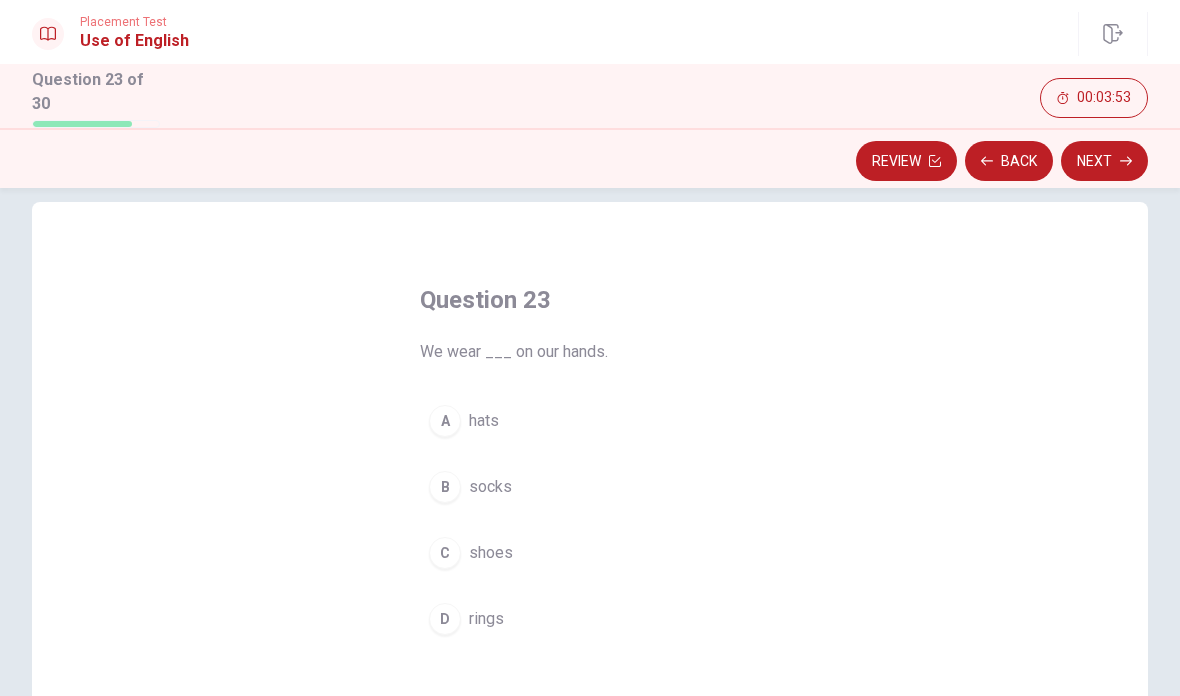 click on "B" at bounding box center (445, 487) 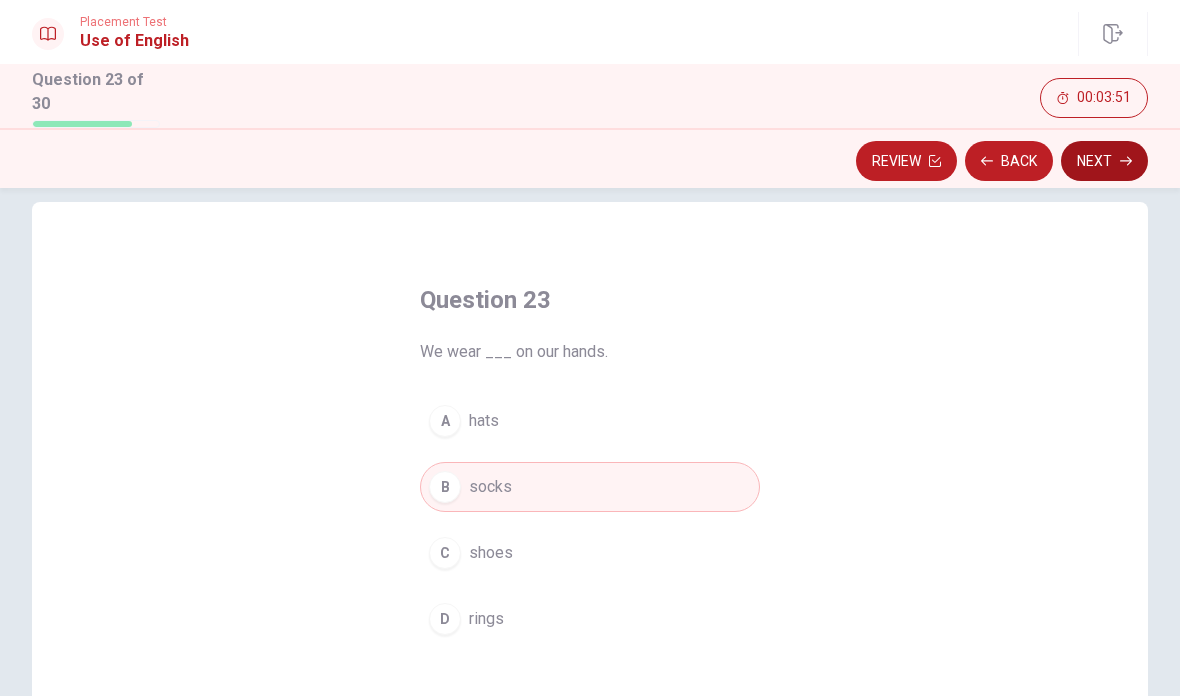 drag, startPoint x: 451, startPoint y: 486, endPoint x: 1108, endPoint y: 155, distance: 735.66974 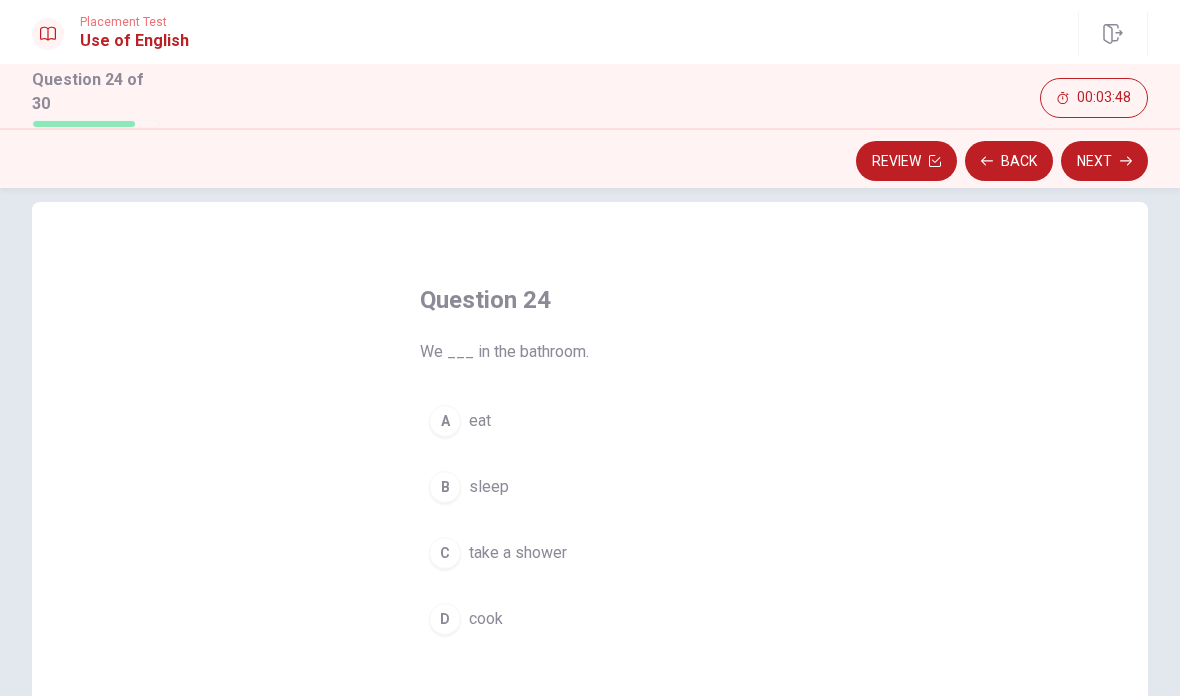 drag, startPoint x: 1108, startPoint y: 155, endPoint x: 453, endPoint y: 420, distance: 706.57623 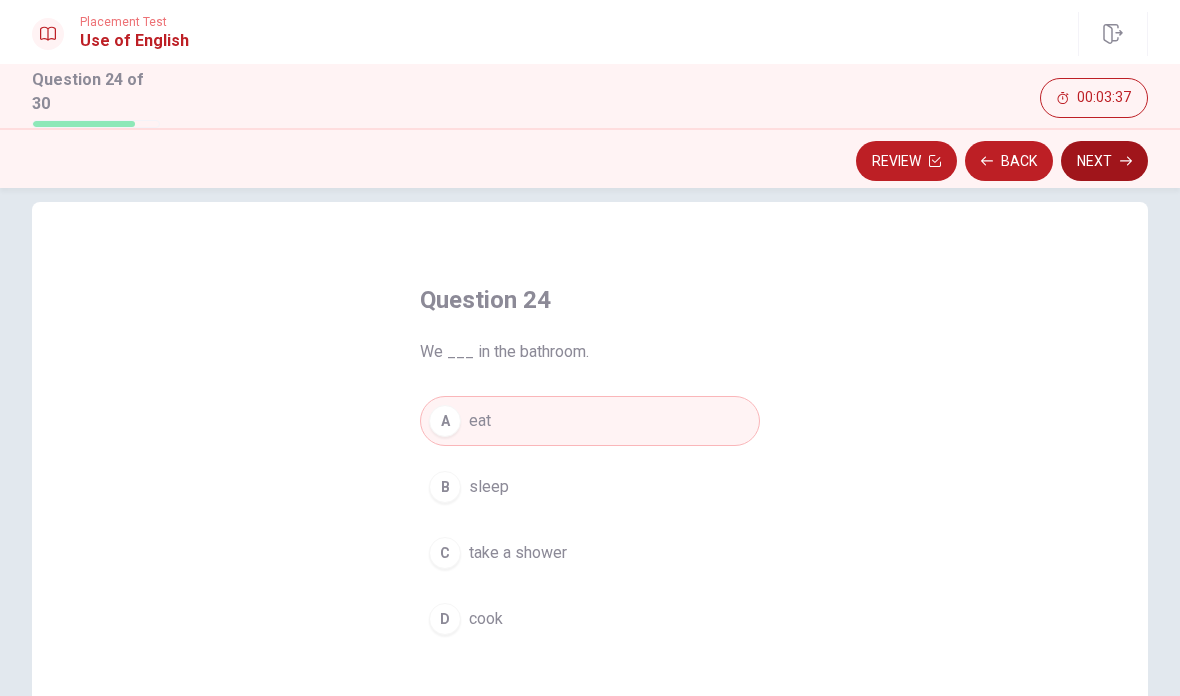 drag, startPoint x: 453, startPoint y: 420, endPoint x: 1097, endPoint y: 153, distance: 697.1549 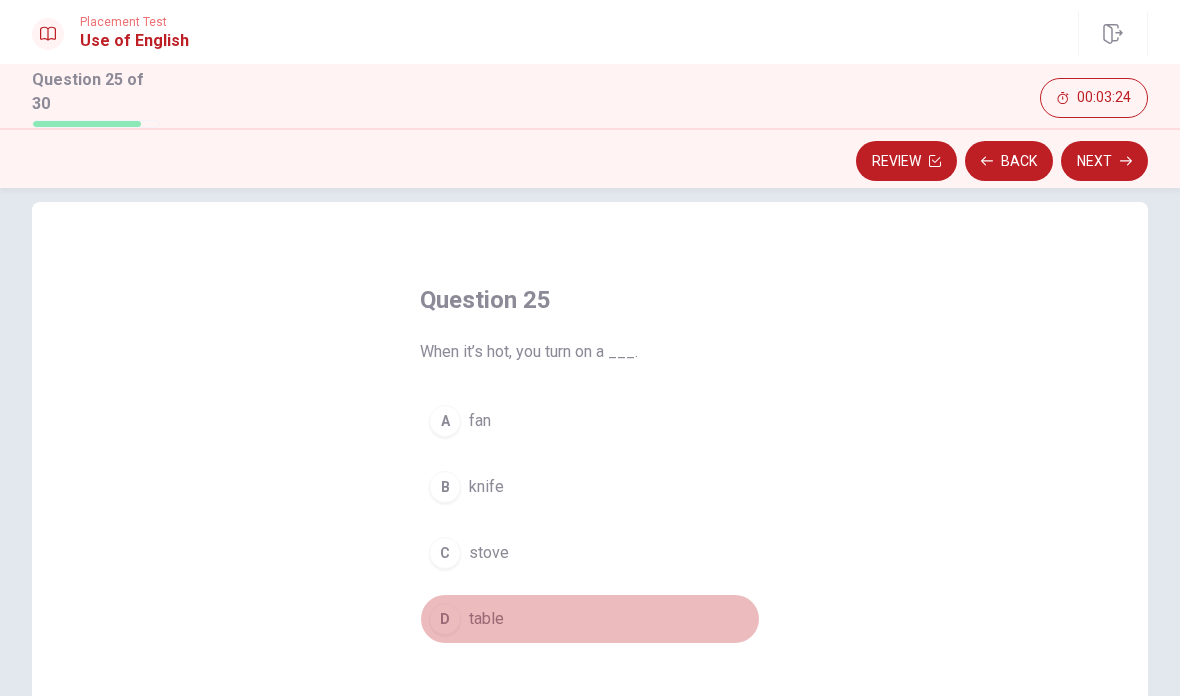 drag, startPoint x: 1097, startPoint y: 153, endPoint x: 444, endPoint y: 608, distance: 795.8857 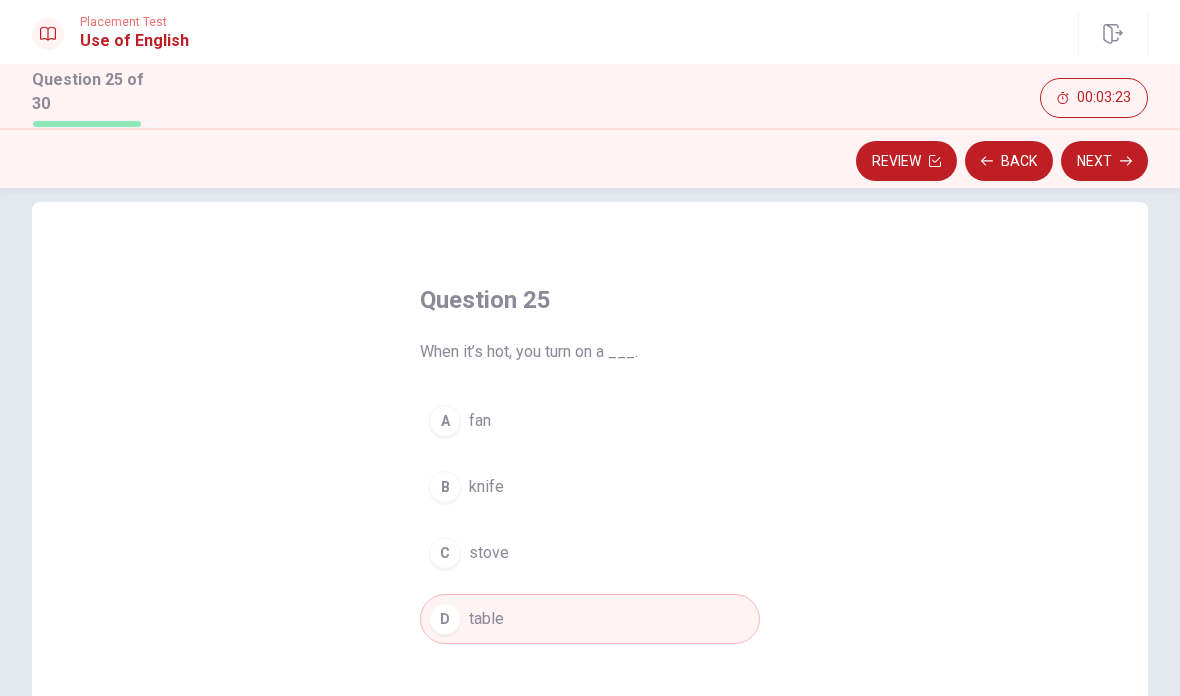 drag, startPoint x: 444, startPoint y: 608, endPoint x: 446, endPoint y: 555, distance: 53.037724 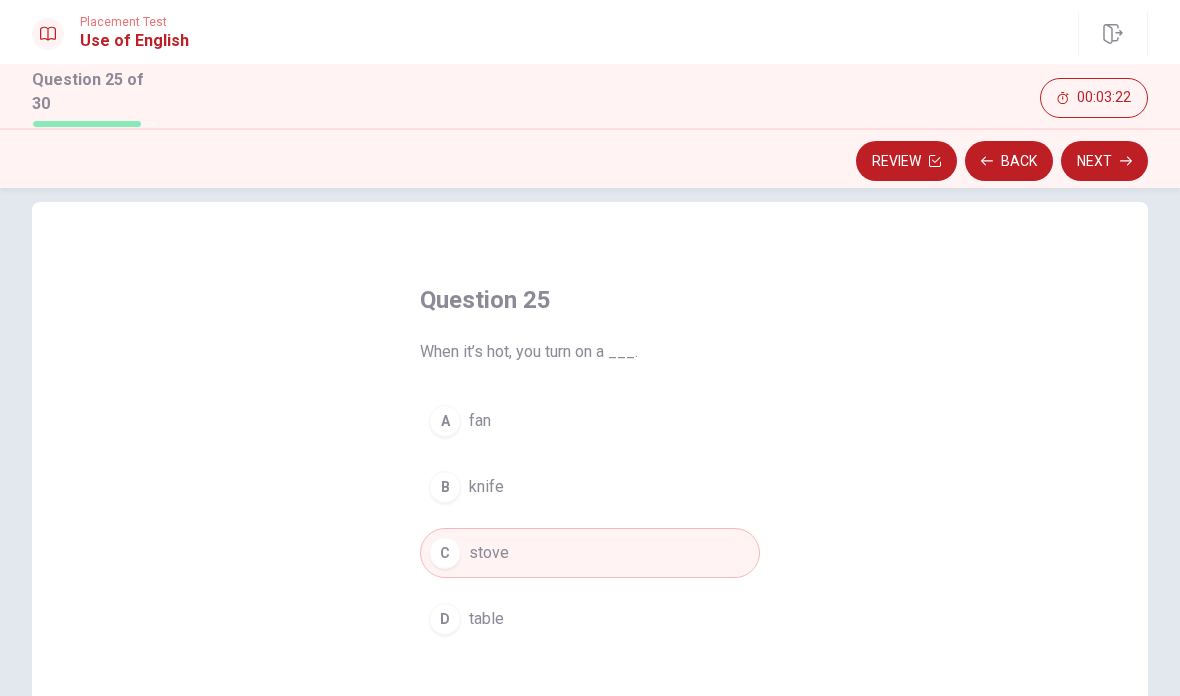 drag, startPoint x: 446, startPoint y: 555, endPoint x: 447, endPoint y: 607, distance: 52.009613 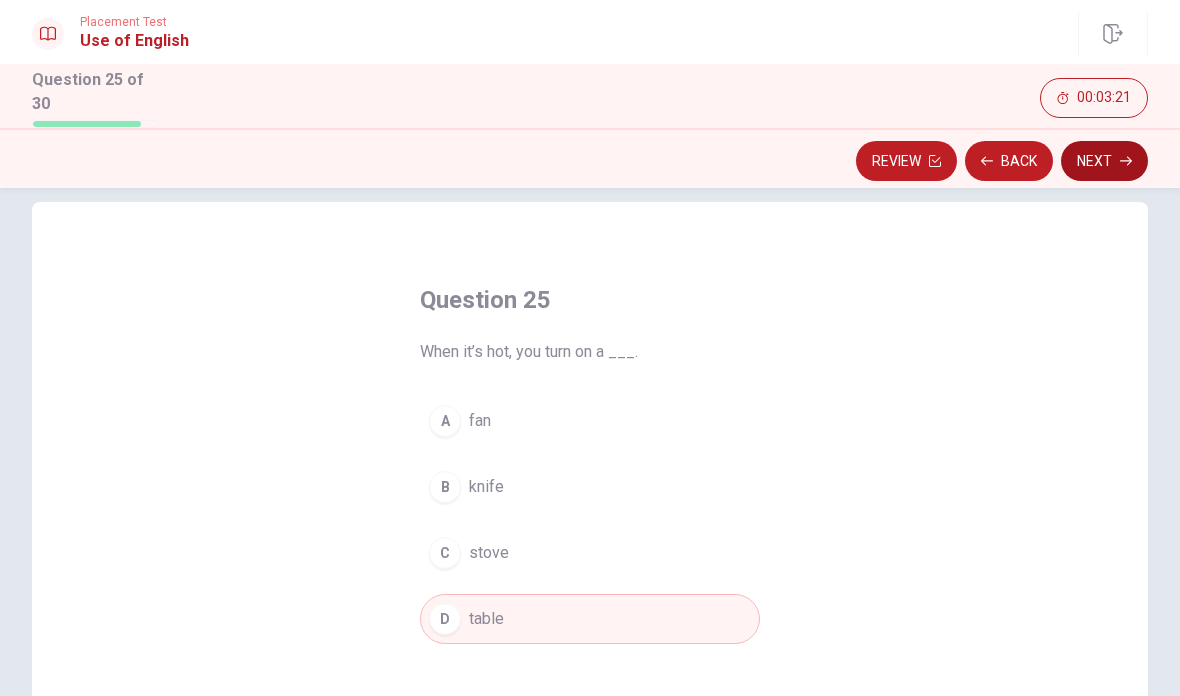 drag, startPoint x: 447, startPoint y: 607, endPoint x: 1098, endPoint y: 159, distance: 790.2563 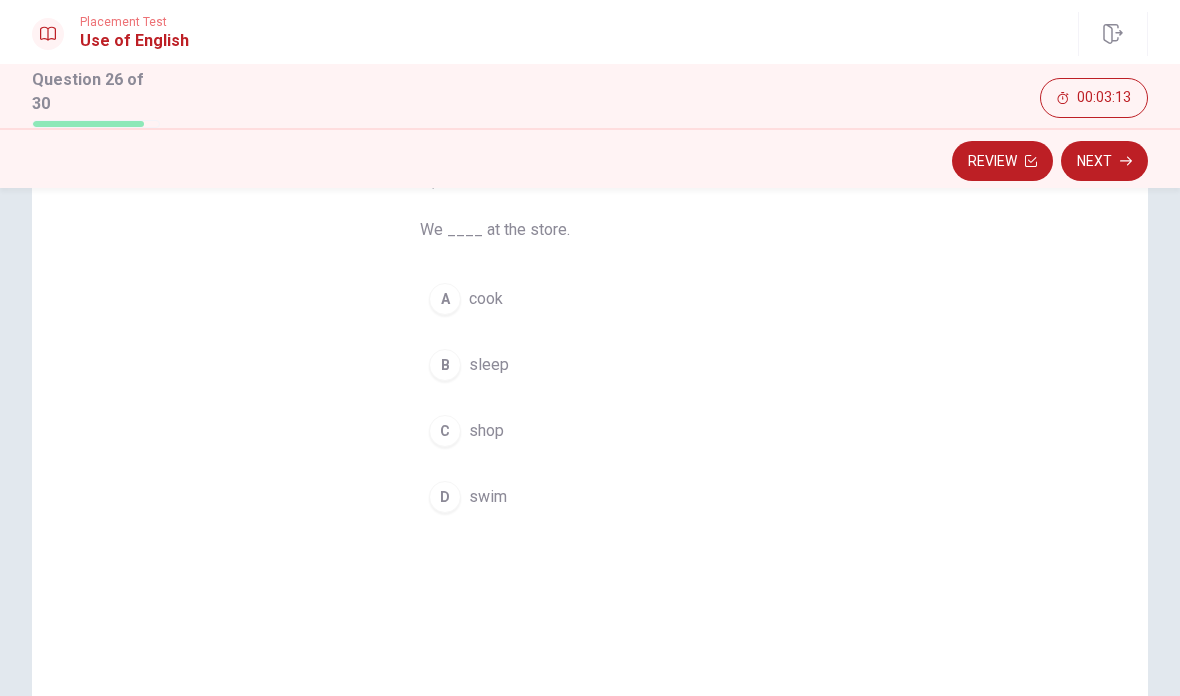 scroll, scrollTop: 99, scrollLeft: 0, axis: vertical 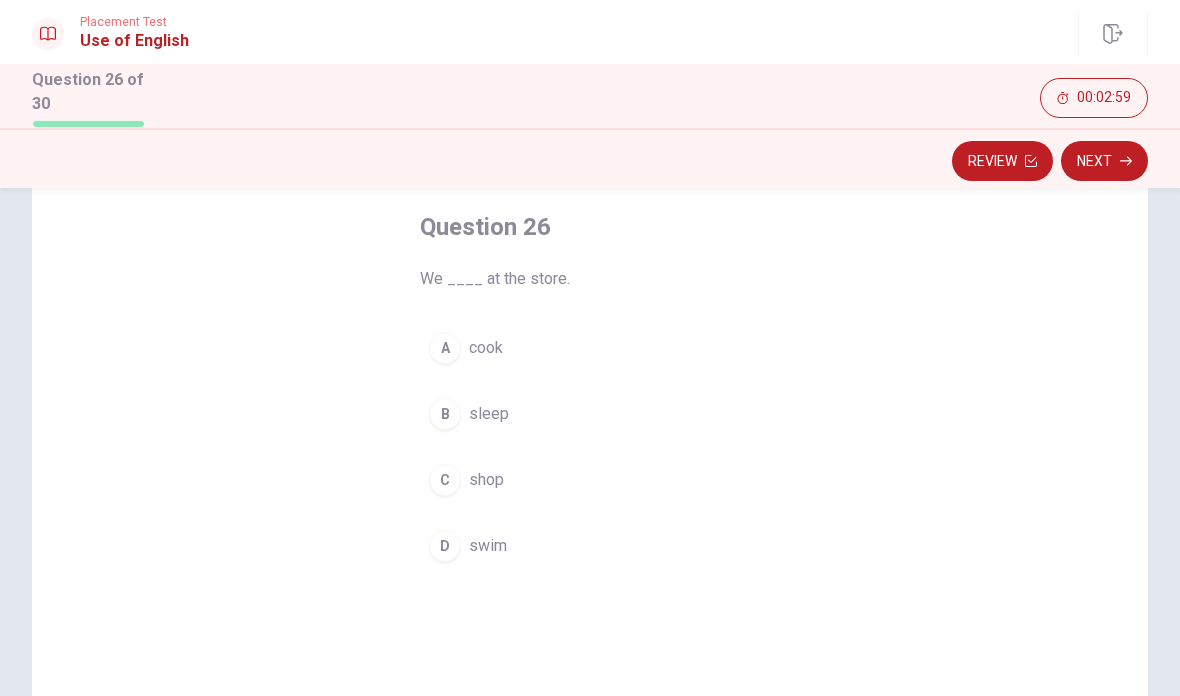 drag, startPoint x: 1098, startPoint y: 159, endPoint x: 449, endPoint y: 398, distance: 691.6083 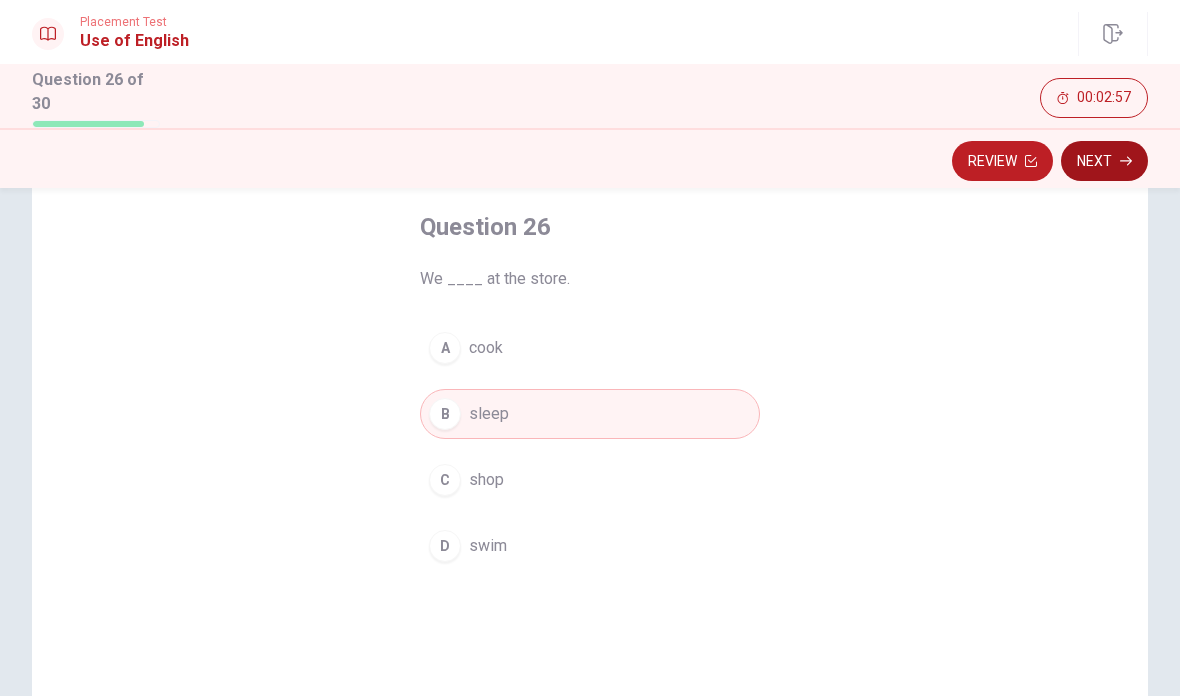 drag, startPoint x: 449, startPoint y: 398, endPoint x: 1112, endPoint y: 141, distance: 711.06824 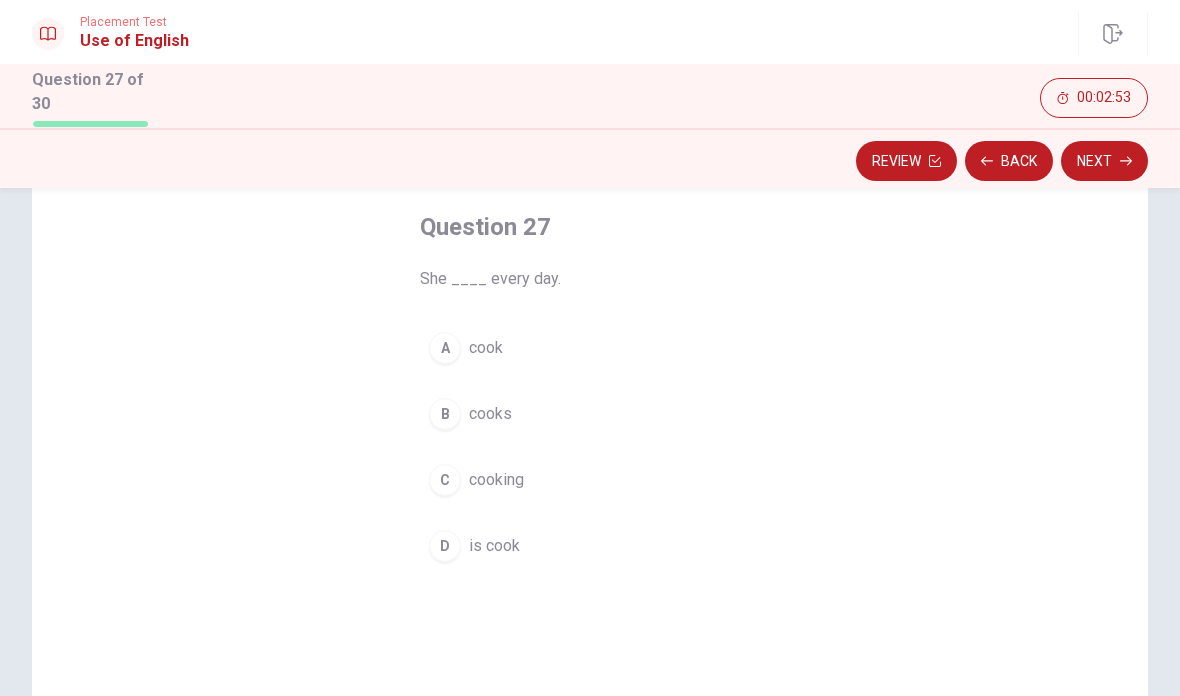 drag, startPoint x: 1112, startPoint y: 141, endPoint x: 452, endPoint y: 538, distance: 770.2006 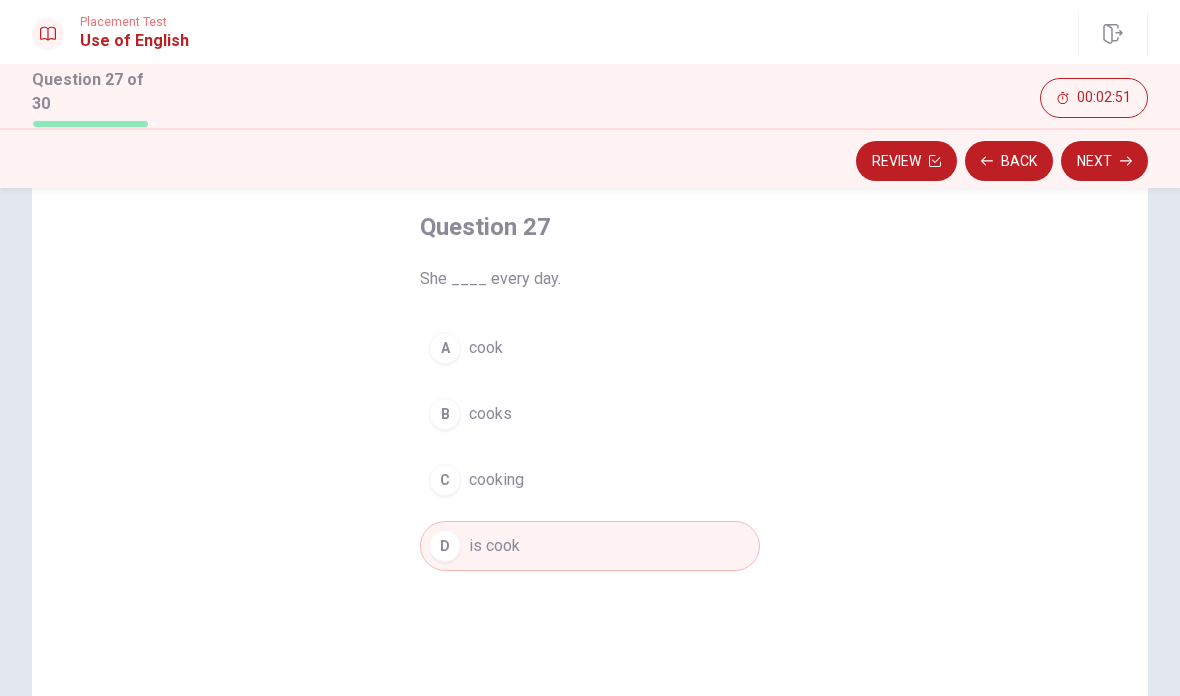 click 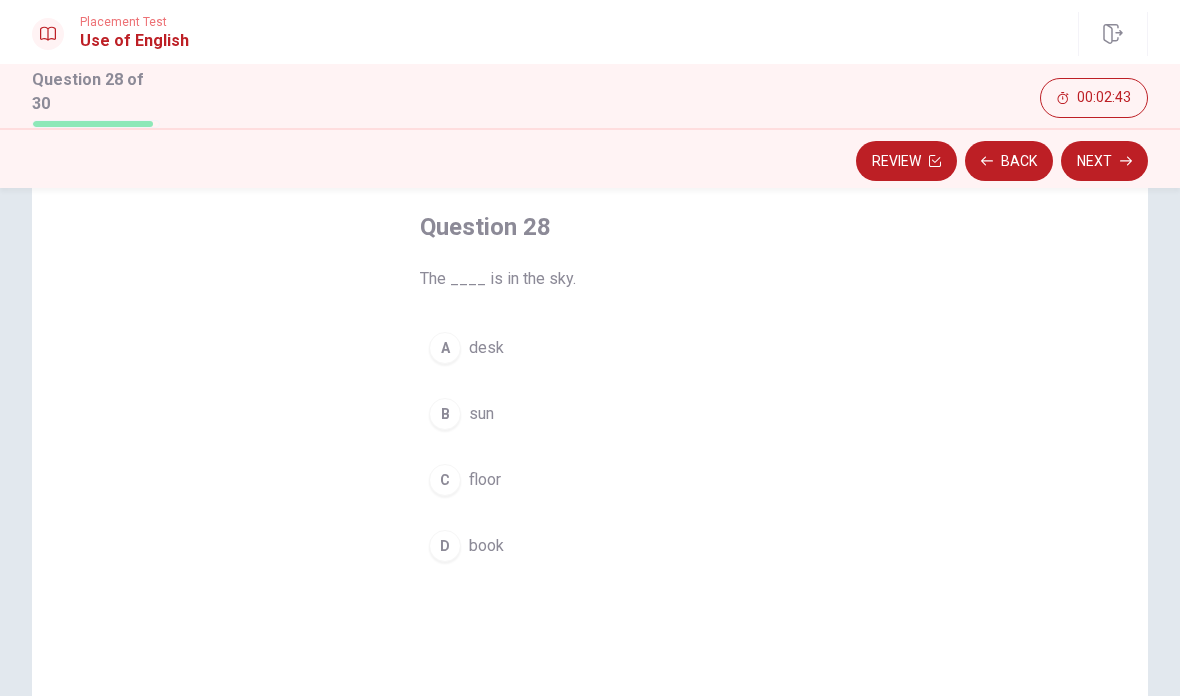 click on "D" at bounding box center [445, 546] 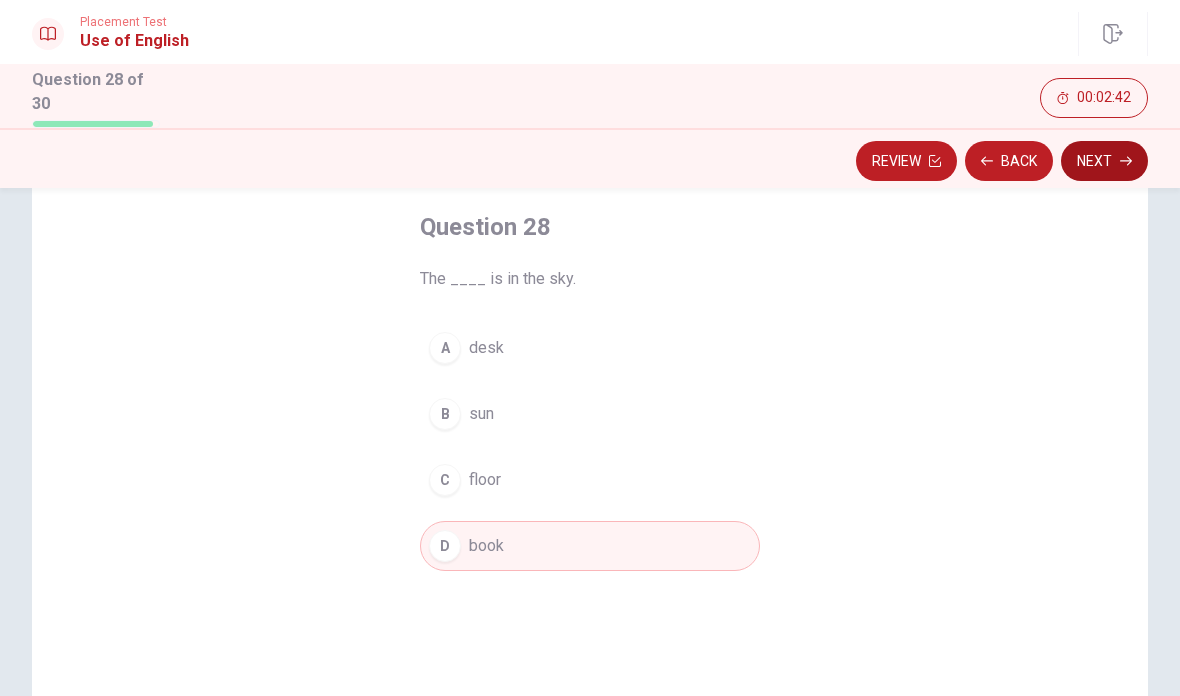 drag, startPoint x: 447, startPoint y: 544, endPoint x: 1105, endPoint y: 156, distance: 763.87695 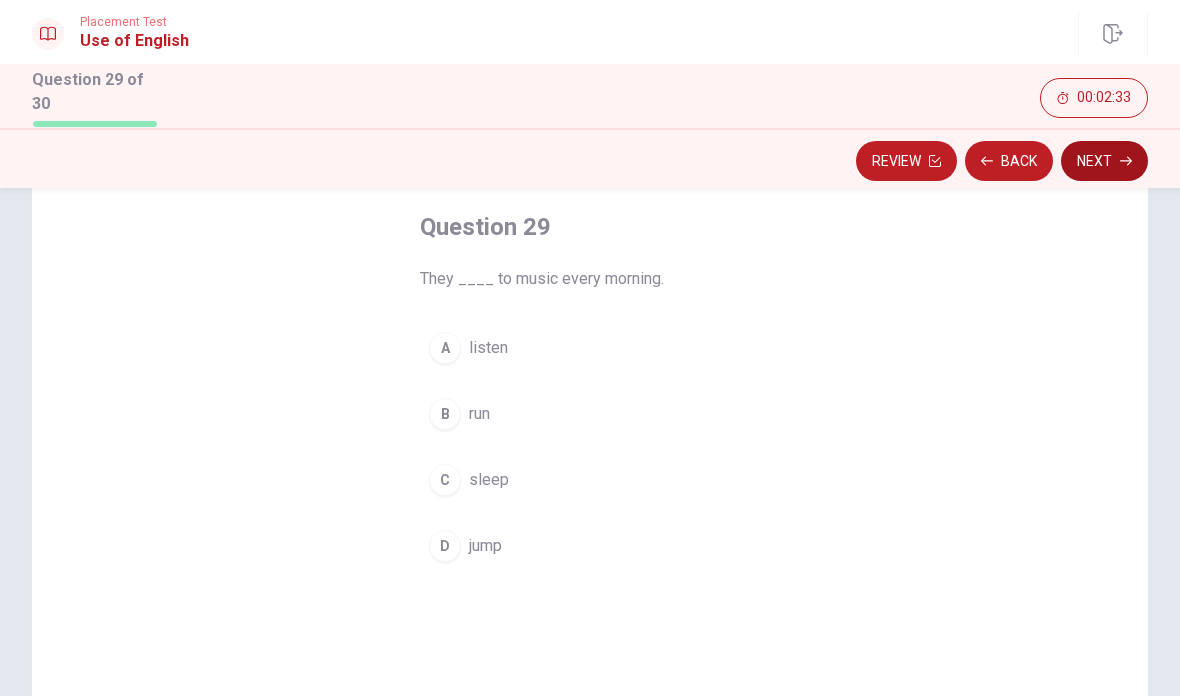 click on "D" at bounding box center [445, 546] 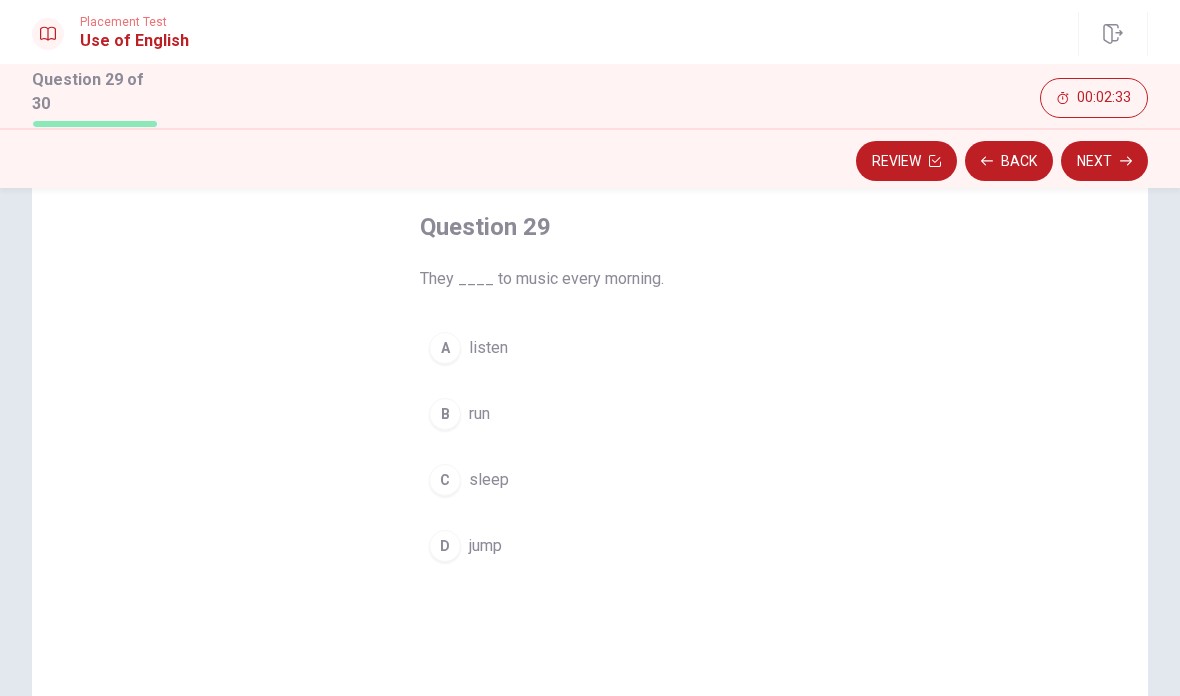click on "D" at bounding box center [445, 546] 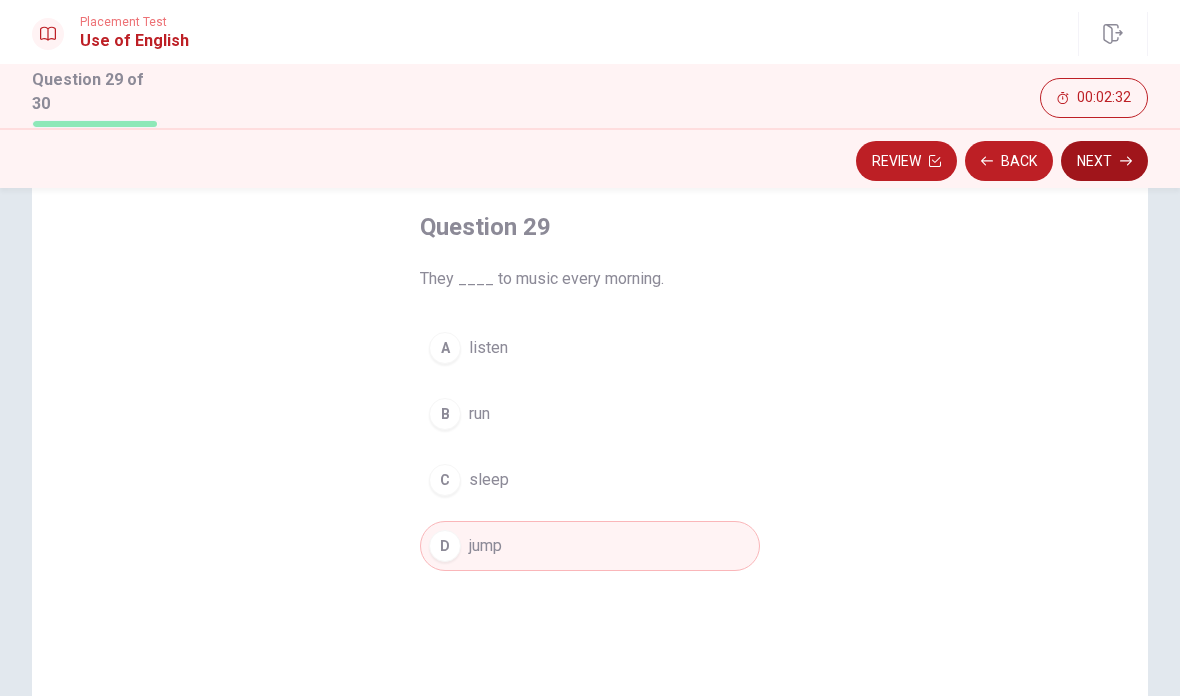 drag, startPoint x: 449, startPoint y: 537, endPoint x: 1116, endPoint y: 165, distance: 763.72314 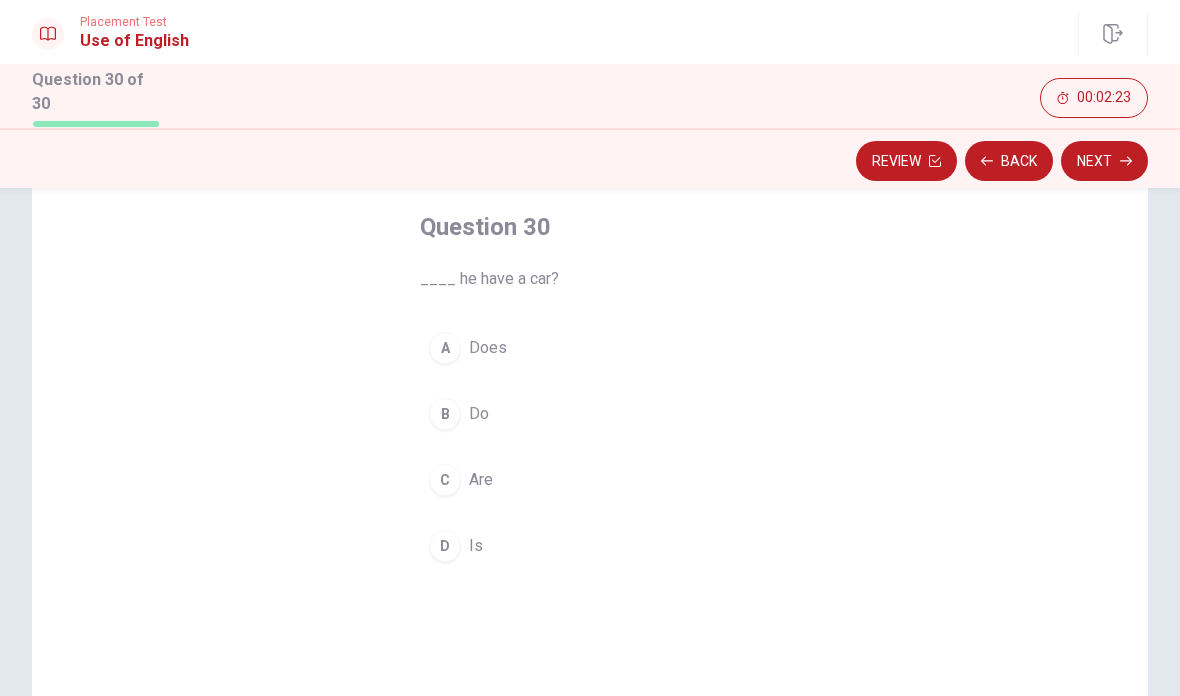 drag, startPoint x: 1116, startPoint y: 165, endPoint x: 446, endPoint y: 542, distance: 768.7841 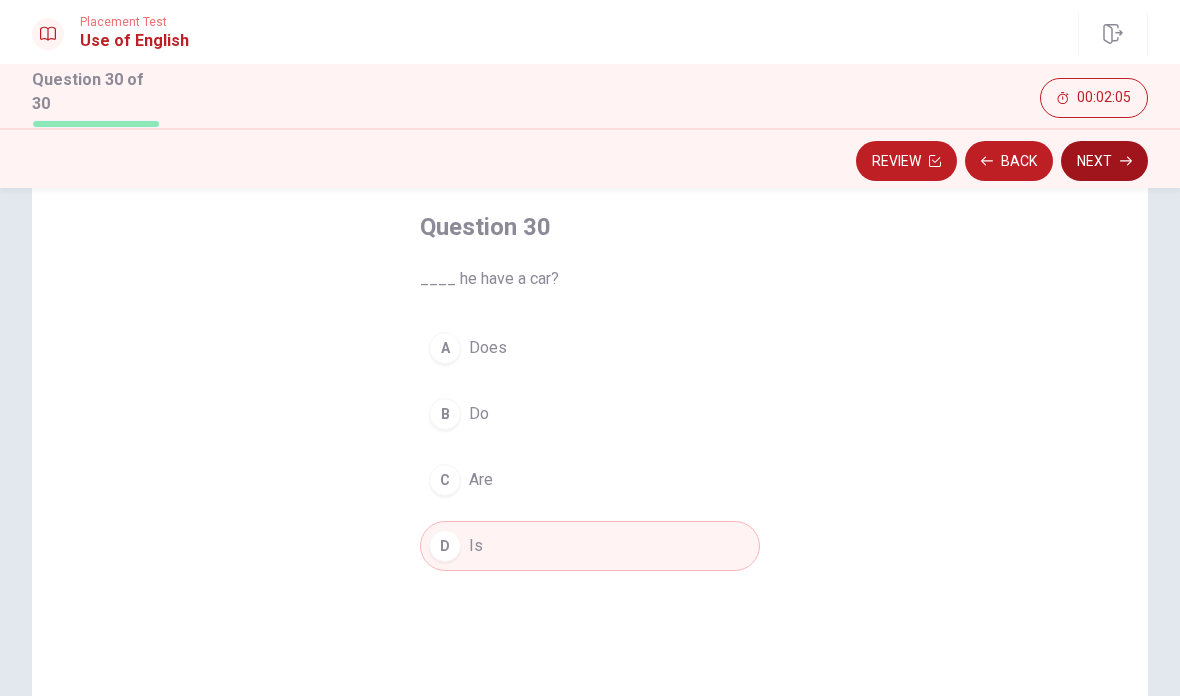 drag, startPoint x: 446, startPoint y: 542, endPoint x: 1100, endPoint y: 152, distance: 761.4565 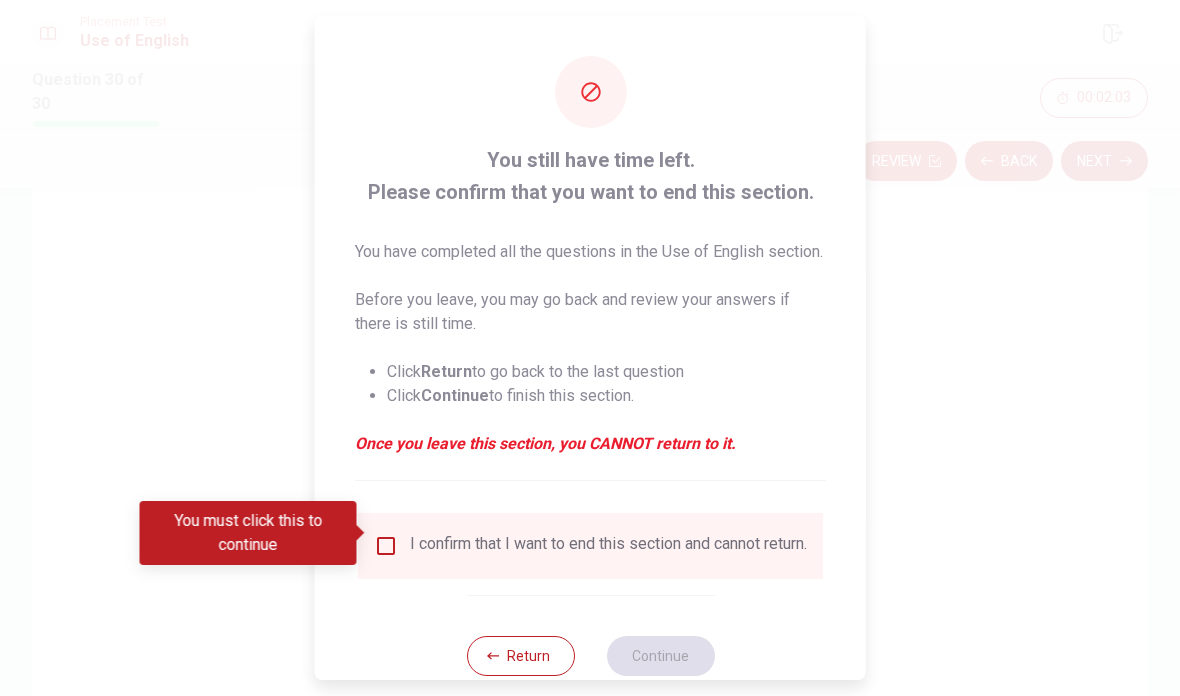 drag, startPoint x: 1100, startPoint y: 152, endPoint x: 384, endPoint y: 536, distance: 812.4728 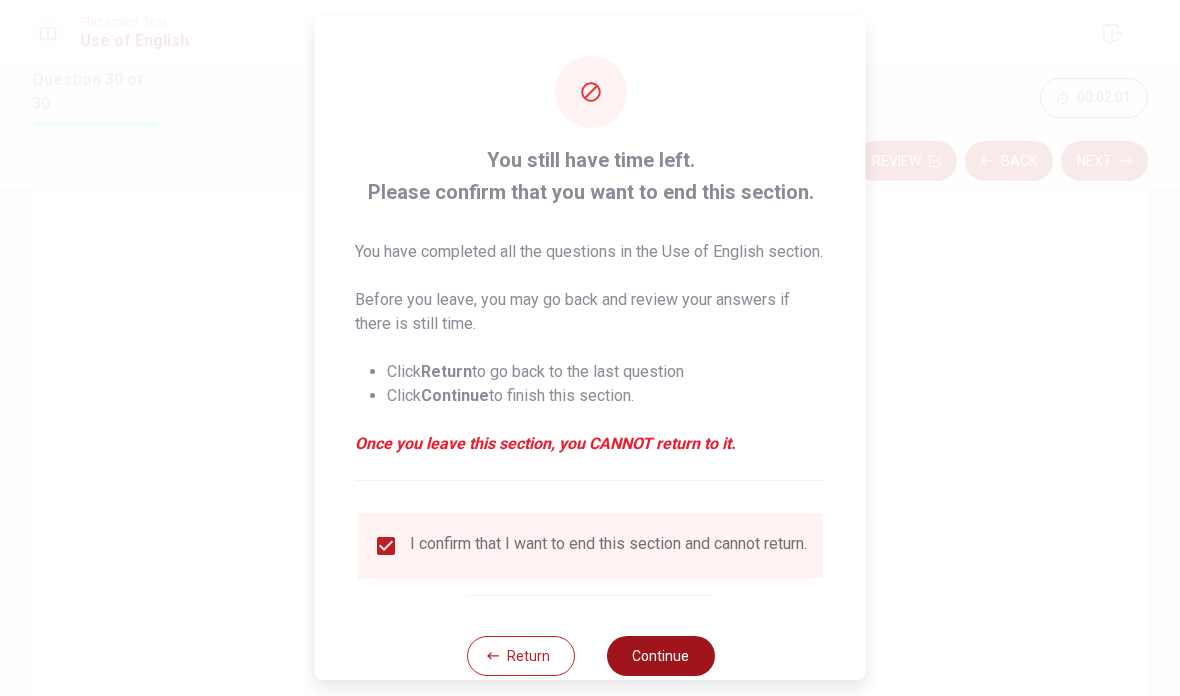 drag, startPoint x: 384, startPoint y: 536, endPoint x: 649, endPoint y: 651, distance: 288.87714 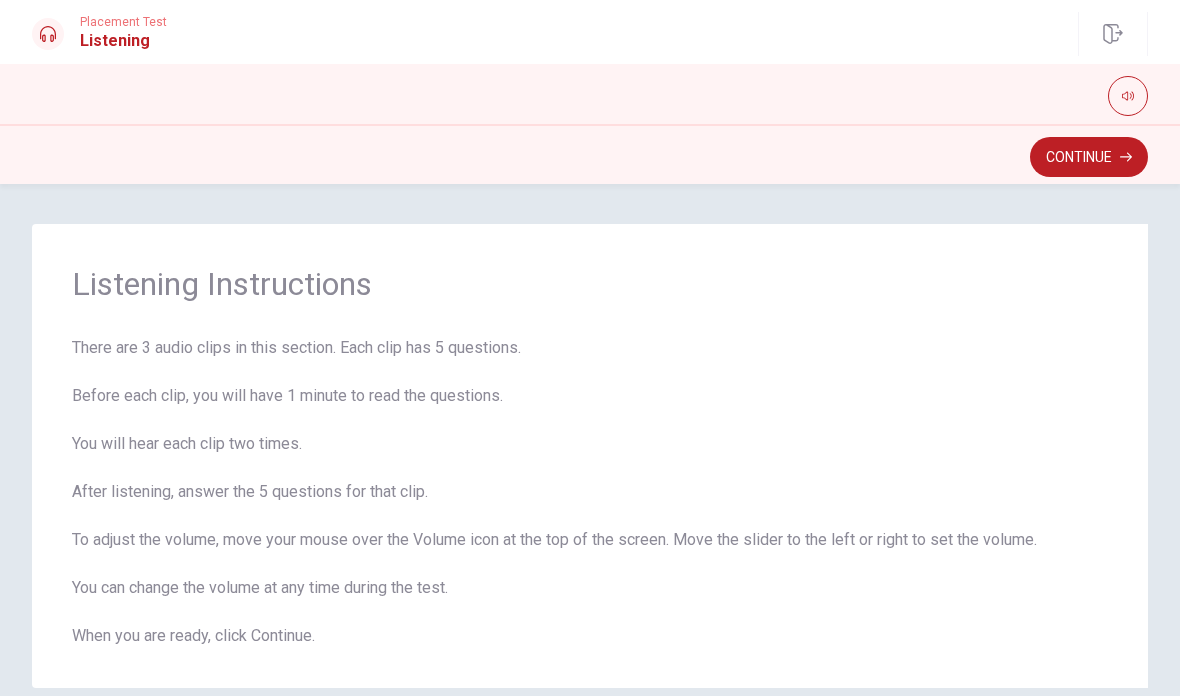 scroll, scrollTop: 0, scrollLeft: 0, axis: both 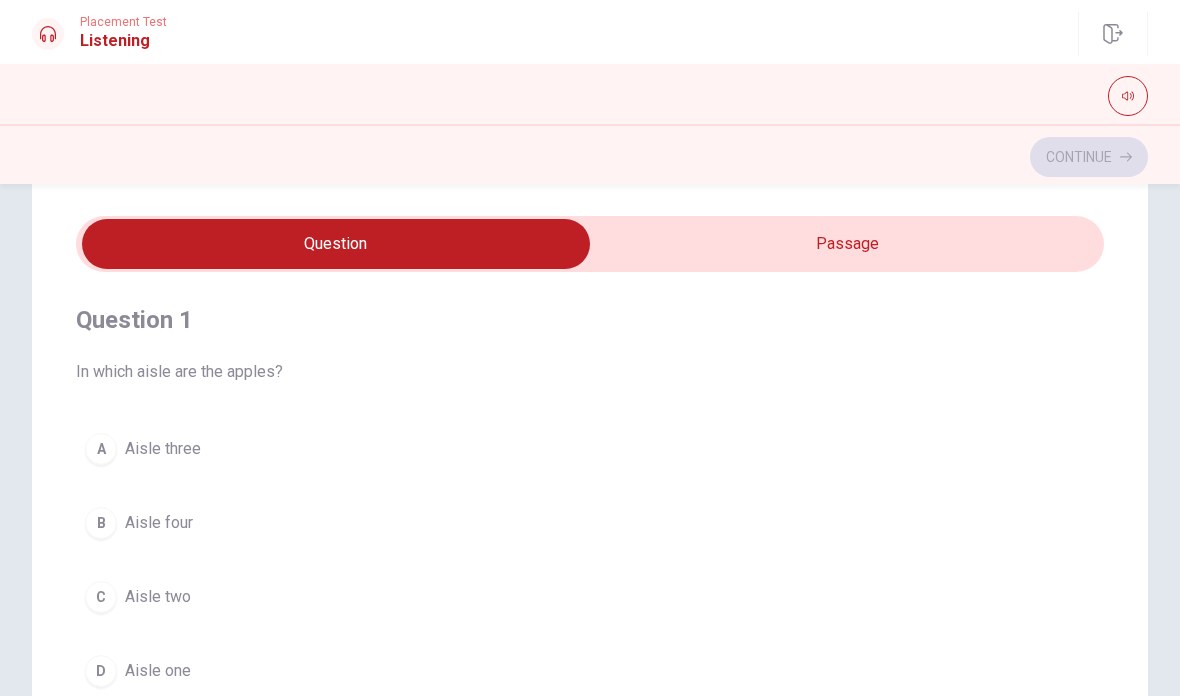 drag, startPoint x: 649, startPoint y: 651, endPoint x: 643, endPoint y: 254, distance: 397.04535 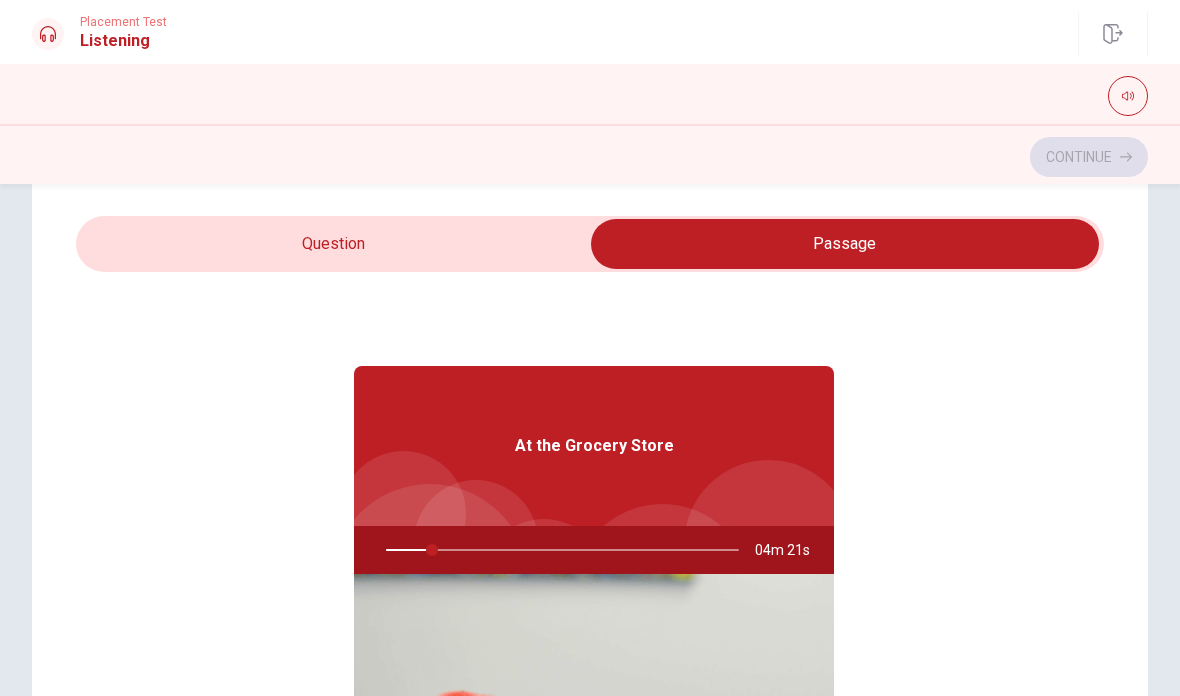 drag, startPoint x: 643, startPoint y: 254, endPoint x: 435, endPoint y: 552, distance: 363.41162 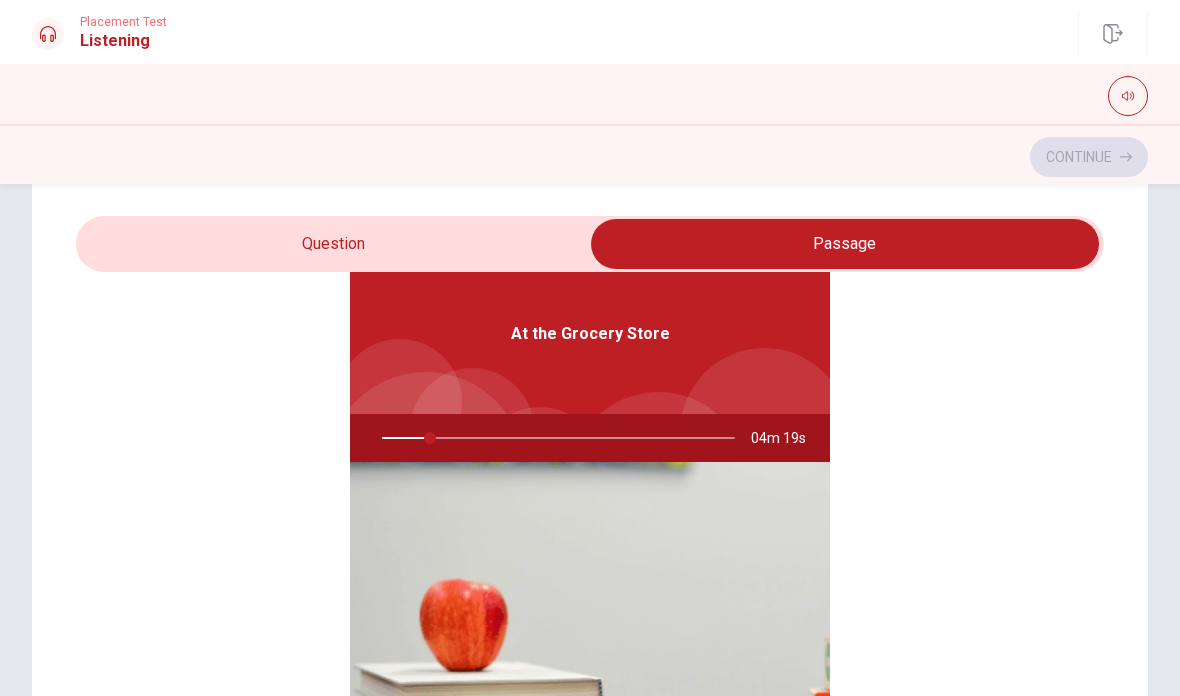 scroll, scrollTop: 112, scrollLeft: 0, axis: vertical 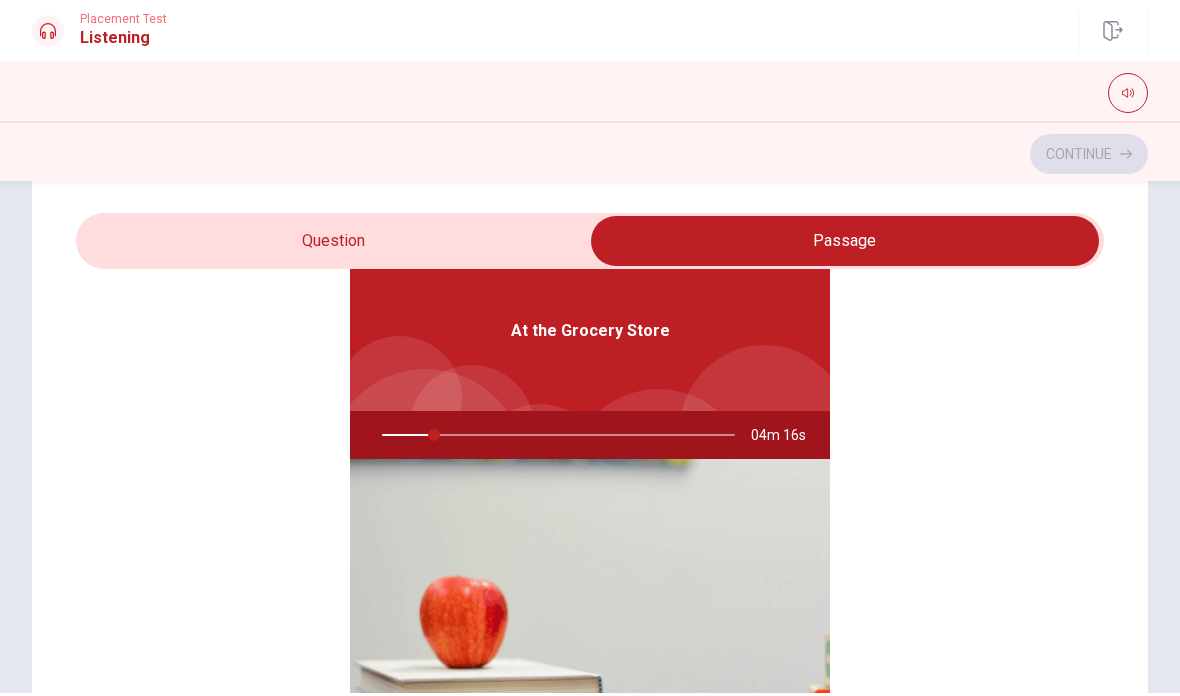 type on "15" 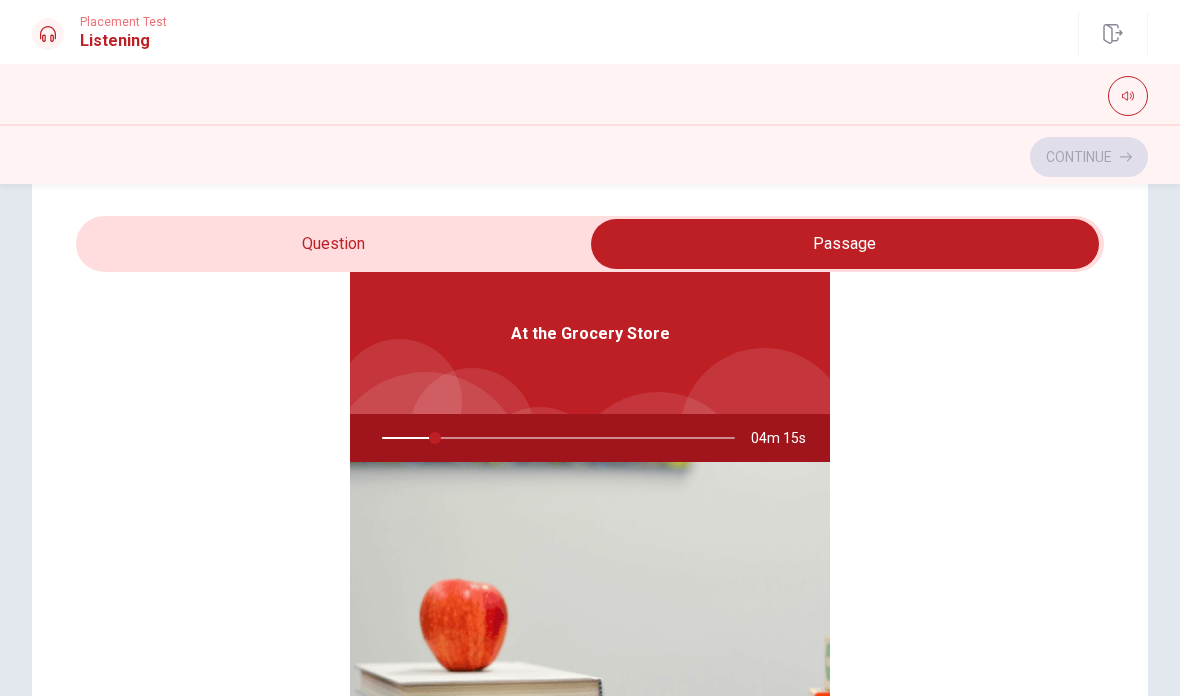drag, startPoint x: 435, startPoint y: 552, endPoint x: 385, endPoint y: 241, distance: 314.99365 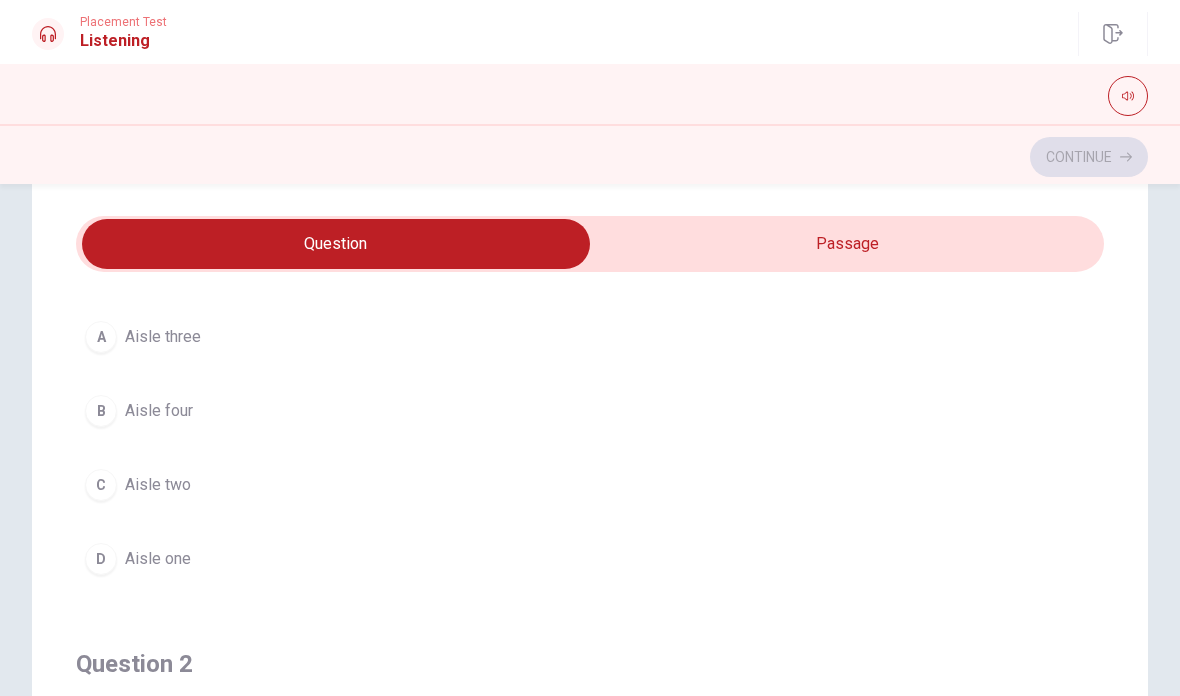 scroll, scrollTop: 41, scrollLeft: 0, axis: vertical 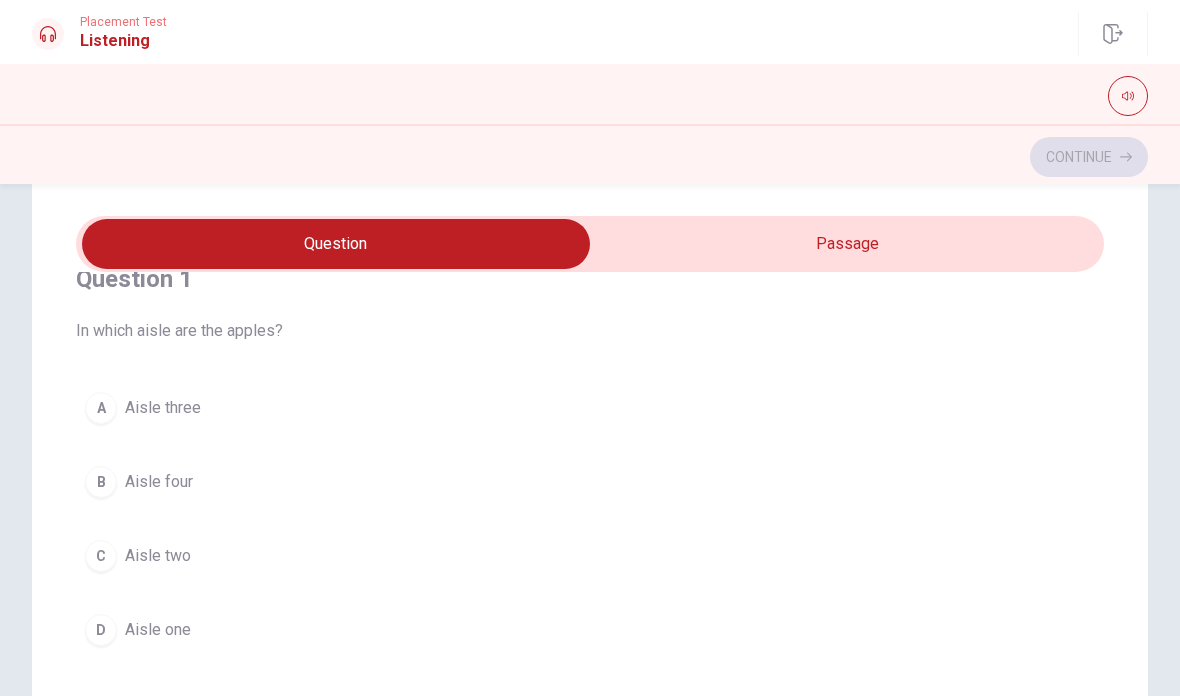 drag, startPoint x: 385, startPoint y: 241, endPoint x: 94, endPoint y: 414, distance: 338.541 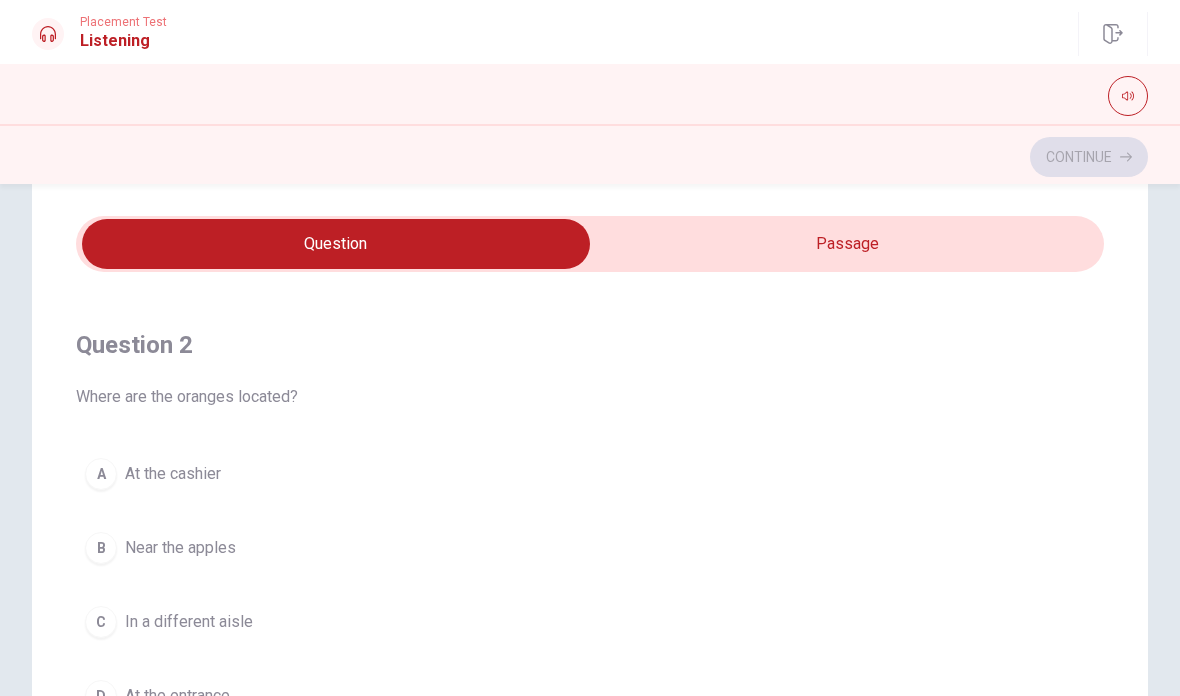 type on "17" 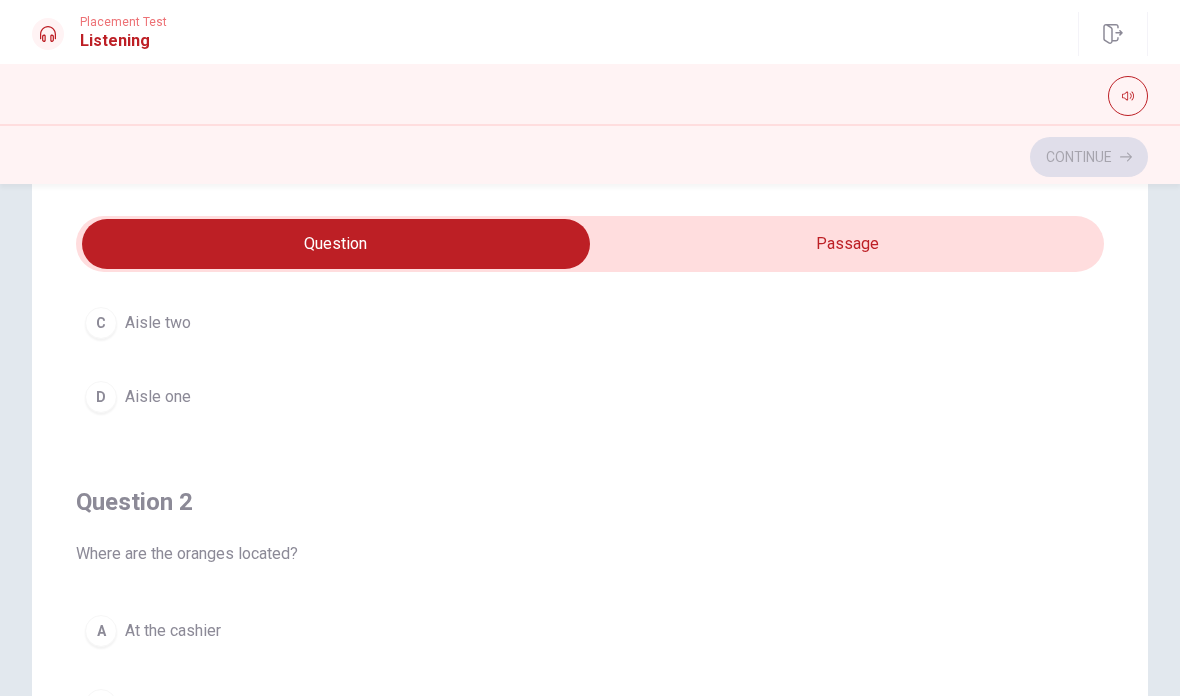 drag, startPoint x: 94, startPoint y: 414, endPoint x: 764, endPoint y: 257, distance: 688.149 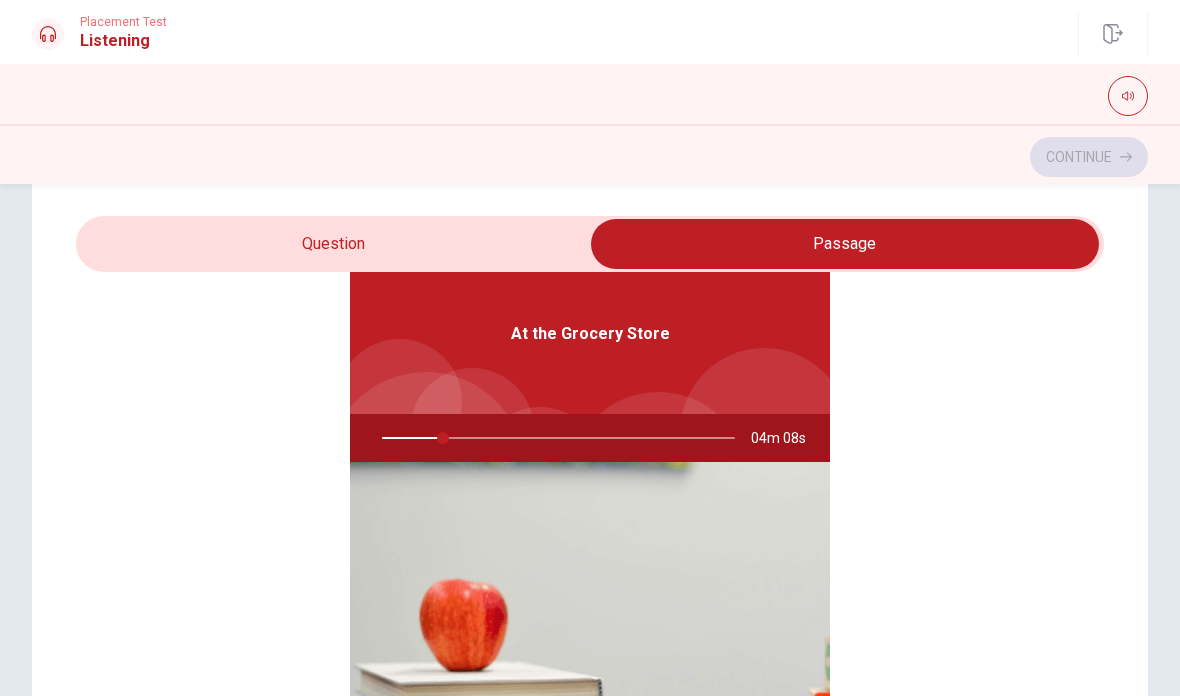 scroll, scrollTop: 112, scrollLeft: 0, axis: vertical 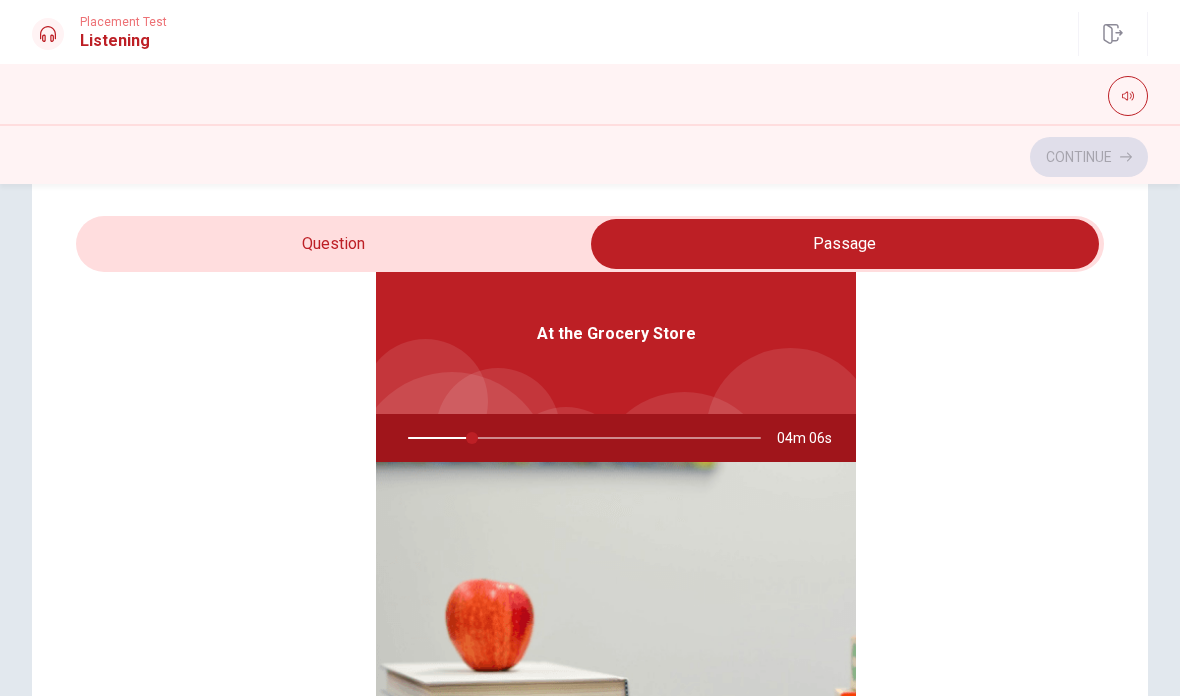 drag, startPoint x: 764, startPoint y: 257, endPoint x: 490, endPoint y: 439, distance: 328.93768 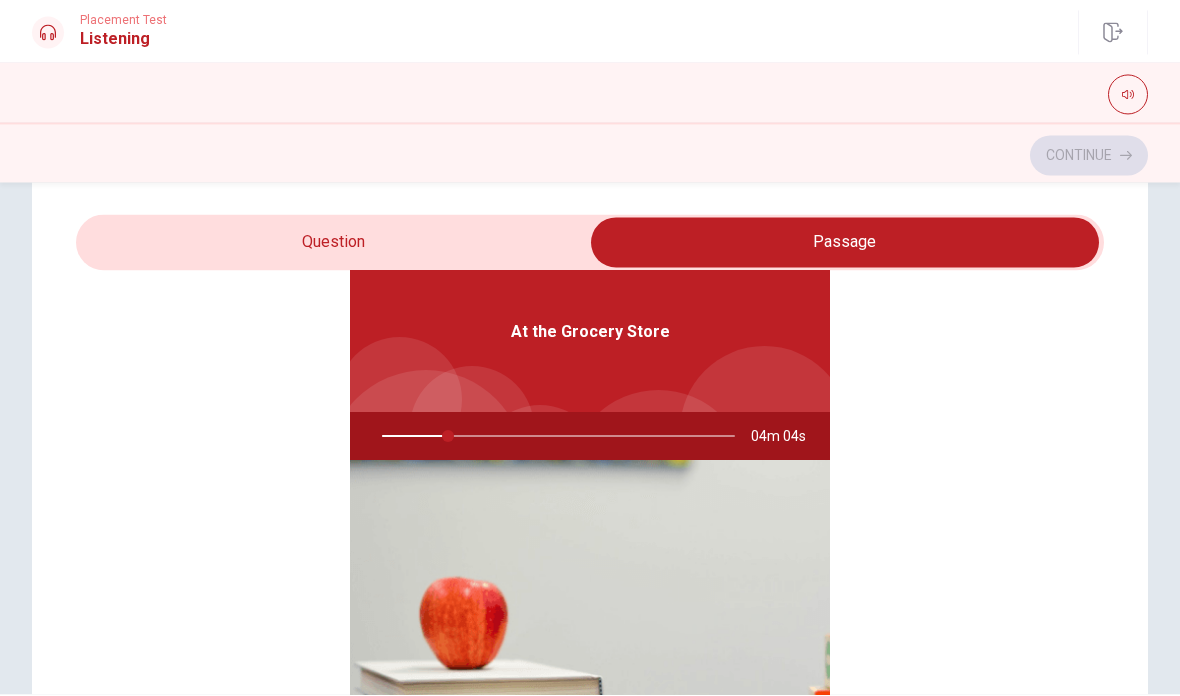 click at bounding box center (590, 622) 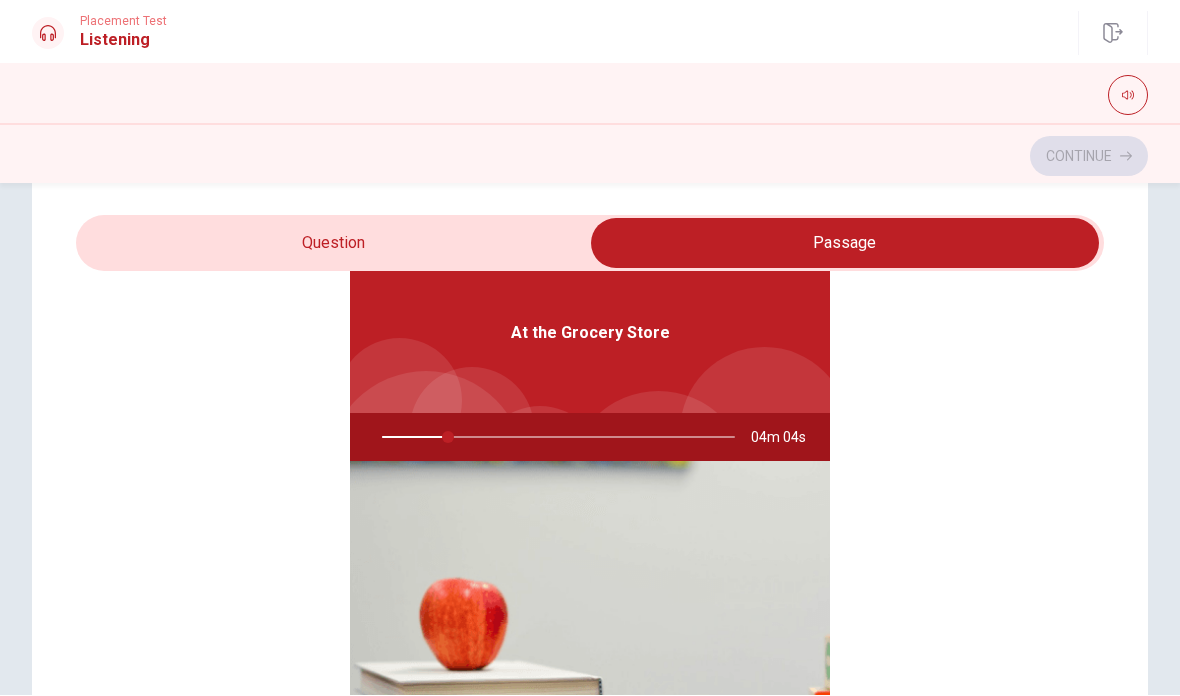 click at bounding box center (590, 622) 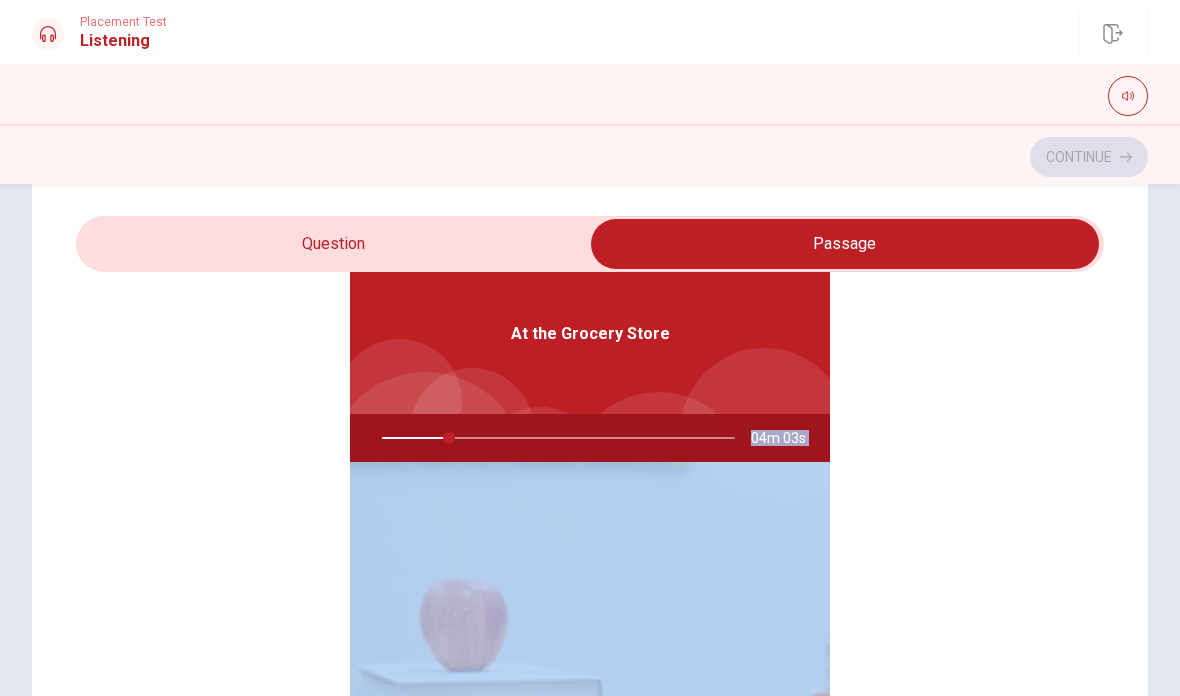 click at bounding box center [590, 622] 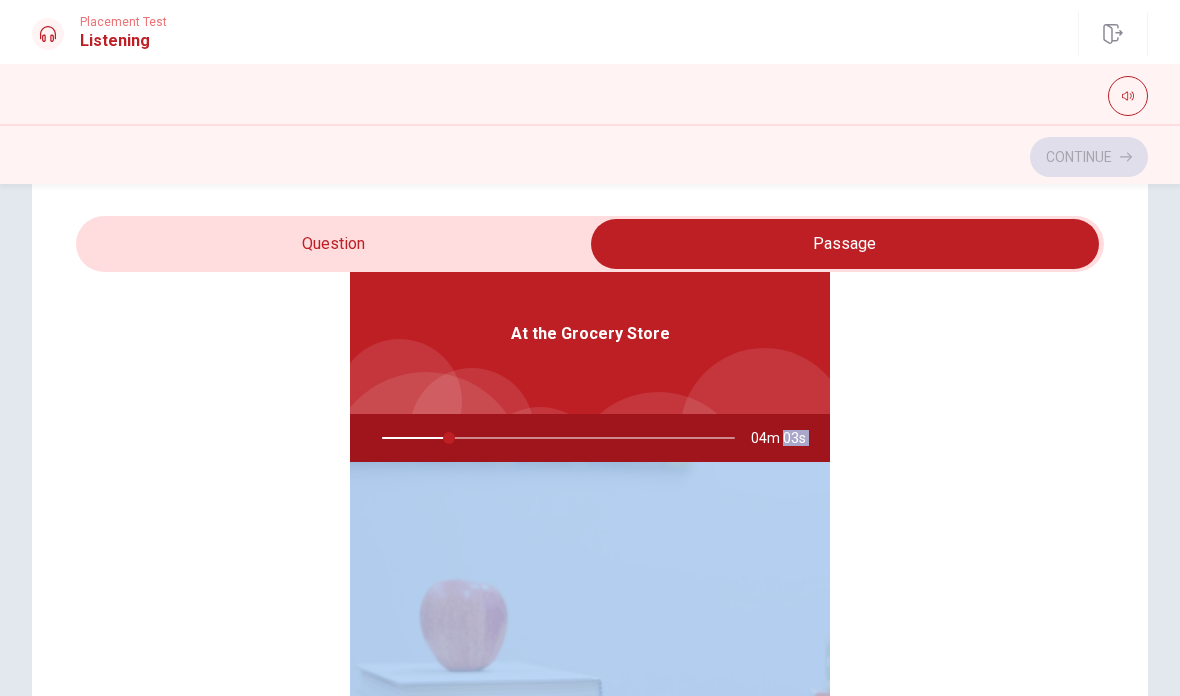 click on "At the Grocery Store 04m 03s" at bounding box center (590, 546) 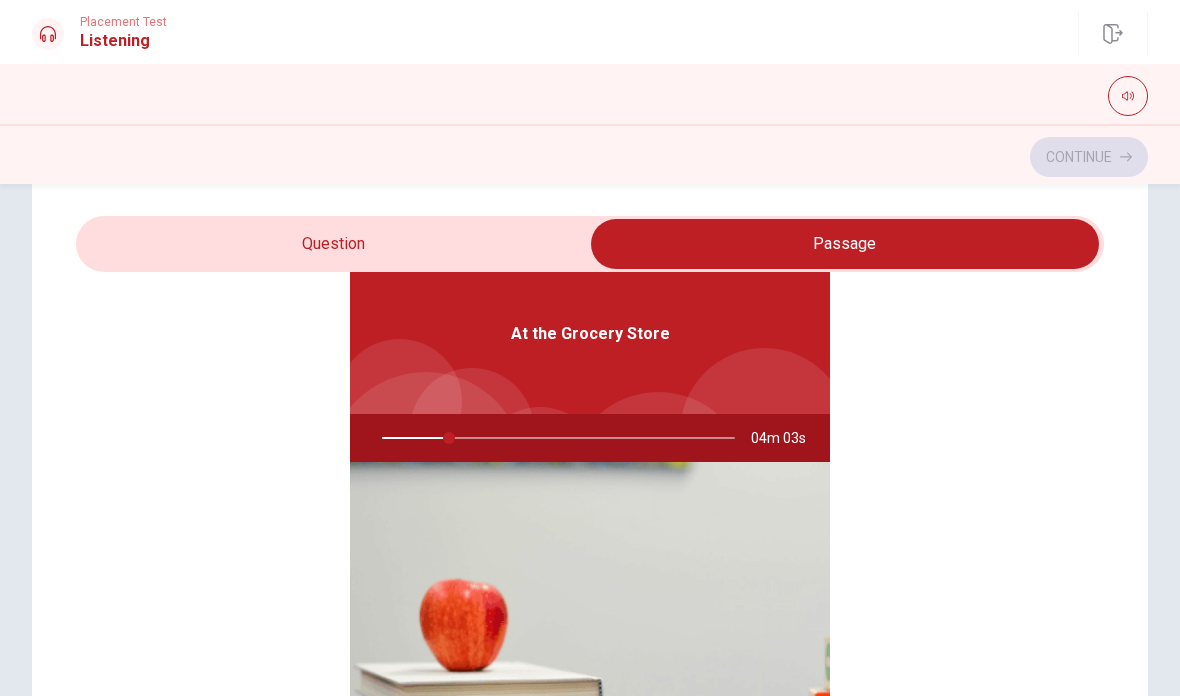 type on "19" 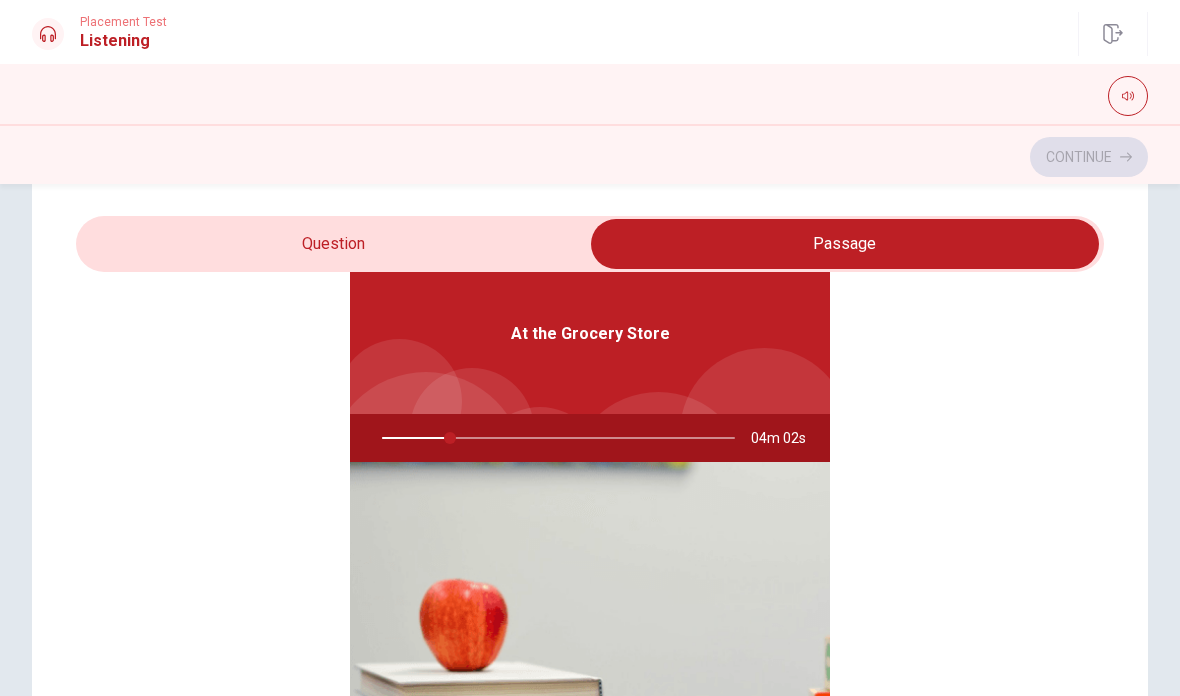 drag, startPoint x: 332, startPoint y: 426, endPoint x: 394, endPoint y: 224, distance: 211.30074 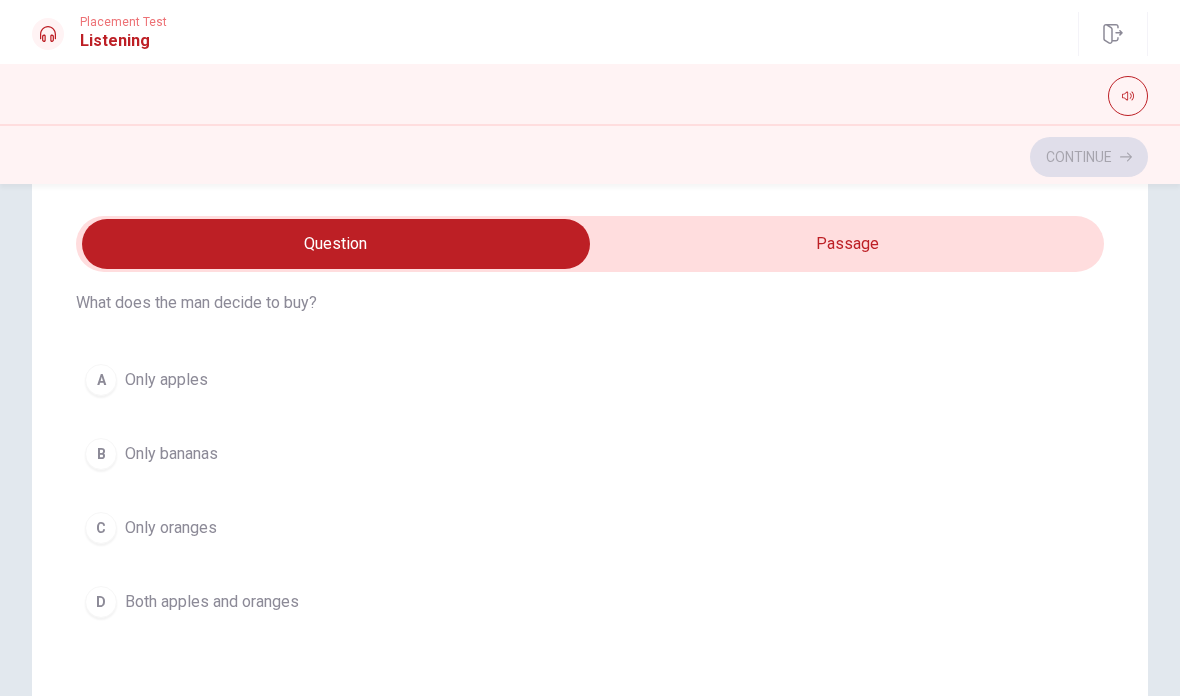 scroll, scrollTop: 1510, scrollLeft: 0, axis: vertical 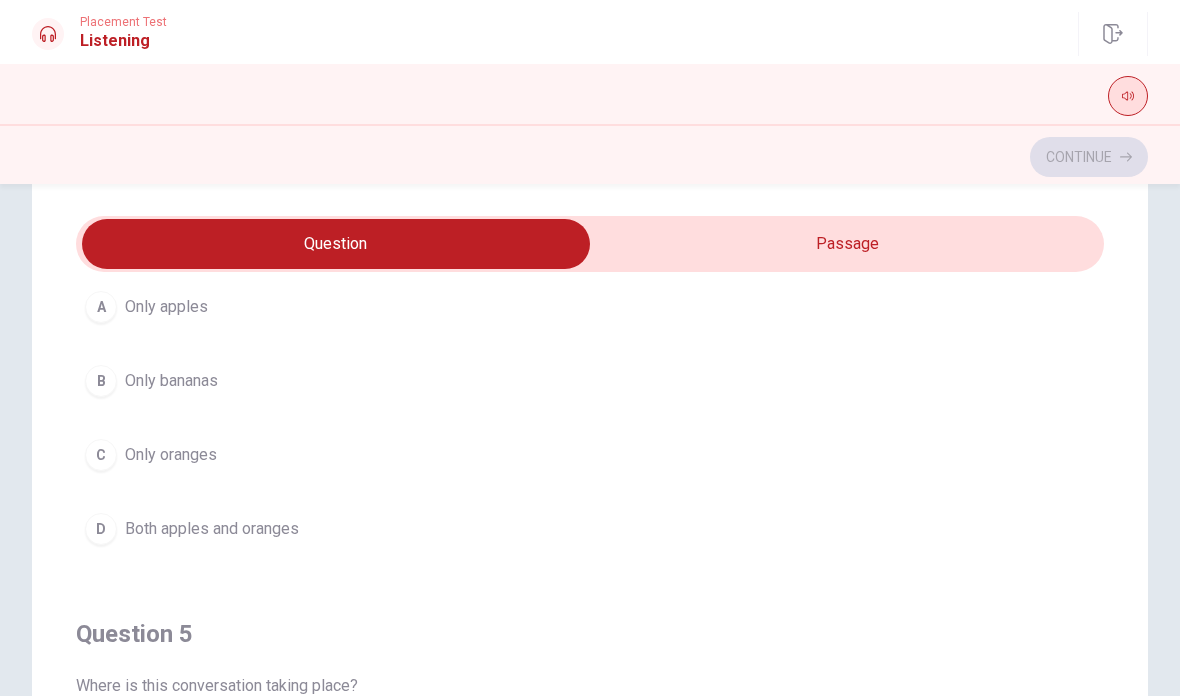 drag, startPoint x: 394, startPoint y: 224, endPoint x: 1127, endPoint y: 100, distance: 743.4144 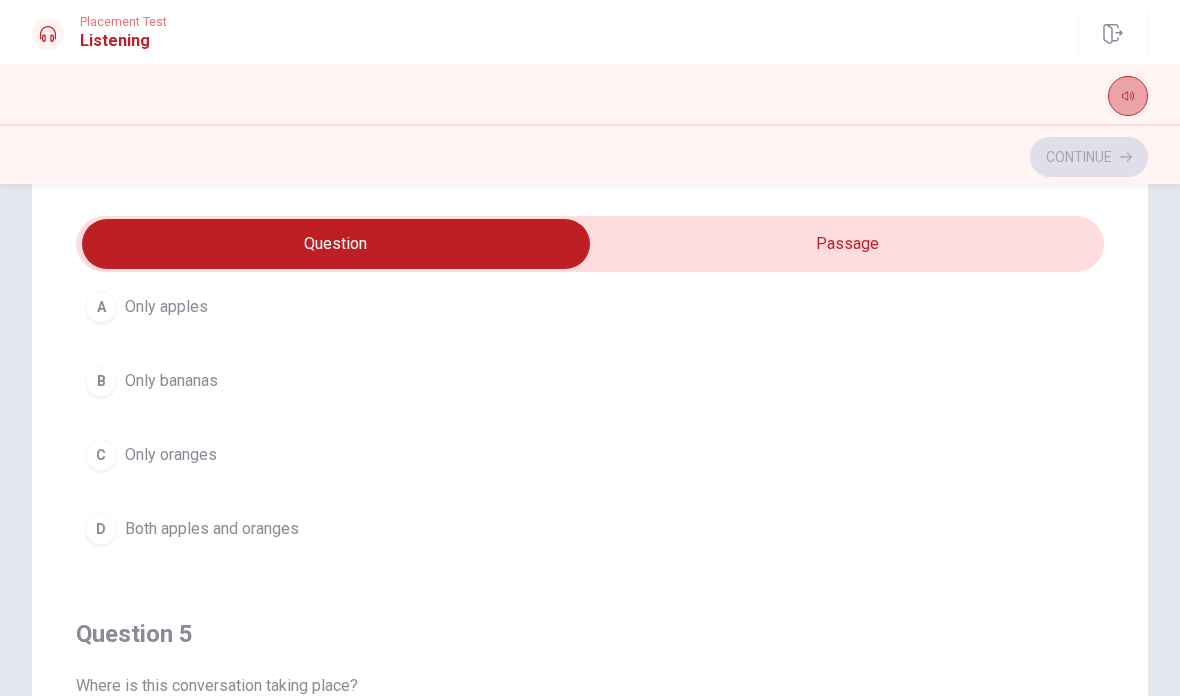click 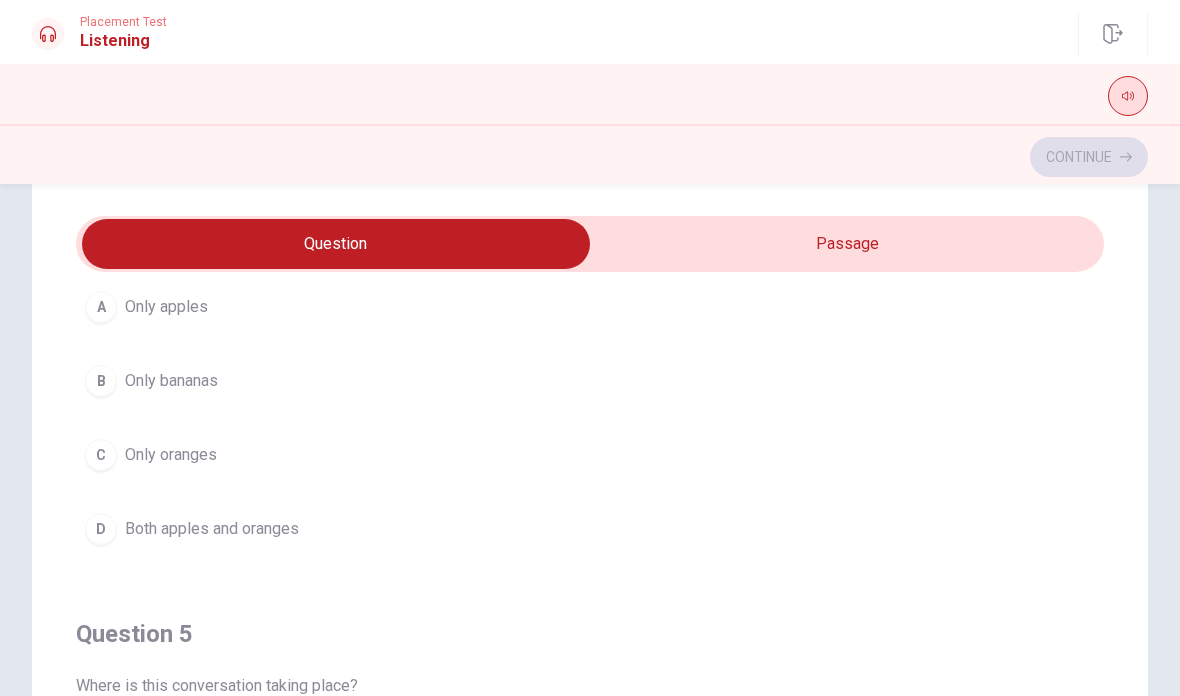drag, startPoint x: 1127, startPoint y: 100, endPoint x: 1146, endPoint y: 97, distance: 19.235384 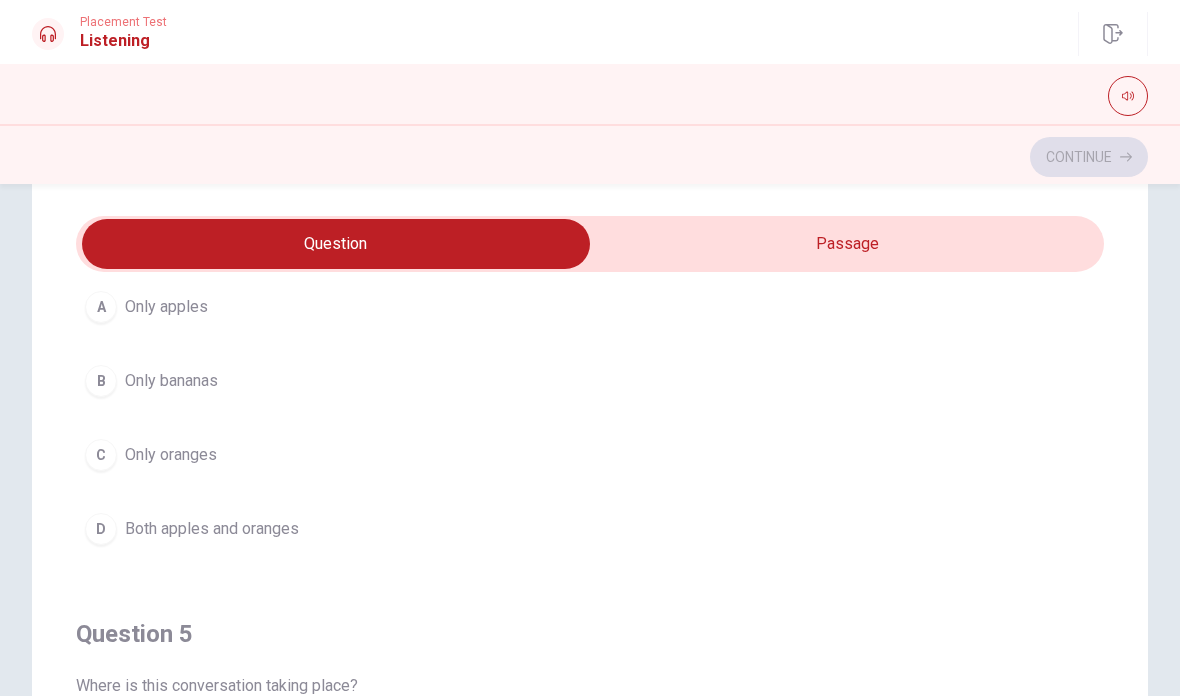 type on "24" 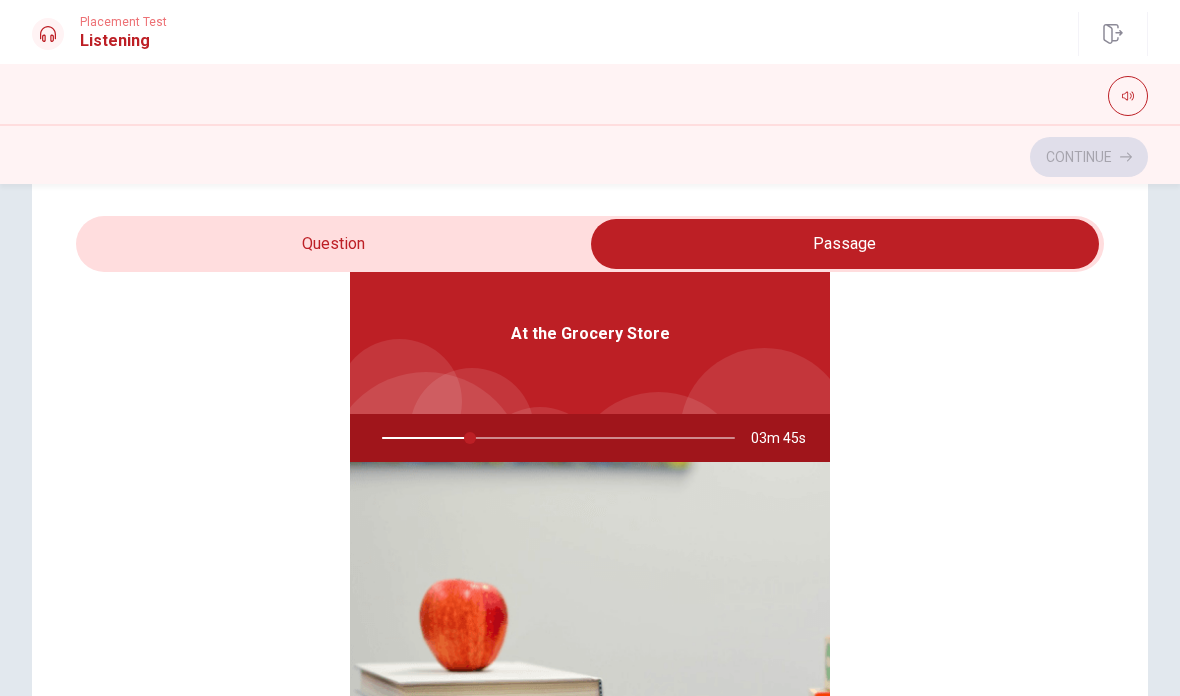 type on "25" 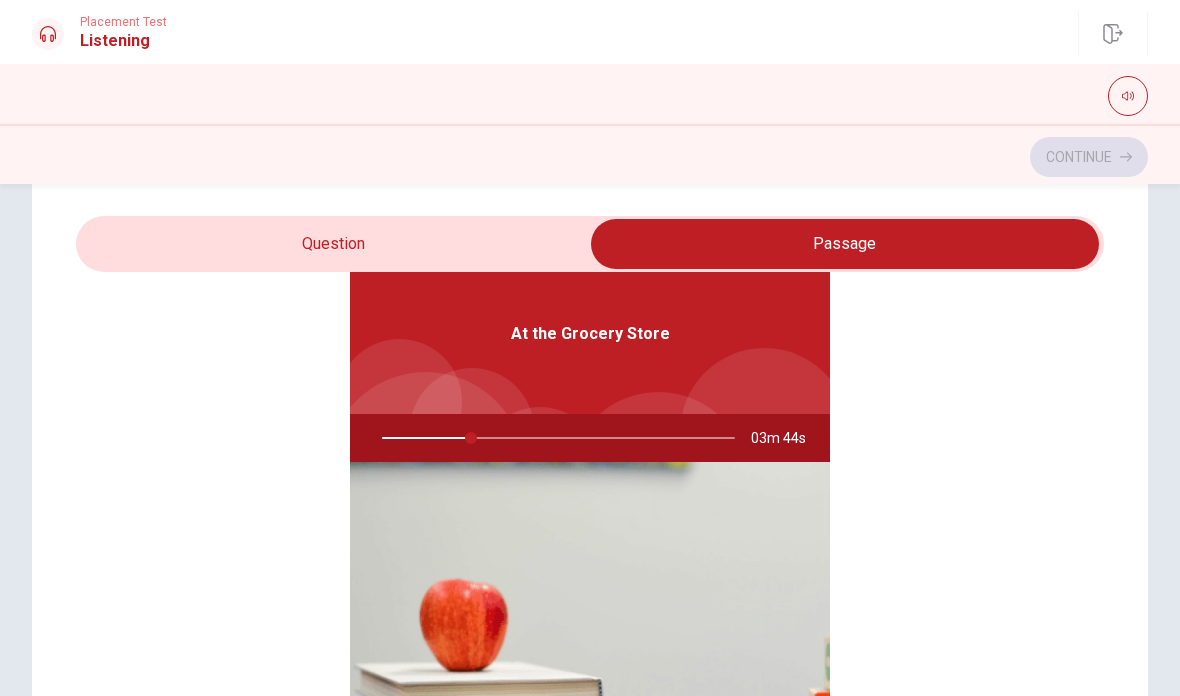 drag, startPoint x: 949, startPoint y: 239, endPoint x: 430, endPoint y: 223, distance: 519.2466 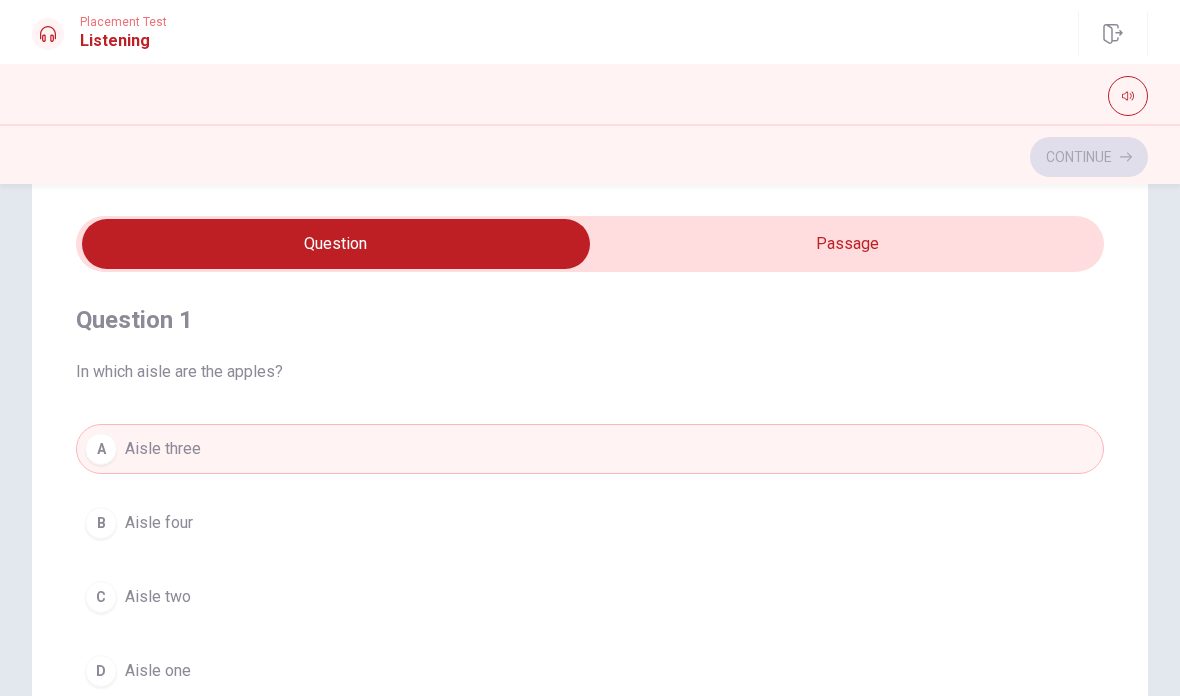 scroll, scrollTop: 0, scrollLeft: 0, axis: both 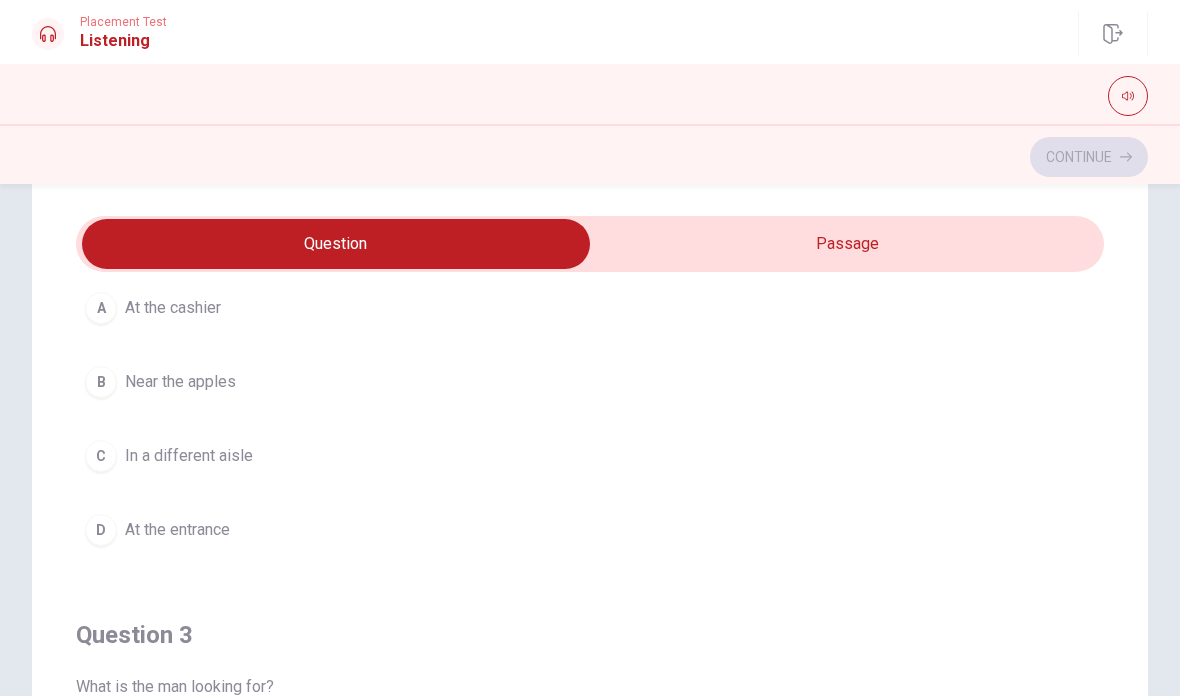 drag, startPoint x: 213, startPoint y: 532, endPoint x: 134, endPoint y: 528, distance: 79.101204 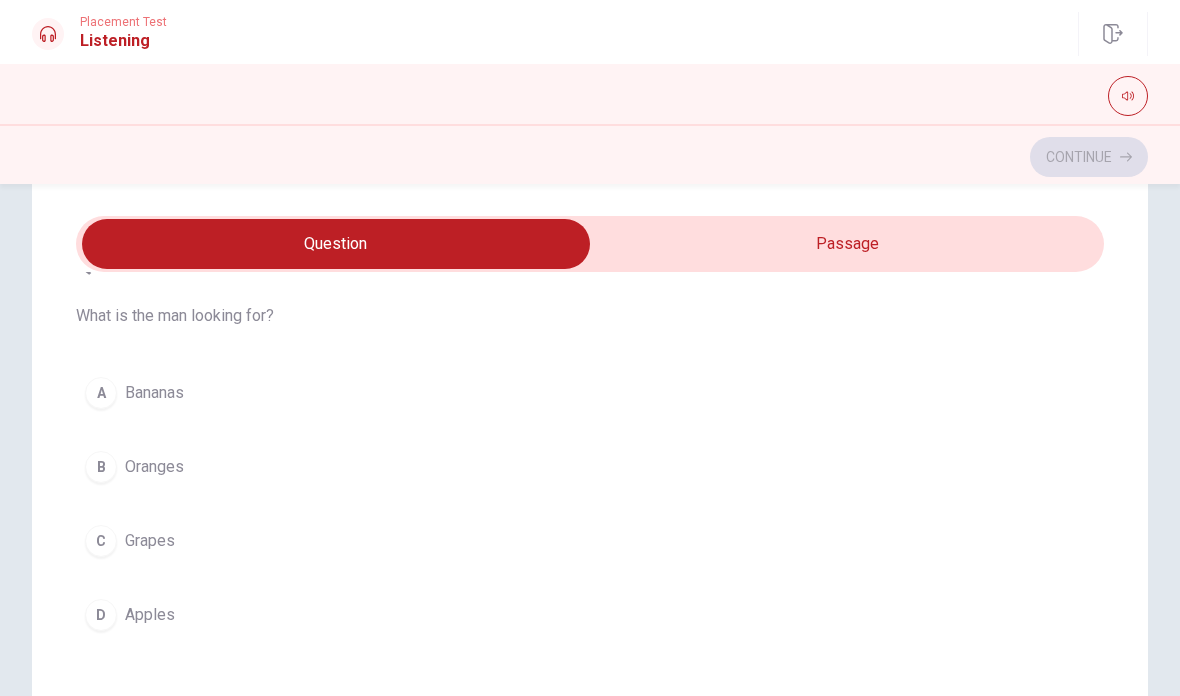 scroll, scrollTop: 968, scrollLeft: 0, axis: vertical 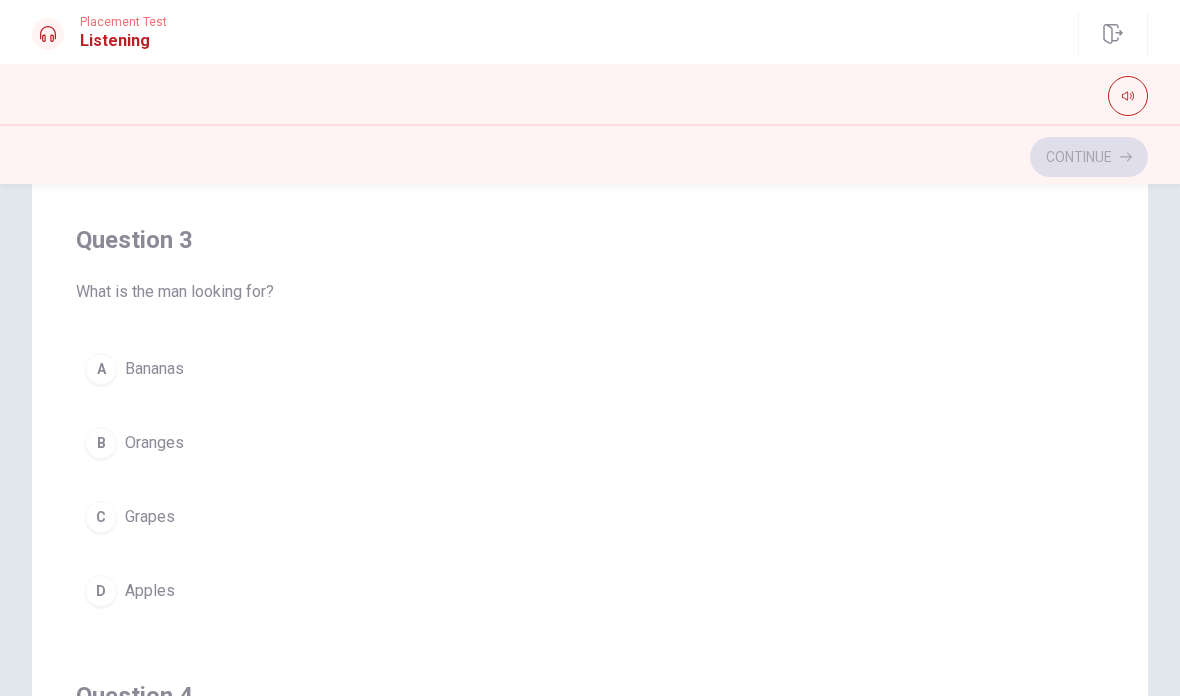 click on "A Bananas B Oranges C Grapes D Apples" at bounding box center (590, 480) 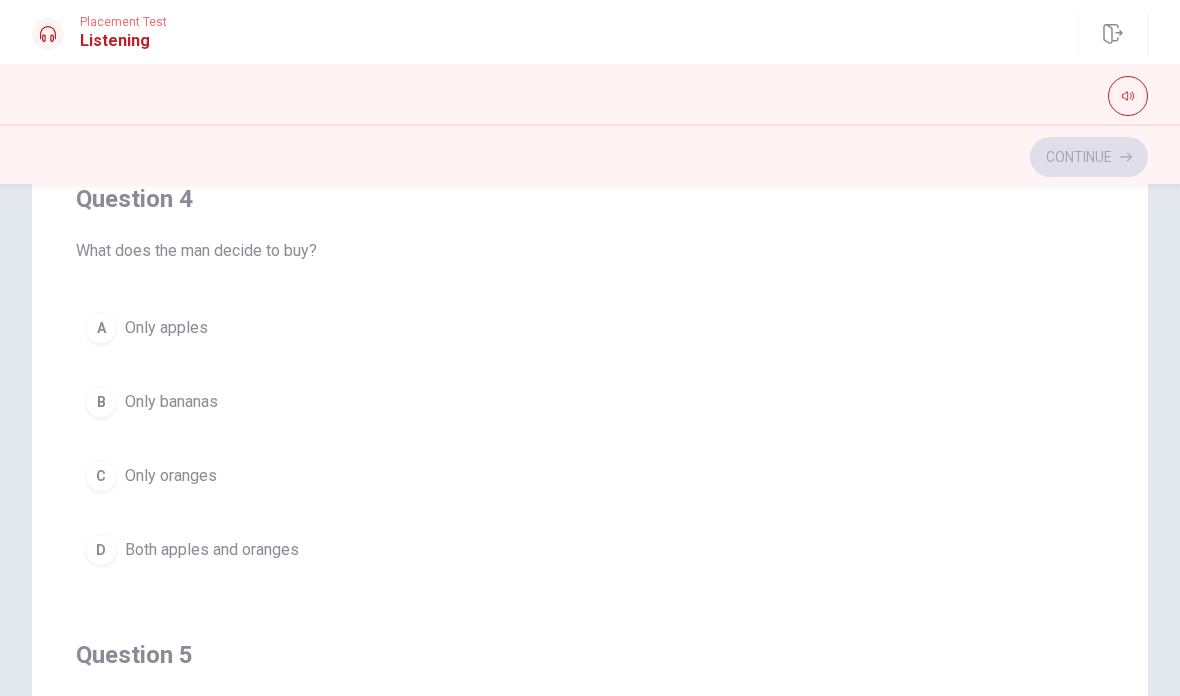 scroll, scrollTop: 1338, scrollLeft: 0, axis: vertical 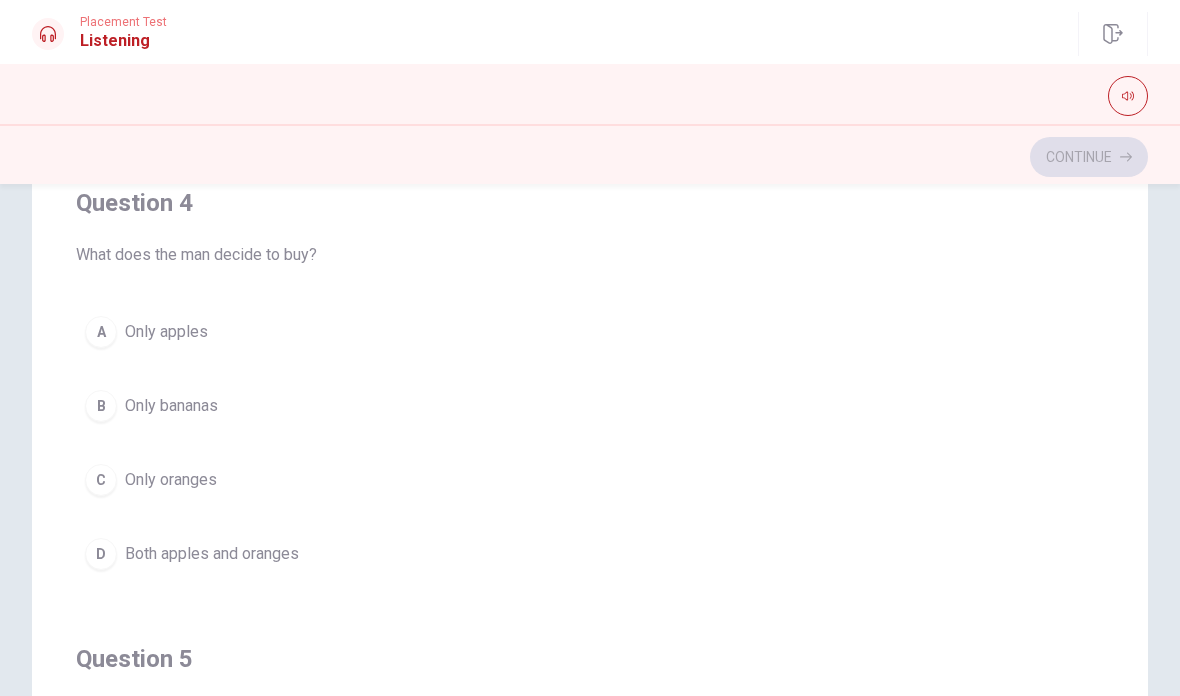 drag, startPoint x: 178, startPoint y: 467, endPoint x: 1120, endPoint y: 121, distance: 1003.53375 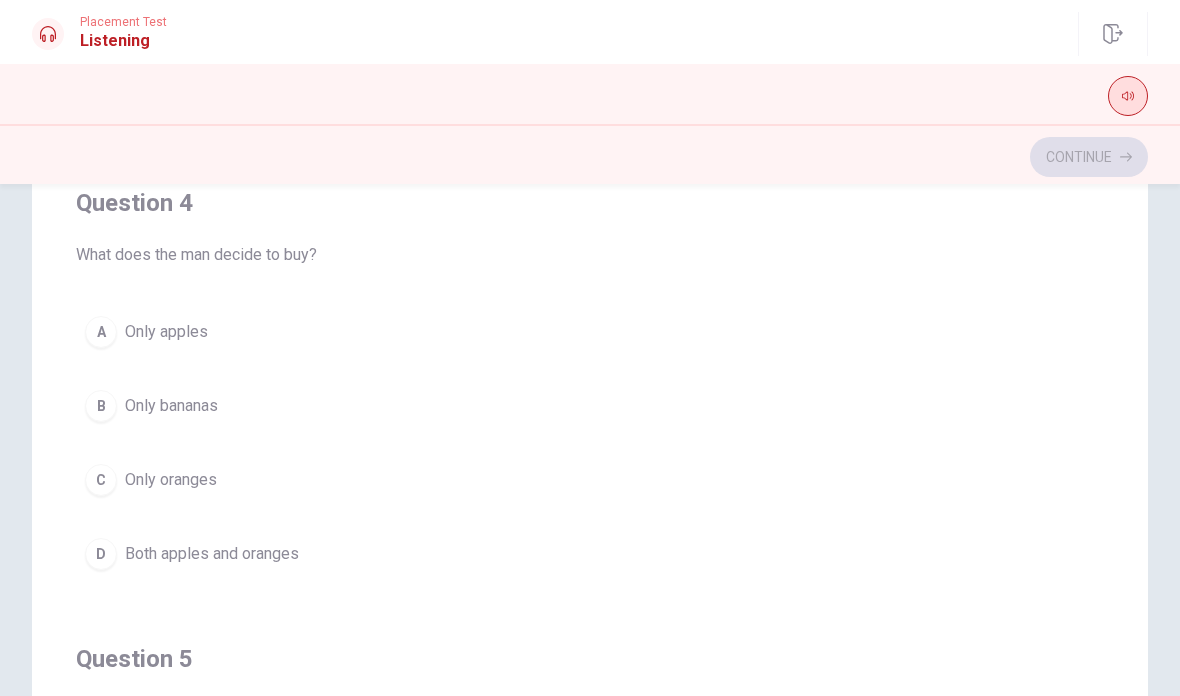 drag, startPoint x: 1120, startPoint y: 121, endPoint x: 1137, endPoint y: 102, distance: 25.495098 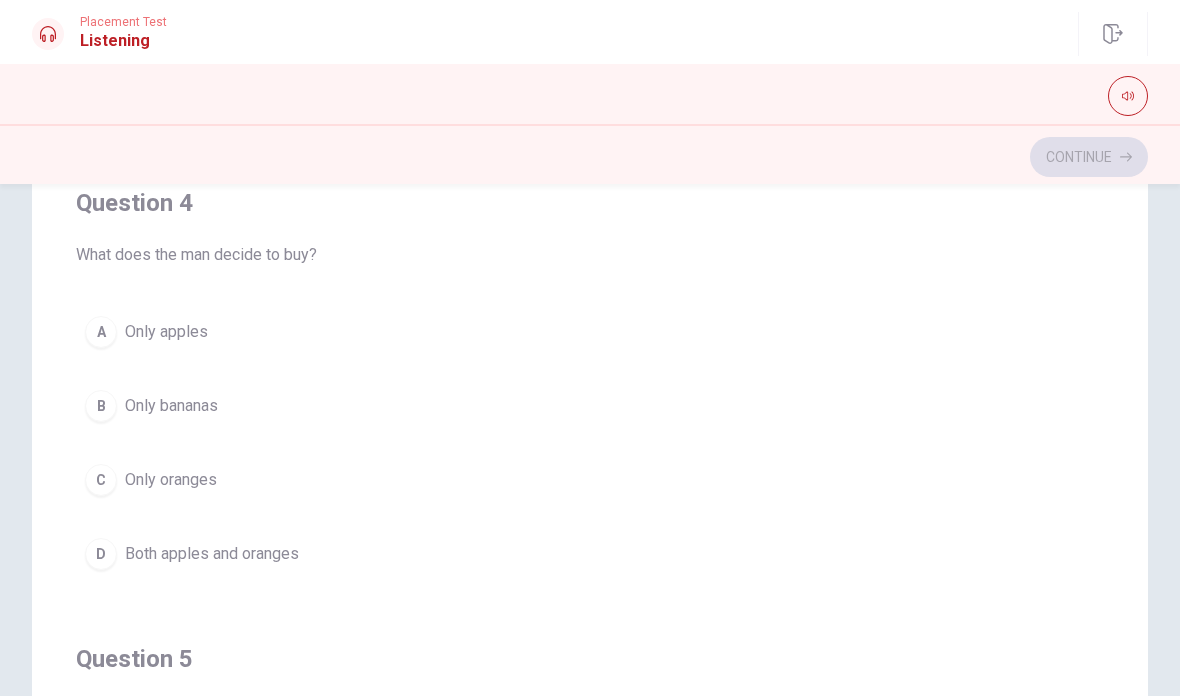 drag, startPoint x: 1137, startPoint y: 102, endPoint x: 152, endPoint y: 413, distance: 1032.9308 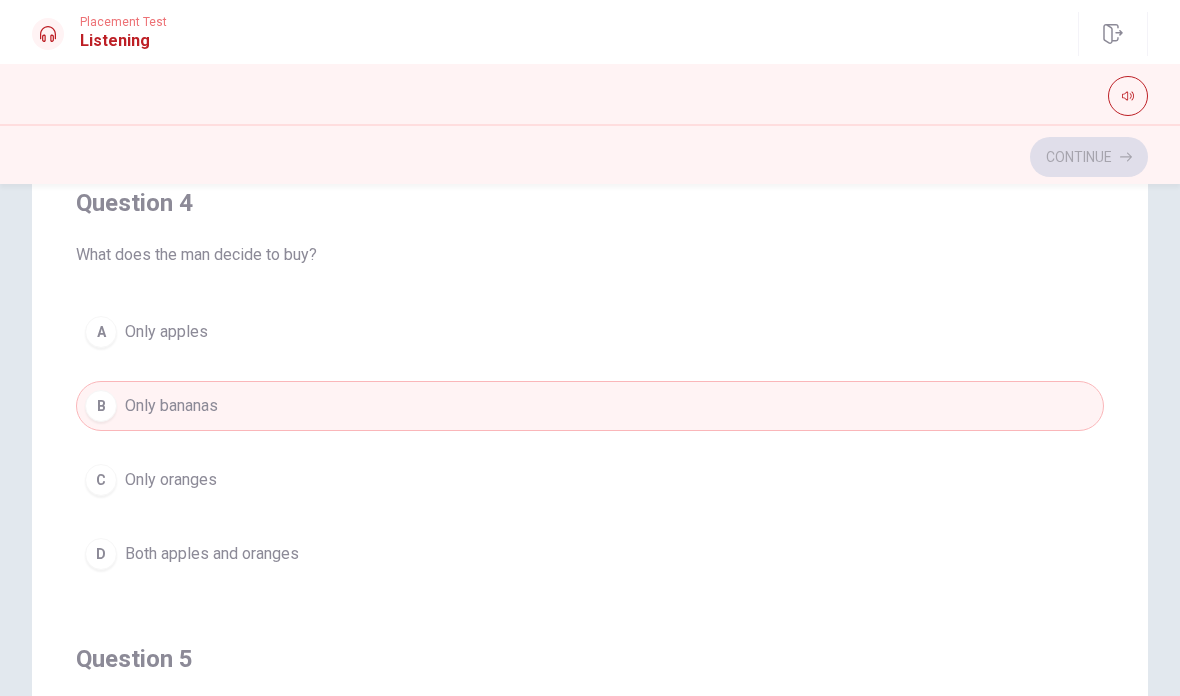 click on "Only bananas" at bounding box center (171, 406) 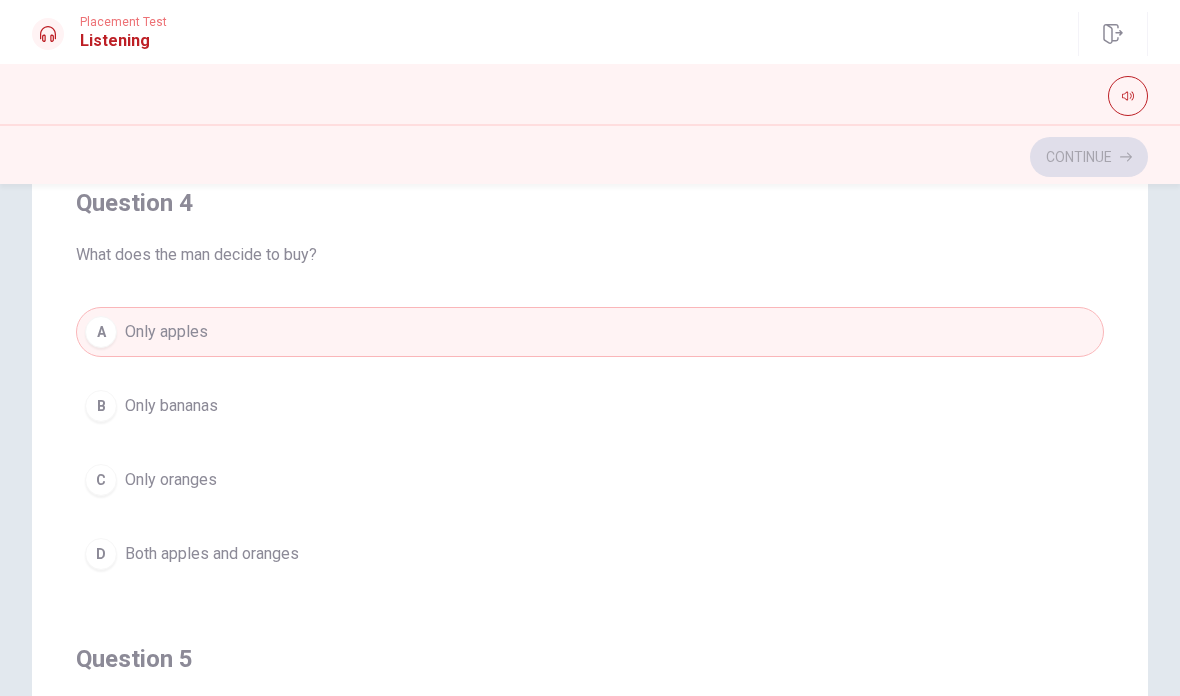 drag, startPoint x: 221, startPoint y: 354, endPoint x: 204, endPoint y: 474, distance: 121.19818 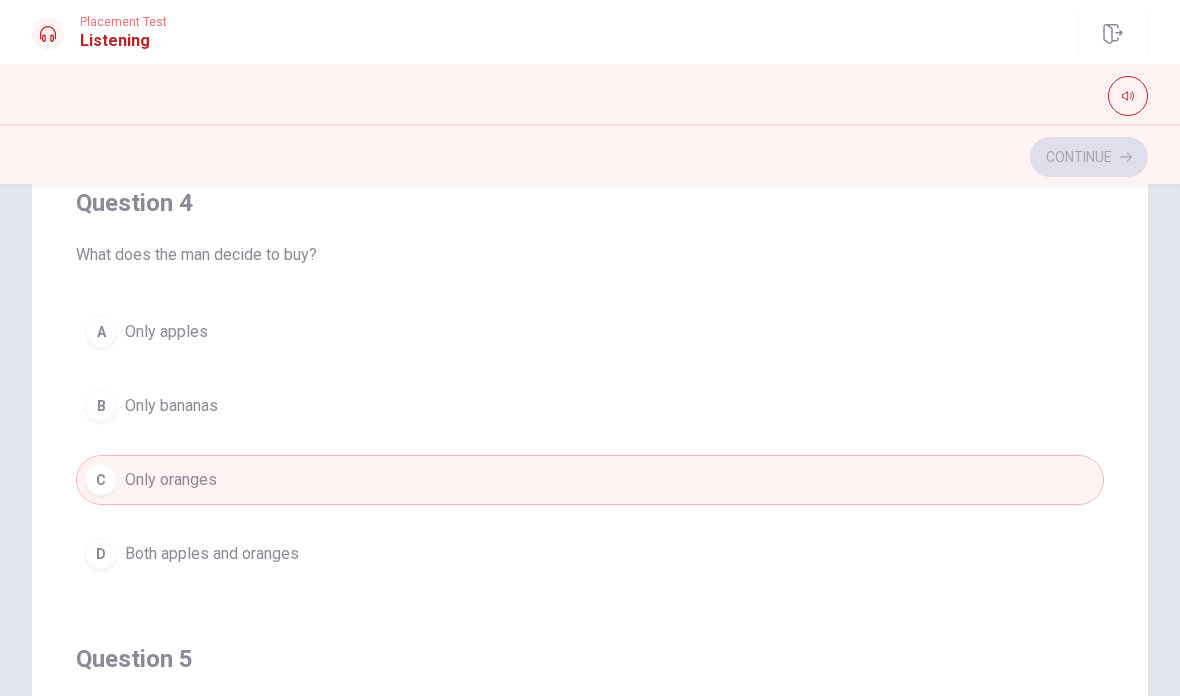 drag, startPoint x: 204, startPoint y: 474, endPoint x: 227, endPoint y: 412, distance: 66.12866 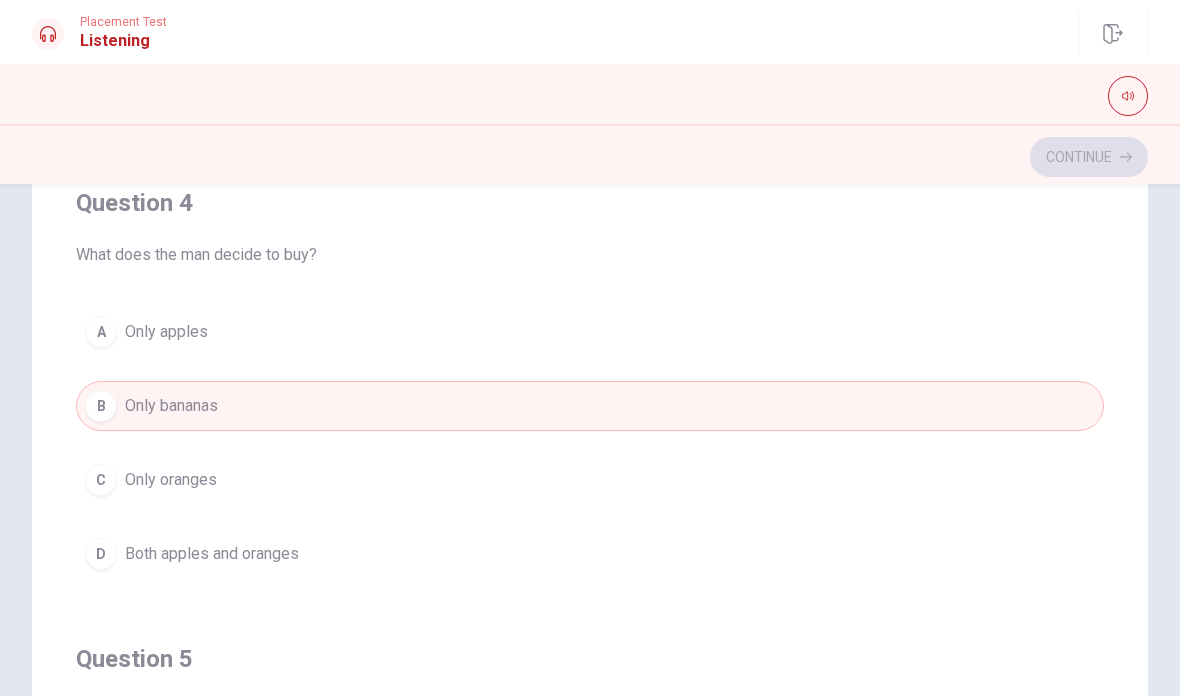 drag, startPoint x: 227, startPoint y: 412, endPoint x: 226, endPoint y: 348, distance: 64.00781 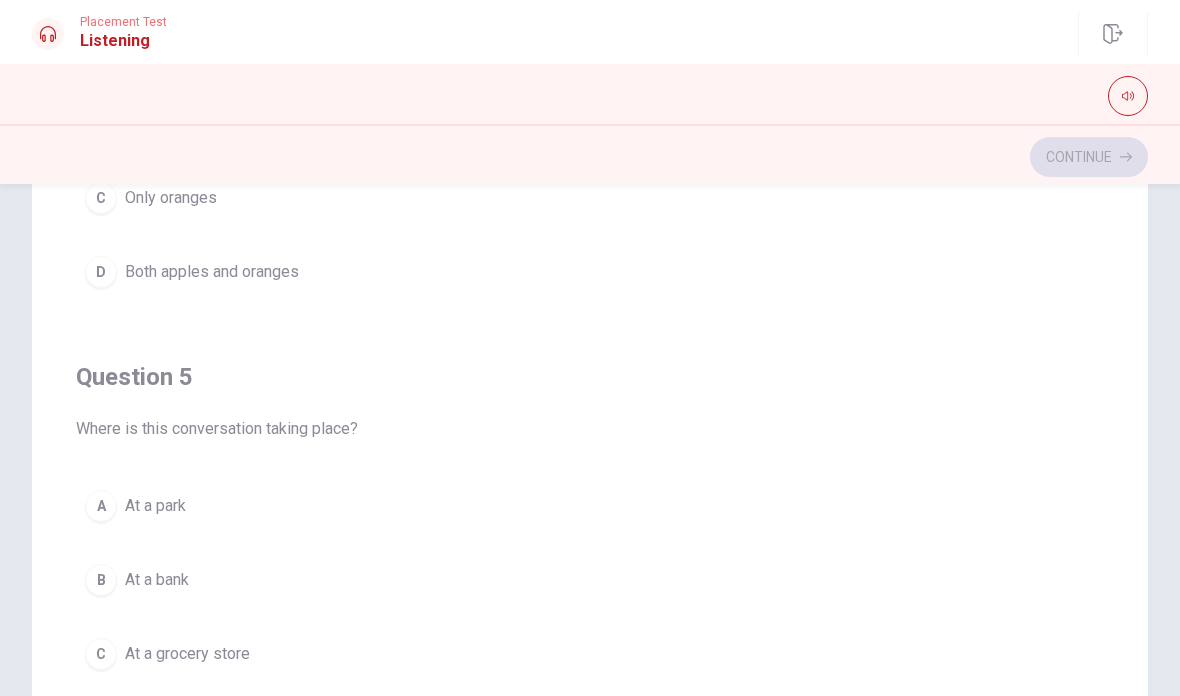 scroll, scrollTop: 1620, scrollLeft: 0, axis: vertical 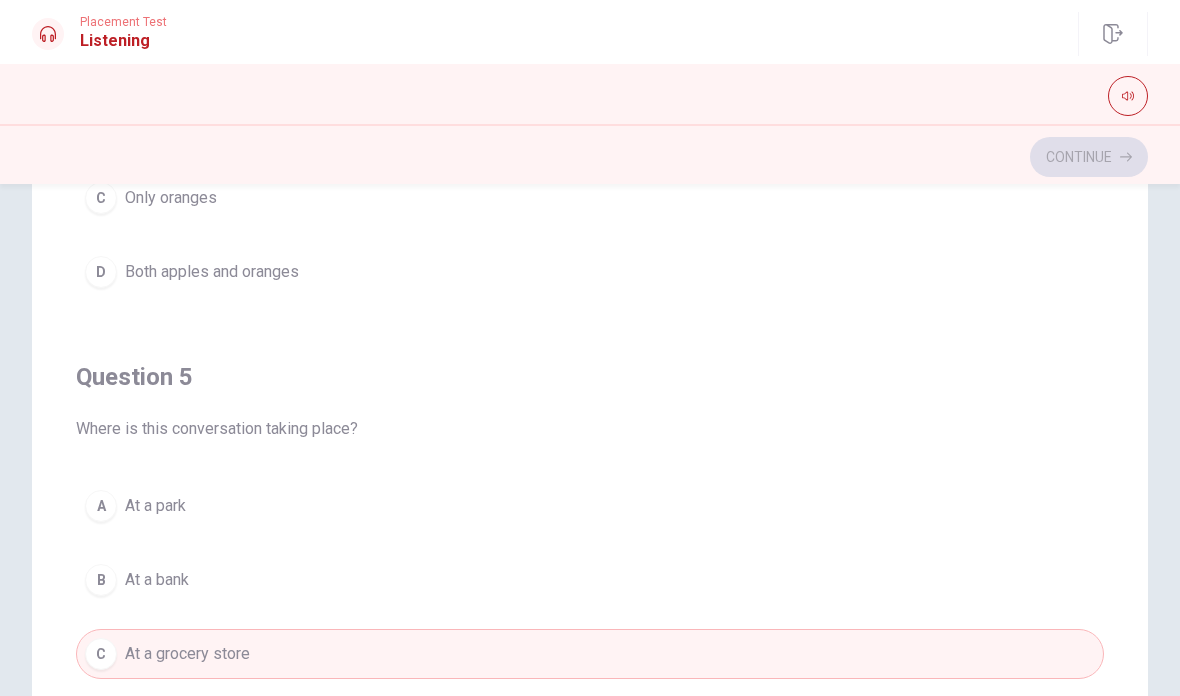 click on "At a grocery store" at bounding box center [187, 654] 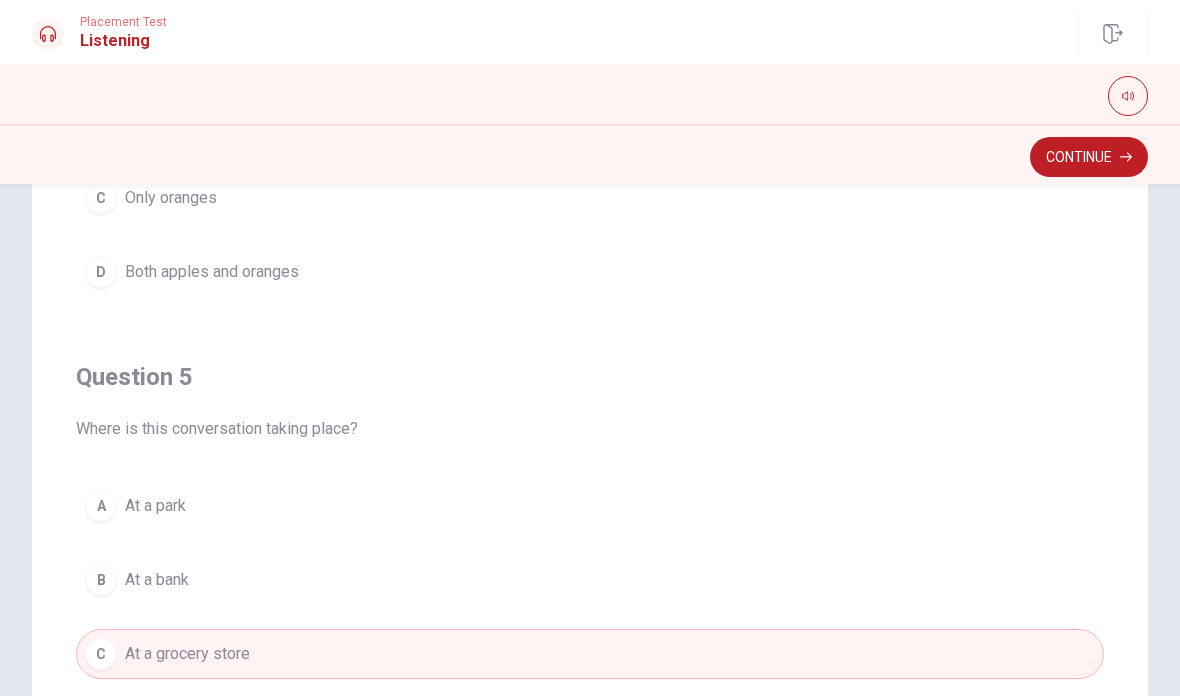 drag, startPoint x: 209, startPoint y: 643, endPoint x: 1090, endPoint y: 134, distance: 1017.46844 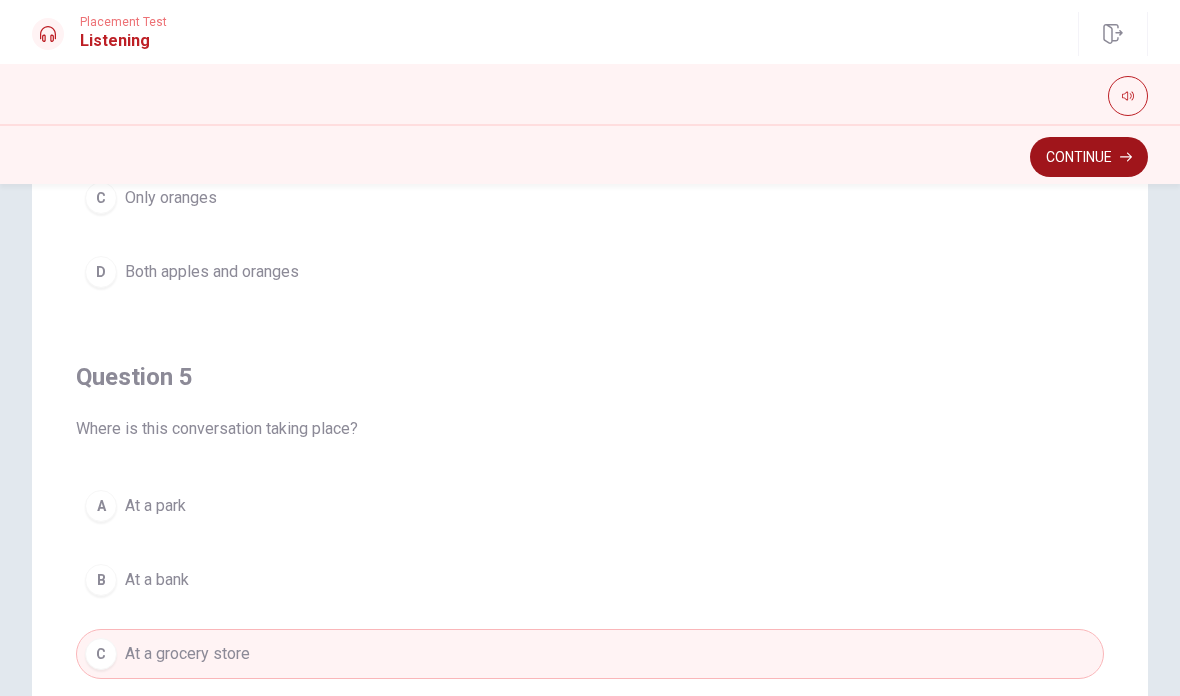 click on "Continue" at bounding box center (1089, 157) 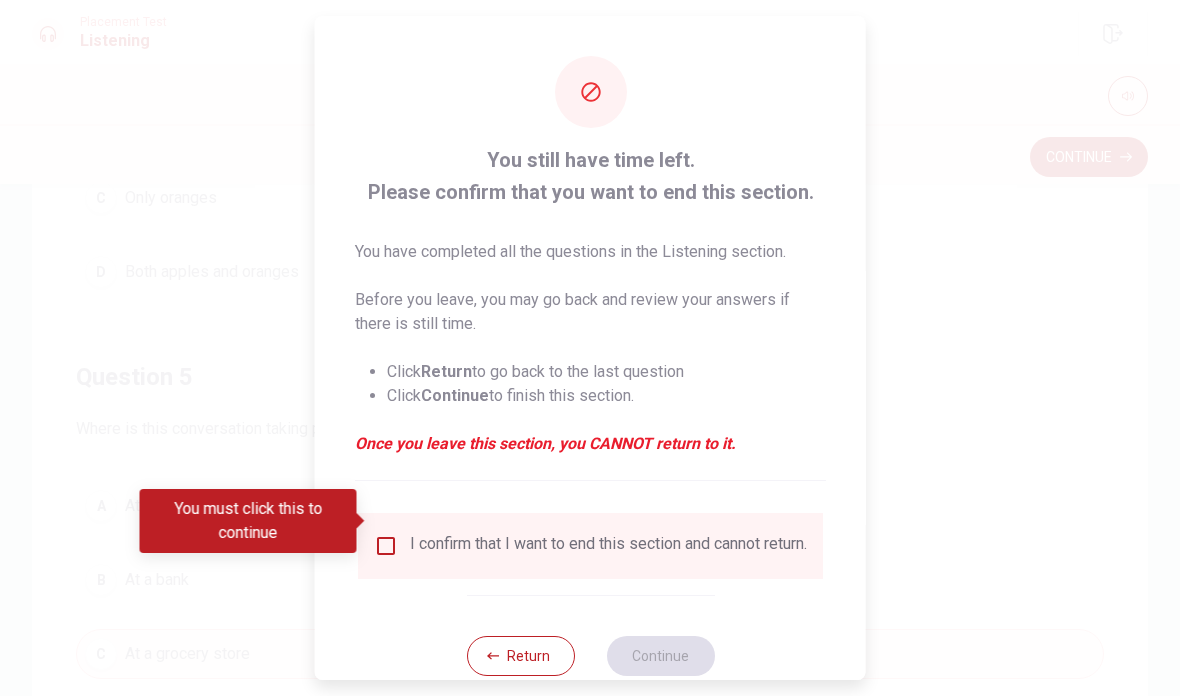 drag, startPoint x: 1093, startPoint y: 137, endPoint x: 383, endPoint y: 515, distance: 804.35315 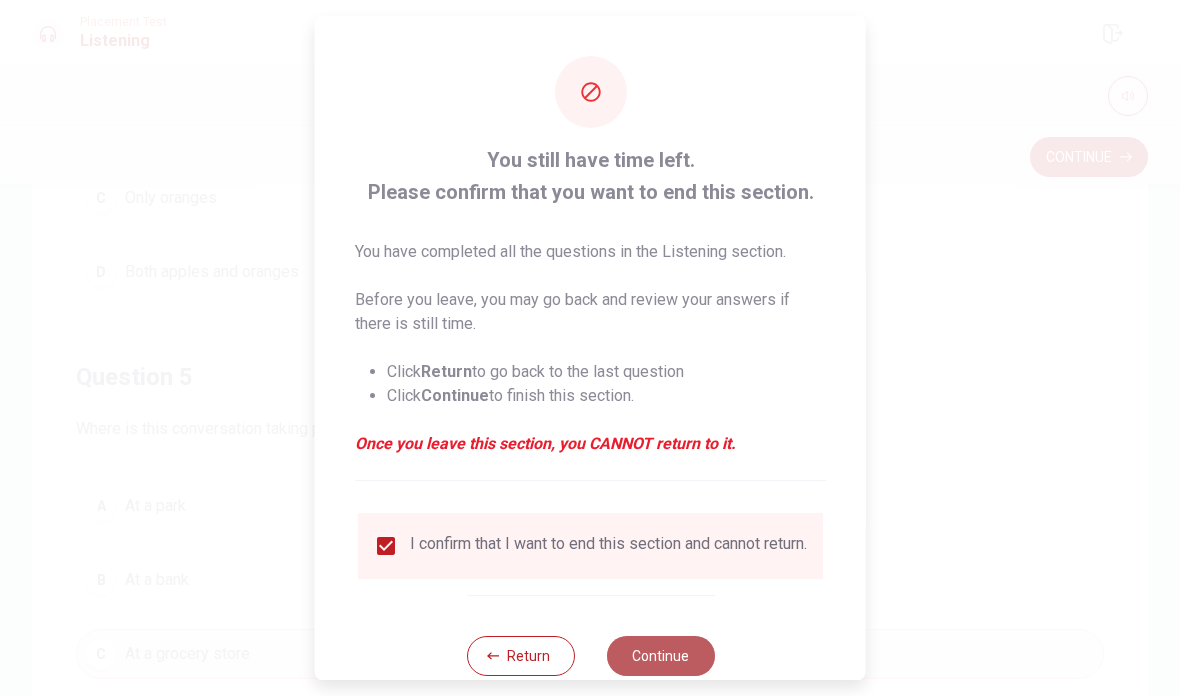 drag, startPoint x: 383, startPoint y: 515, endPoint x: 668, endPoint y: 646, distance: 313.66544 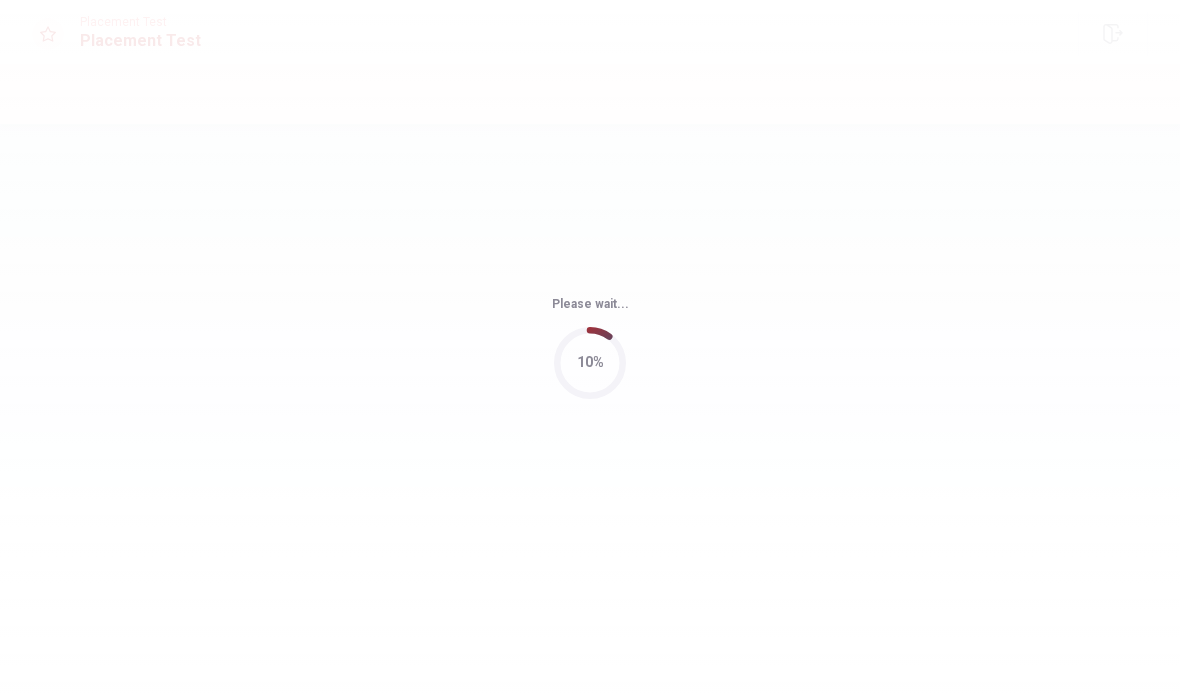 scroll, scrollTop: 0, scrollLeft: 0, axis: both 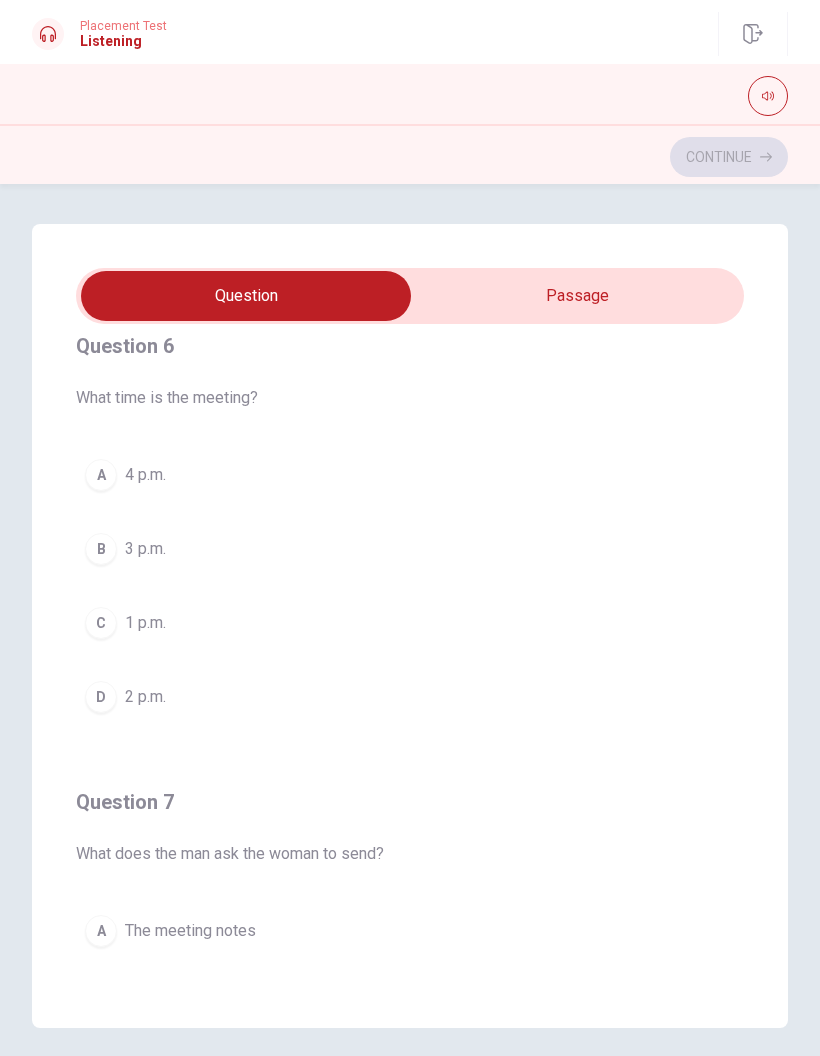 click on "D" at bounding box center (101, 697) 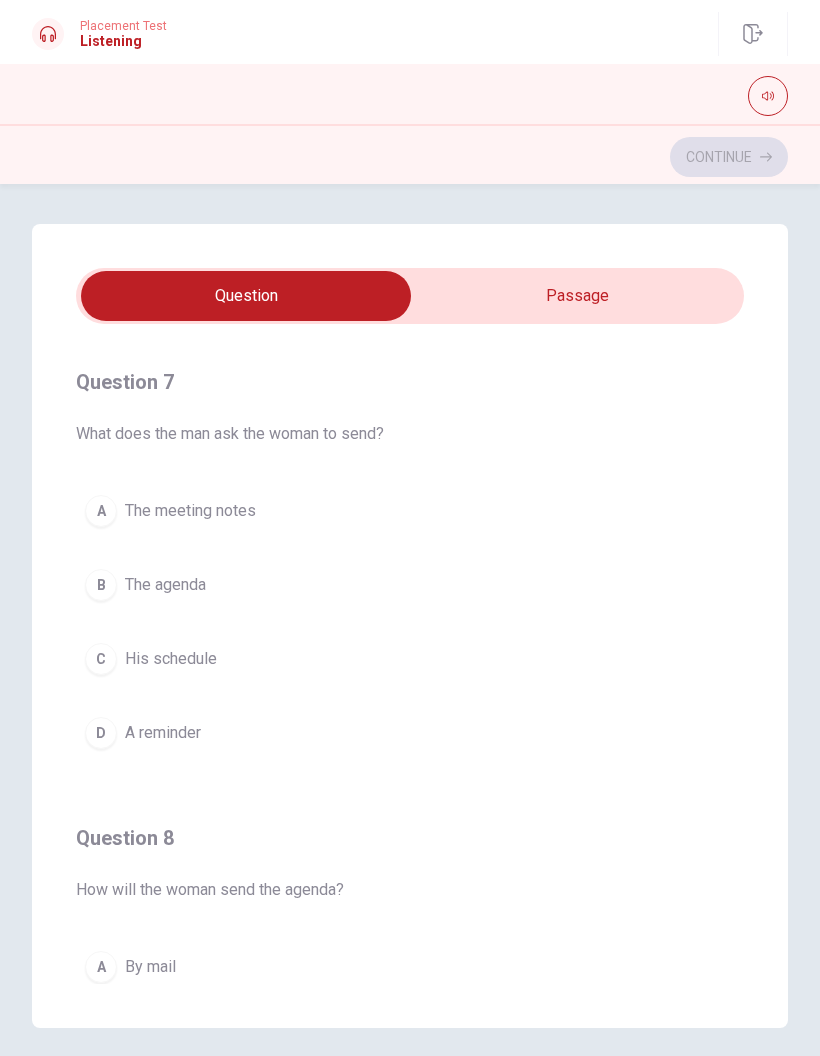 scroll, scrollTop: 447, scrollLeft: 0, axis: vertical 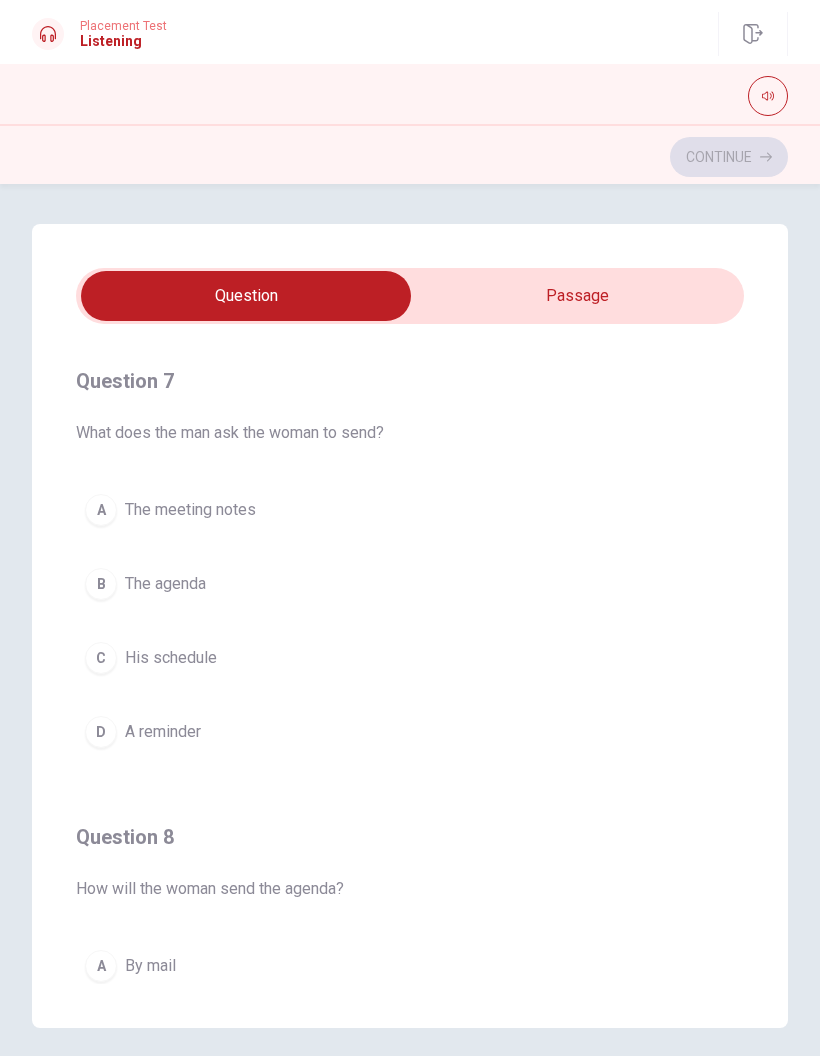 click on "C" at bounding box center [101, 658] 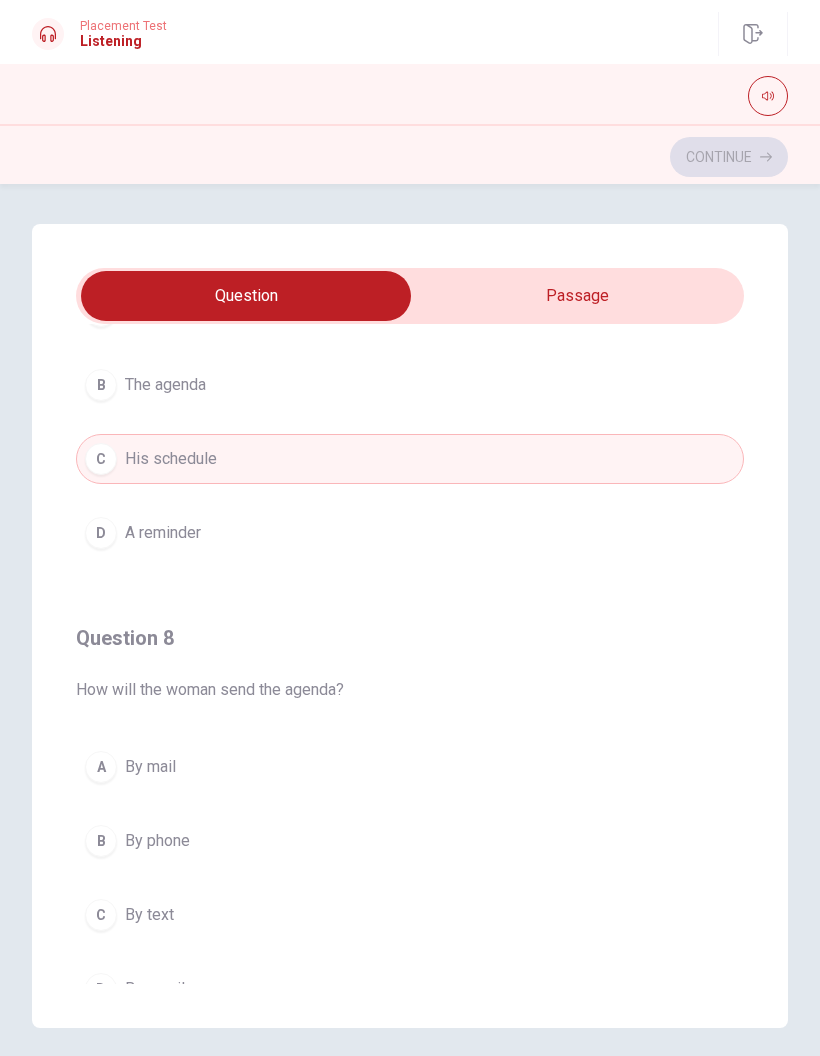 scroll, scrollTop: 920, scrollLeft: 0, axis: vertical 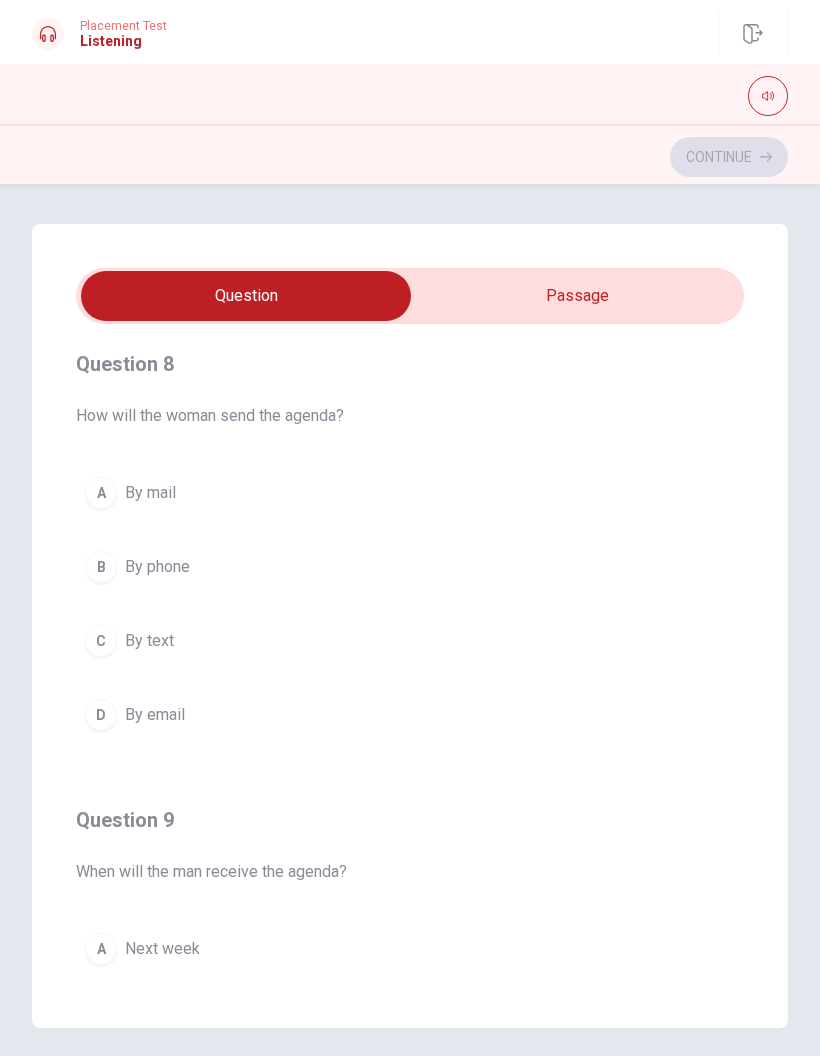 type on "44" 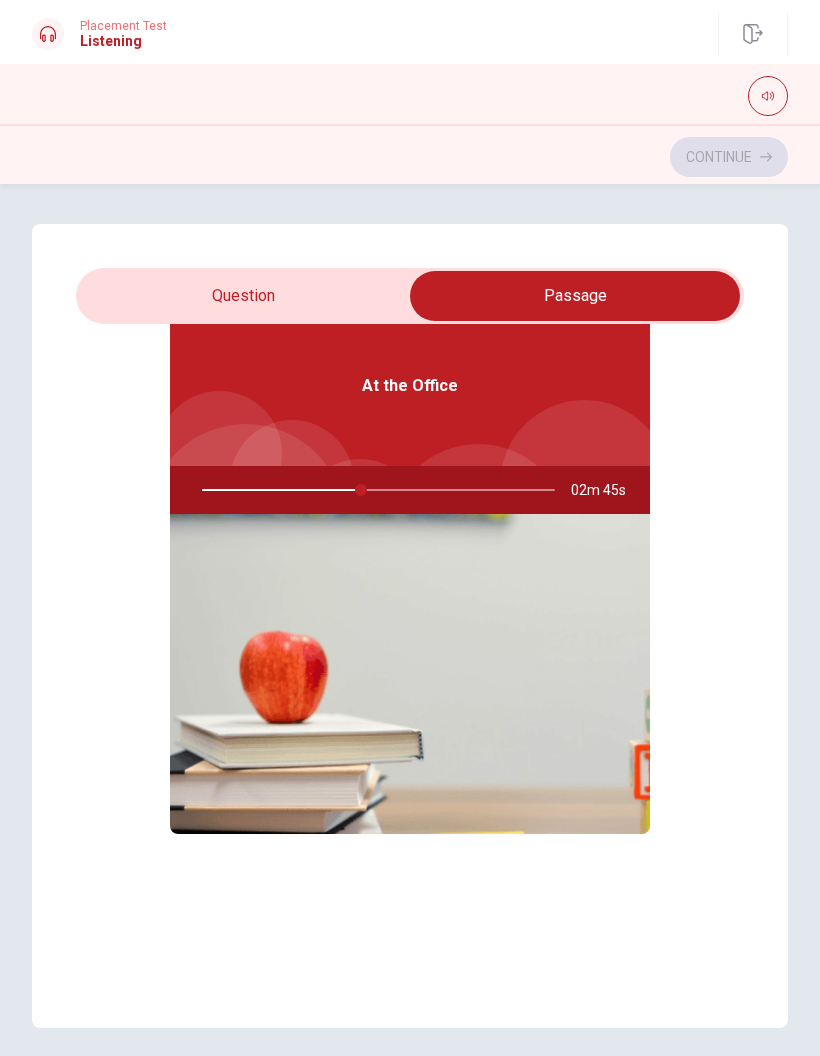 type on "45" 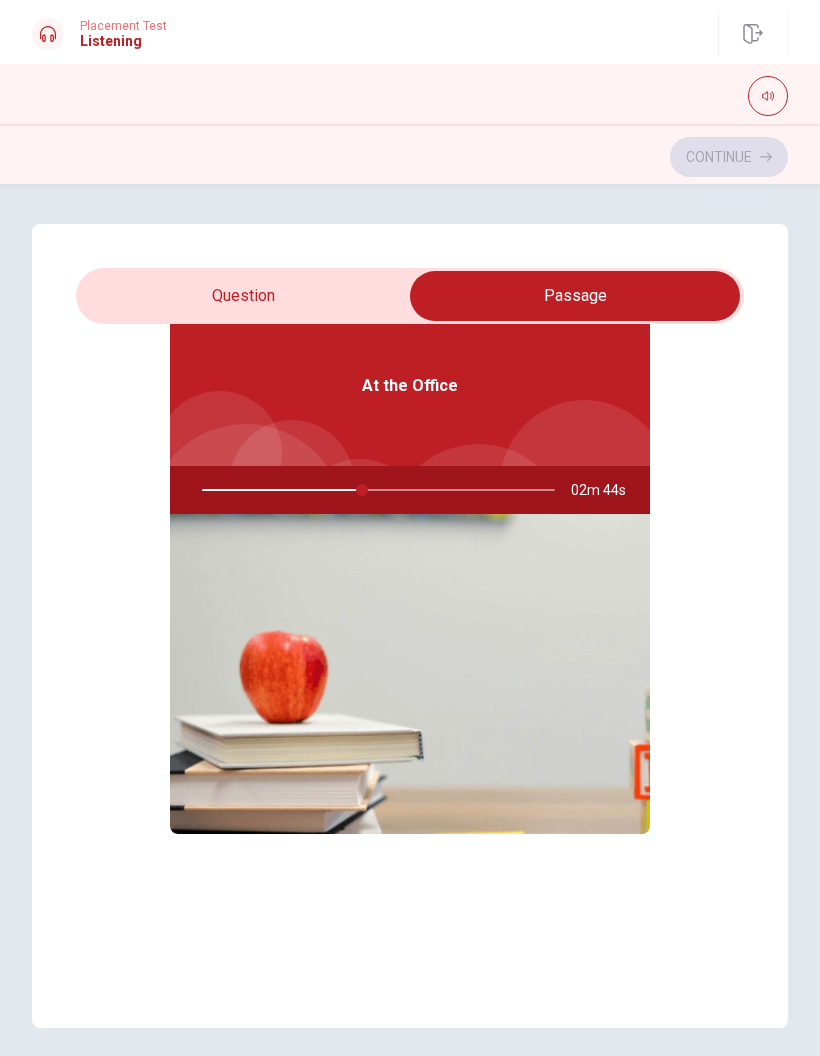 click at bounding box center (575, 296) 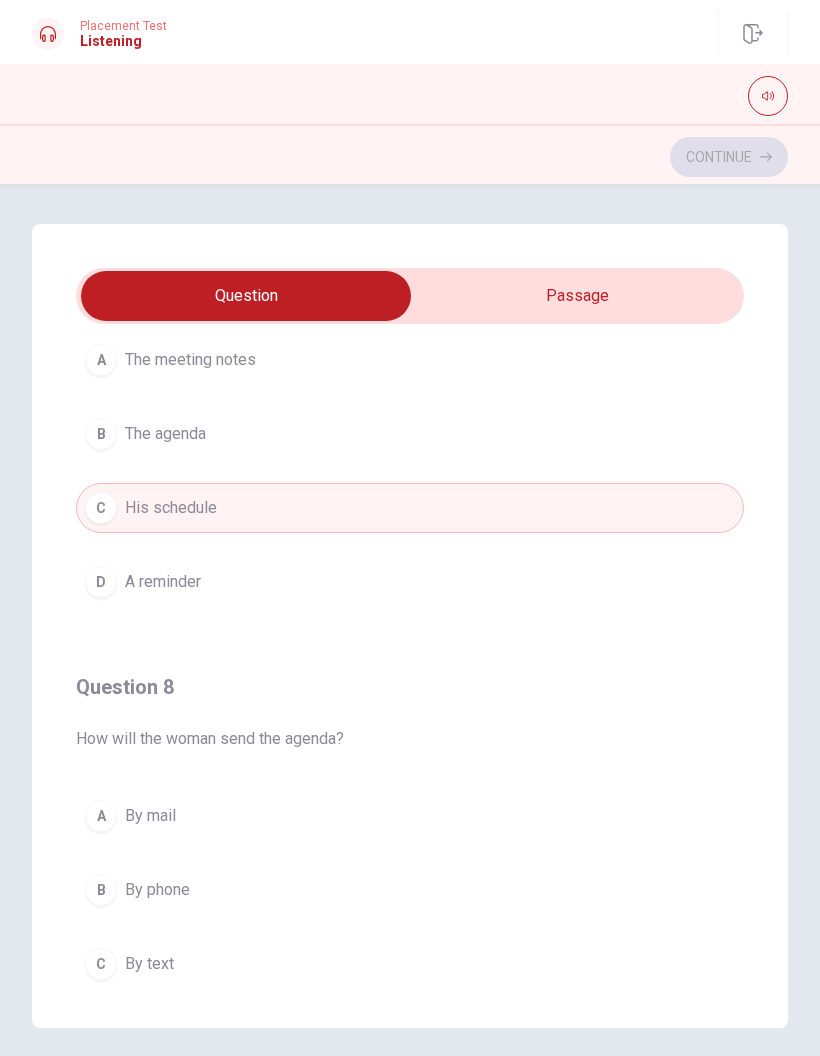 scroll, scrollTop: 633, scrollLeft: 0, axis: vertical 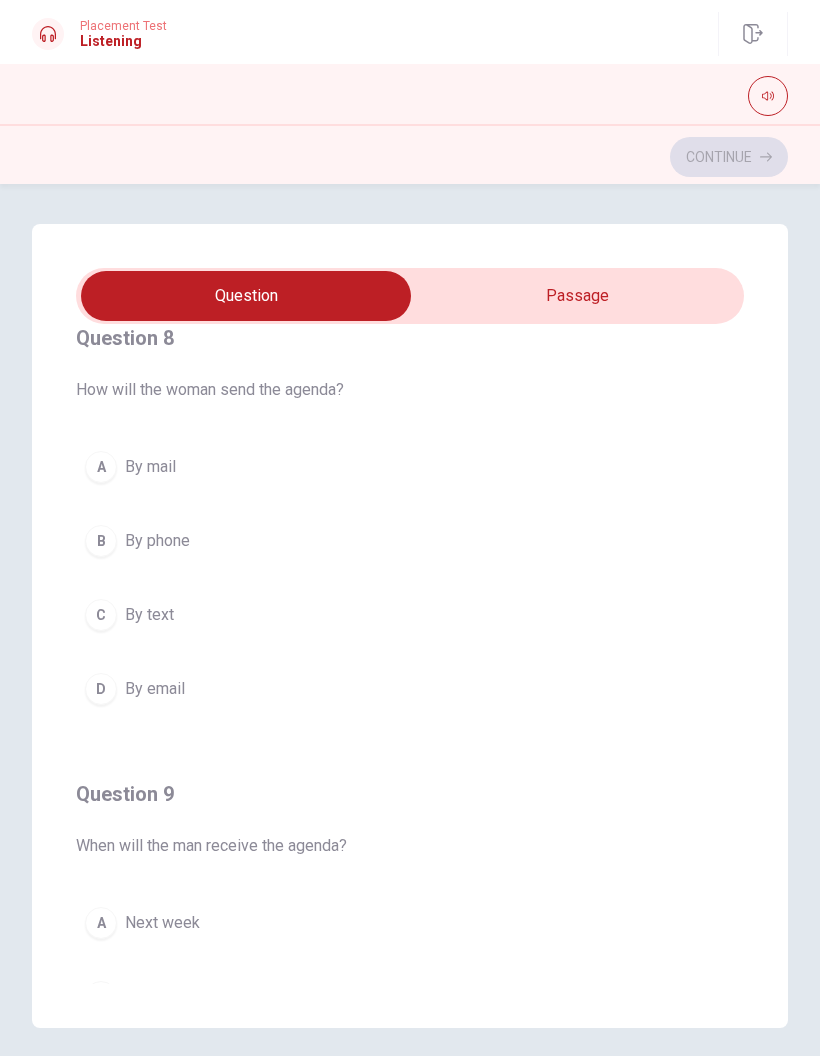 click at bounding box center (246, 296) 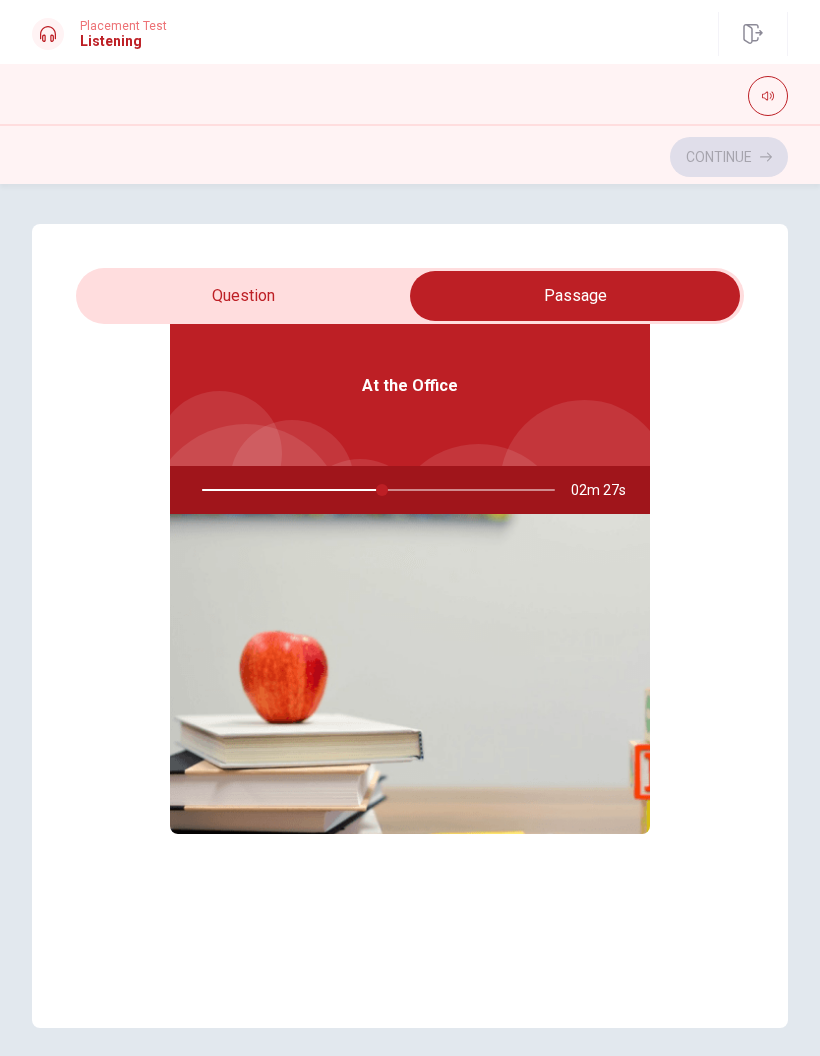 scroll, scrollTop: 112, scrollLeft: 0, axis: vertical 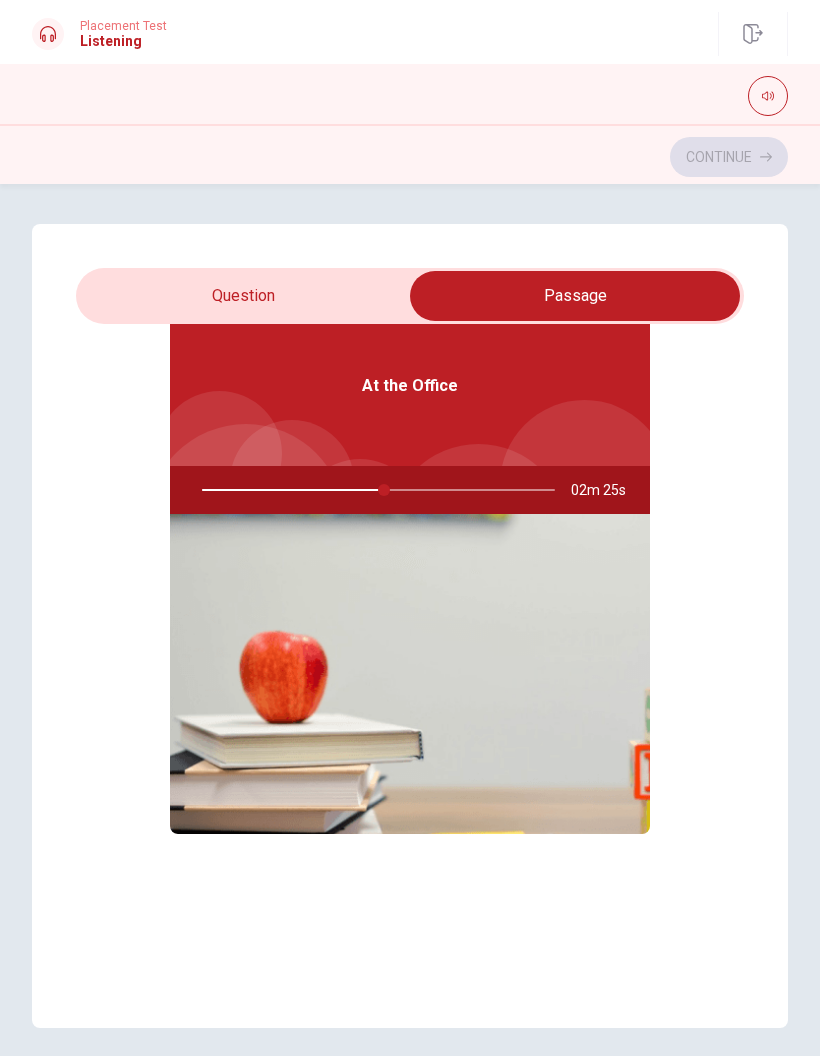 type on "52" 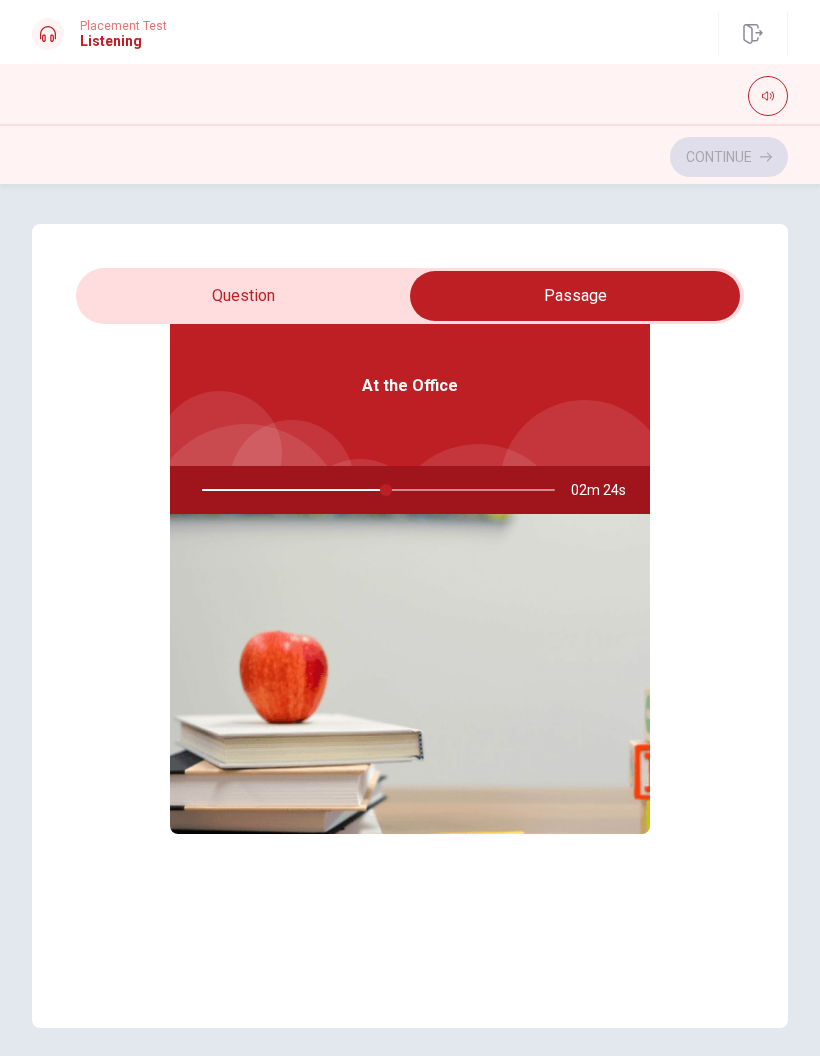 click at bounding box center (575, 296) 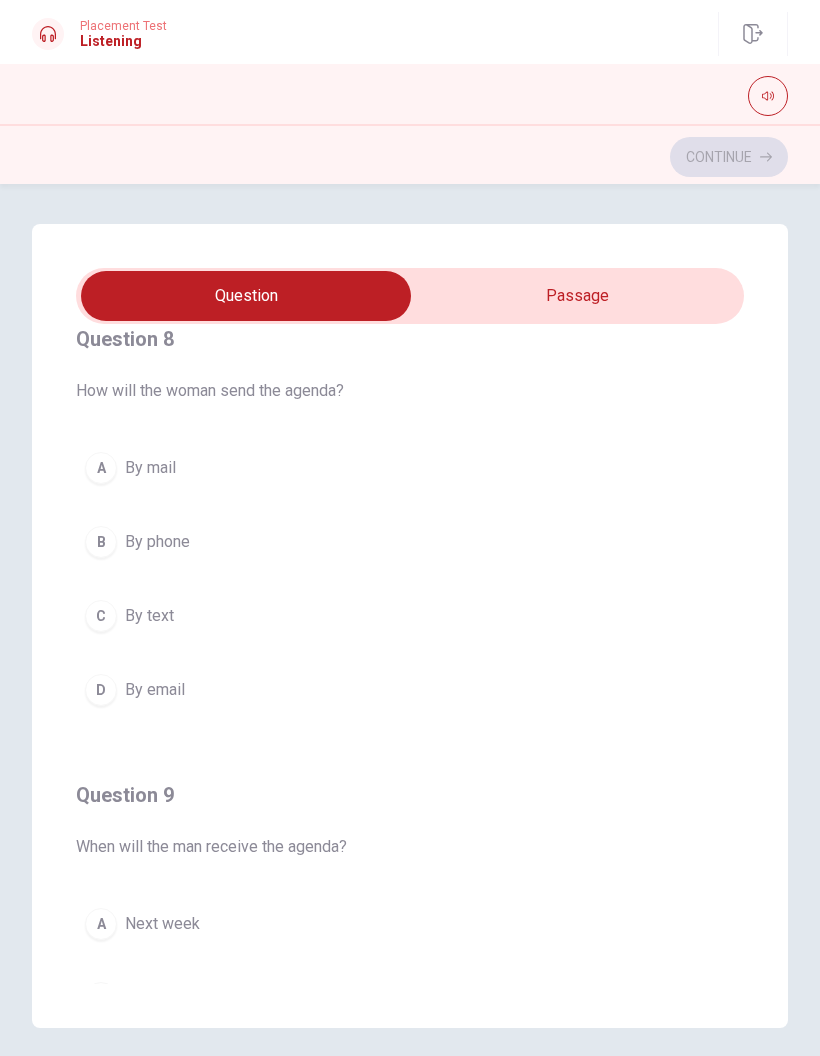 scroll, scrollTop: 915, scrollLeft: 0, axis: vertical 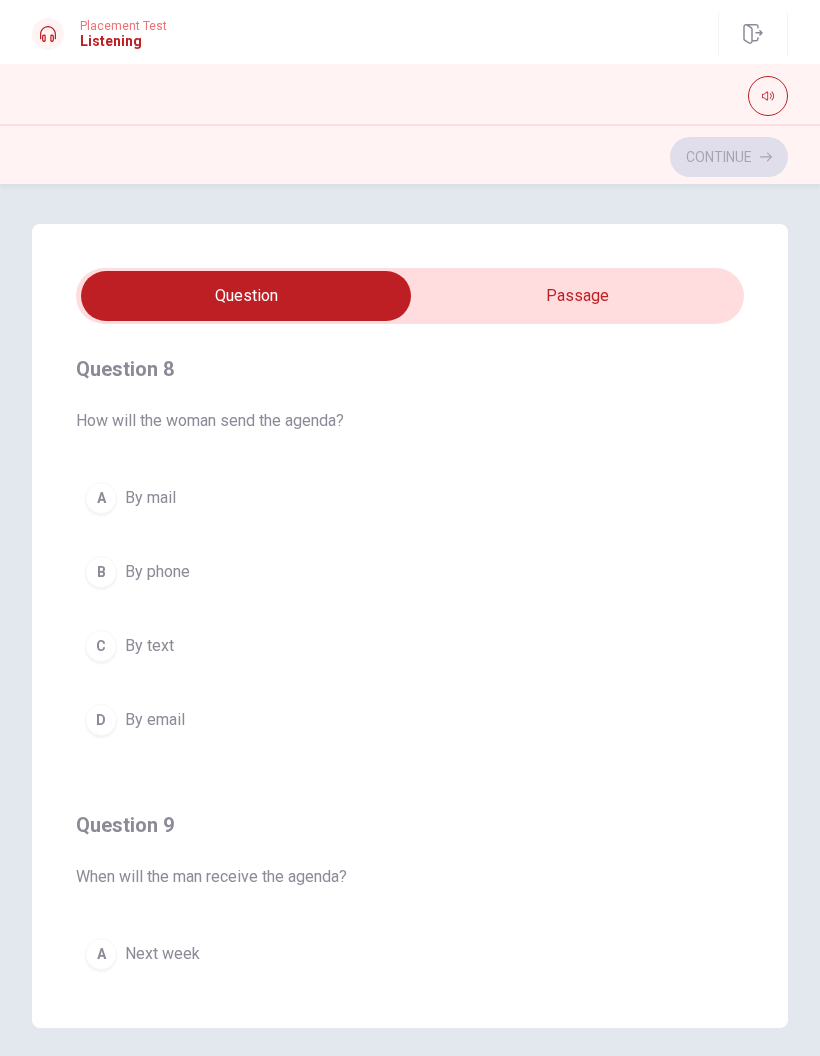 click on "B" at bounding box center (101, 572) 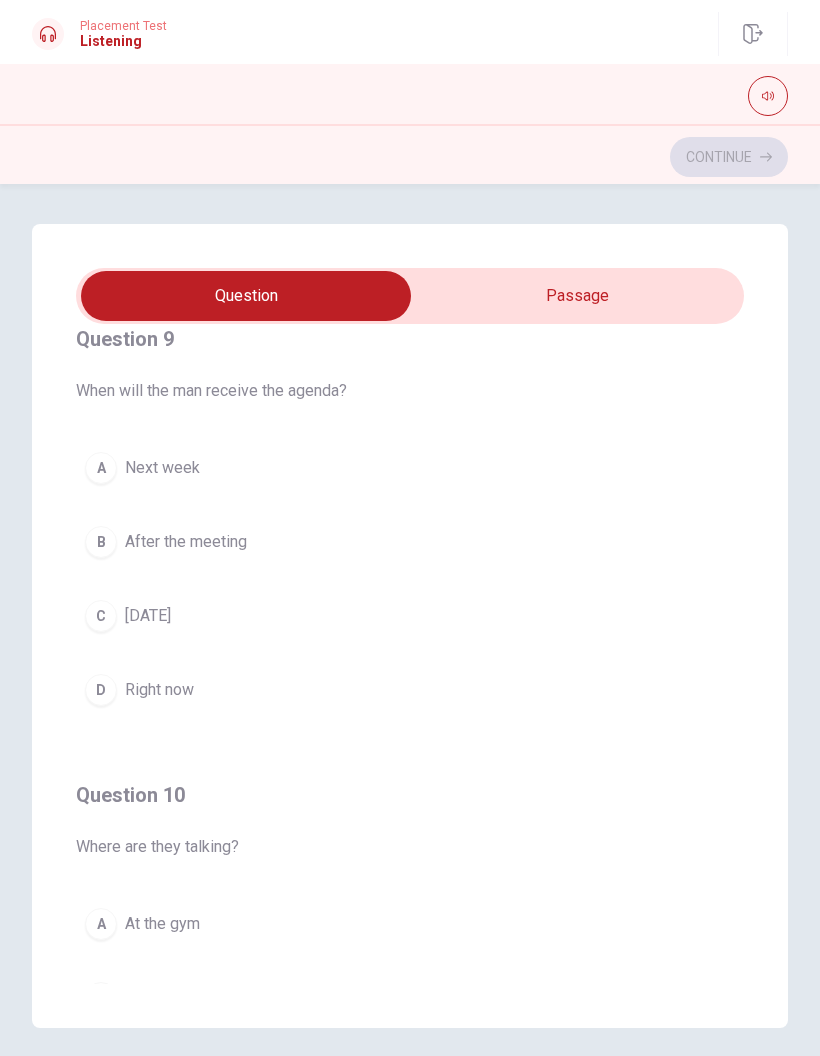 scroll, scrollTop: 1397, scrollLeft: 0, axis: vertical 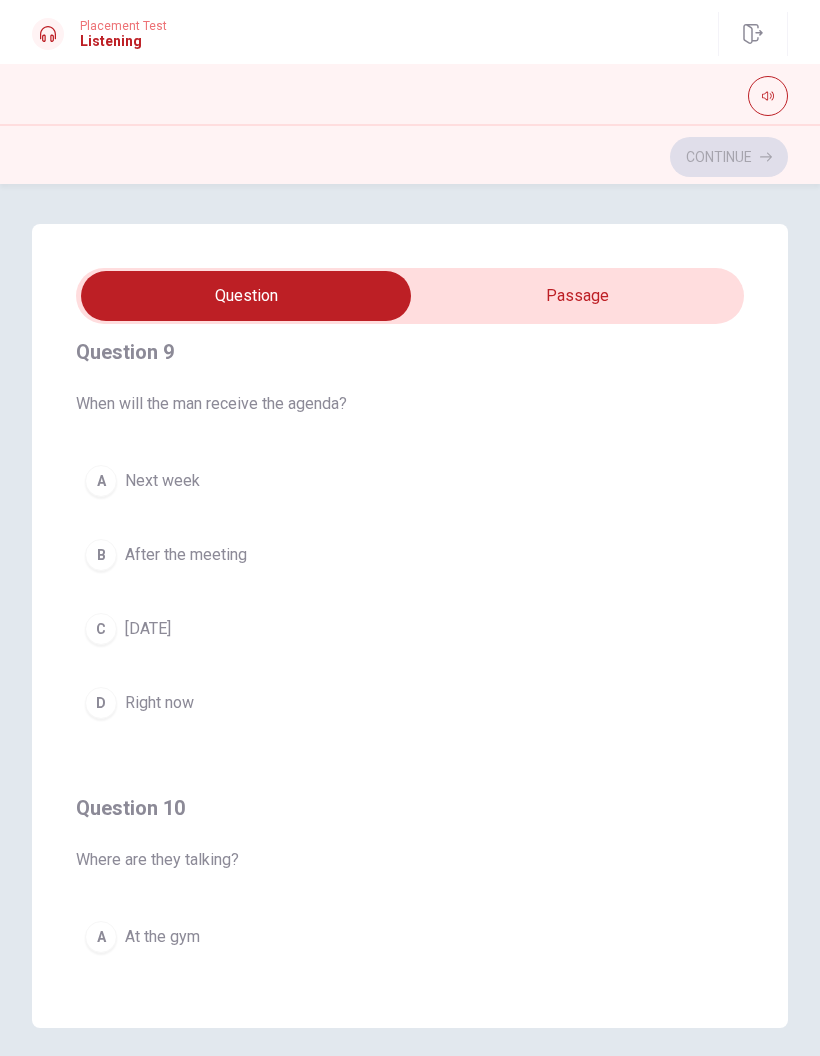 click on "Question Passage Question 6 What time is the meeting? A 4 p.m. B 3 p.m. C 1 p.m. D 2 p.m. Question 7 What does the man ask the woman to send? A The meeting notes B The agenda C His schedule D A reminder Question 8 How will the woman send the agenda? A By mail B By phone C By text D By email Question 9 When will the man receive the agenda? A Next week B After the meeting C [DATE] D Right now Question 10 Where are they talking? A At the gym B At a restaurant C At a park D At the office At the Office 01m 55s" at bounding box center [410, 626] 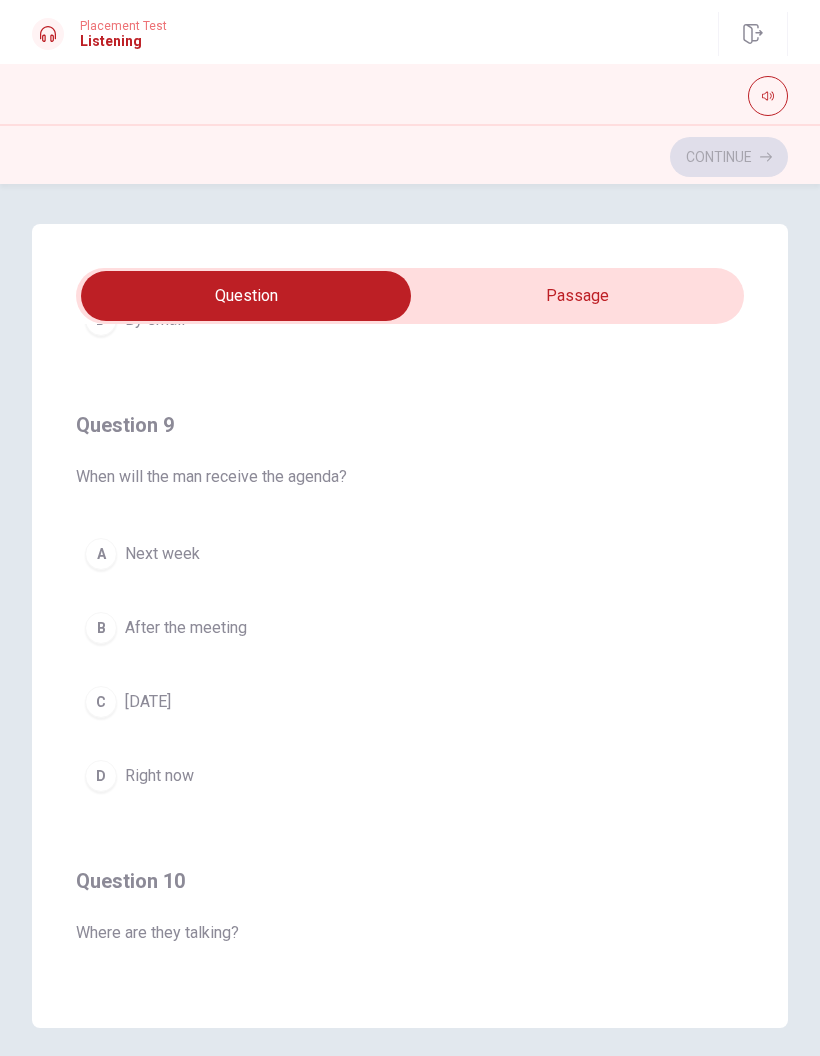scroll, scrollTop: 1309, scrollLeft: 0, axis: vertical 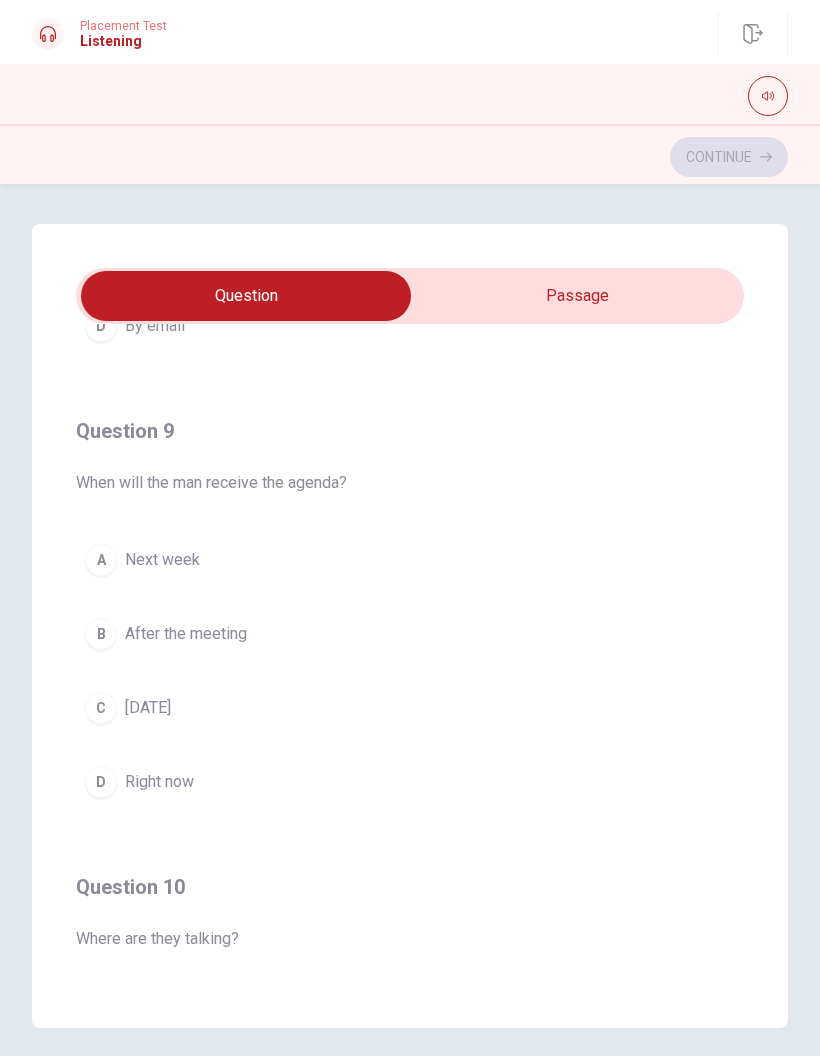 click on "A" at bounding box center (101, 560) 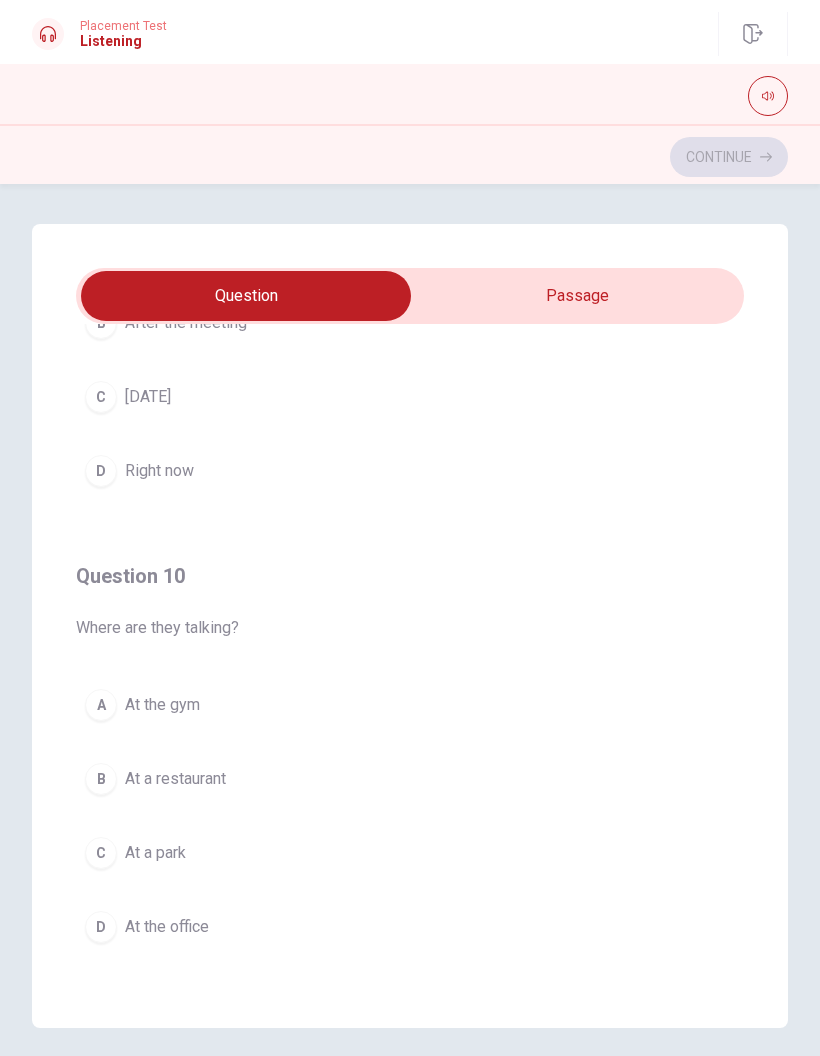 scroll, scrollTop: 1620, scrollLeft: 0, axis: vertical 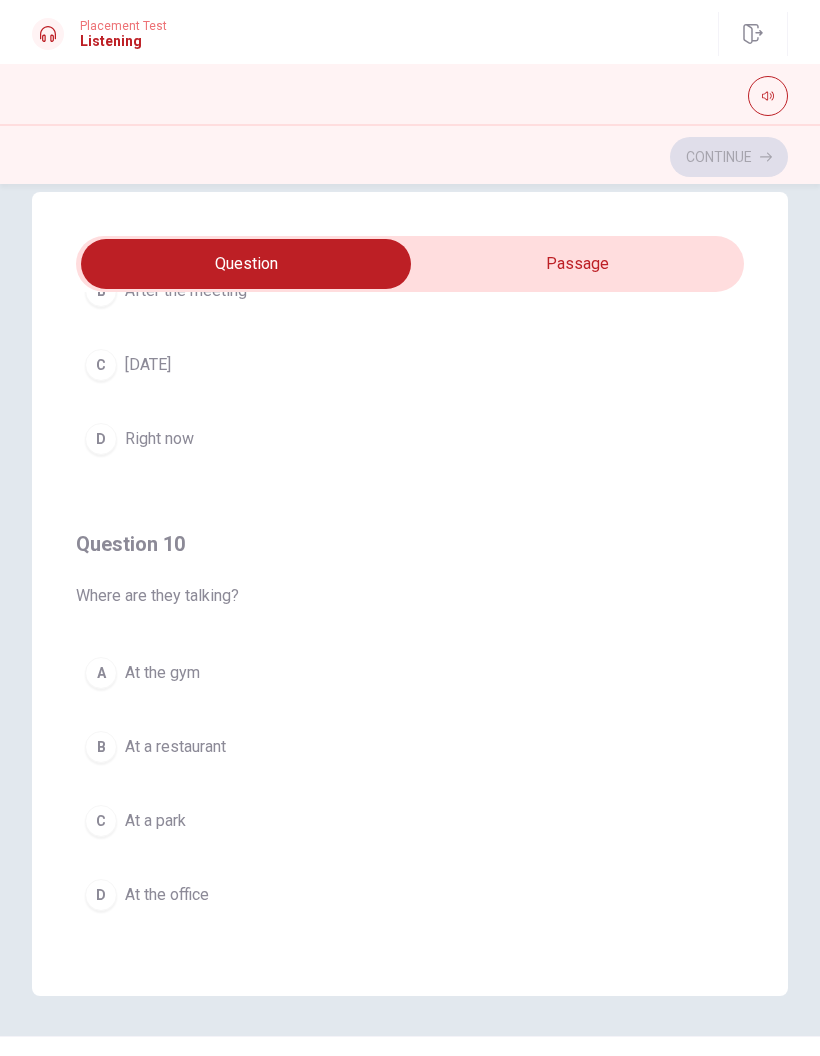 click at bounding box center (768, 96) 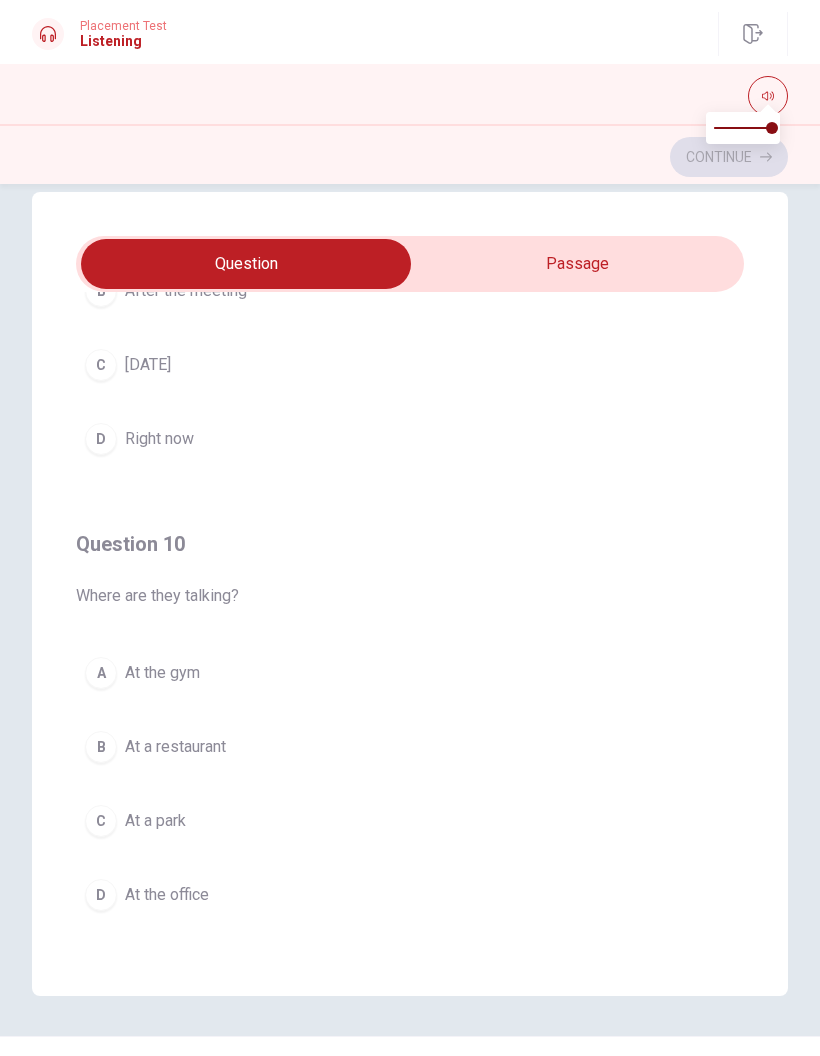 click on "C" at bounding box center (101, 821) 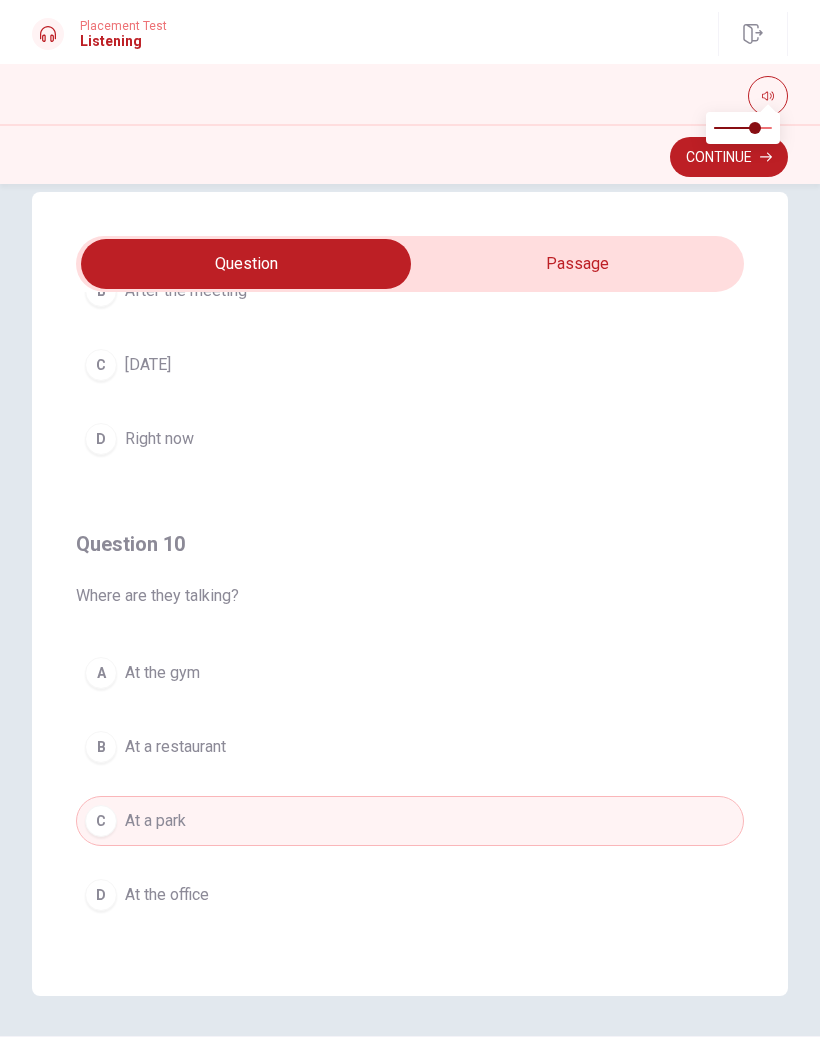 click at bounding box center [755, 128] 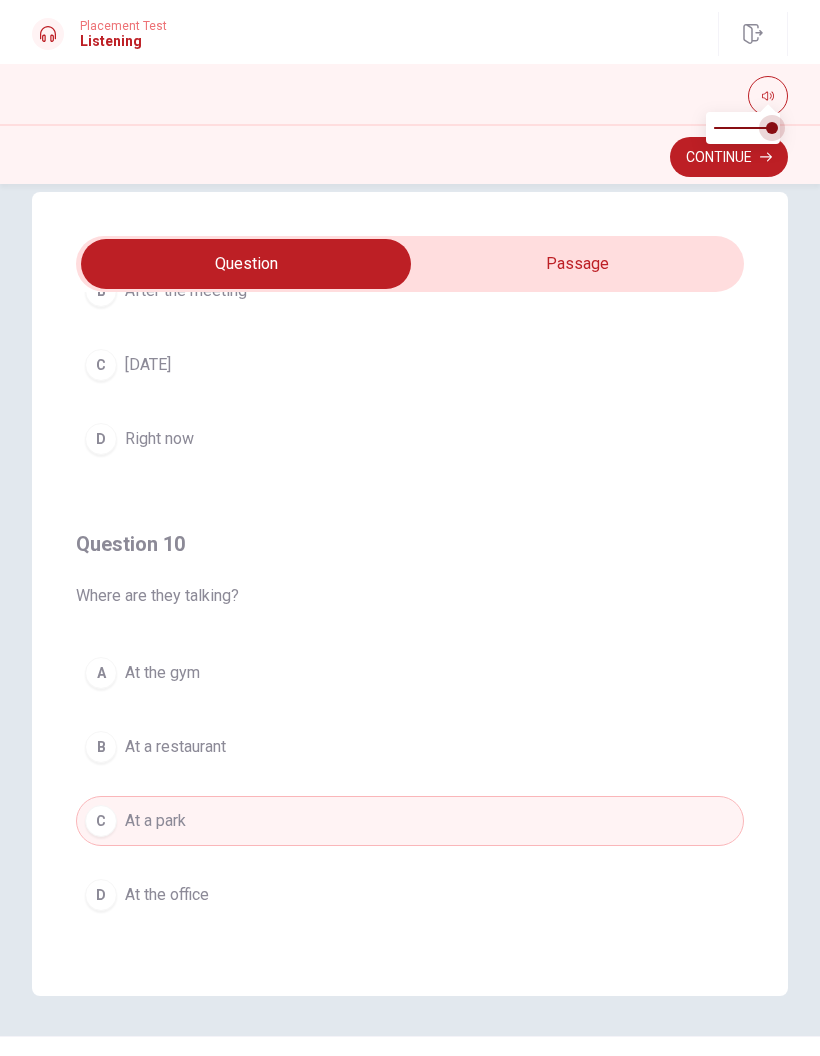 type on "1" 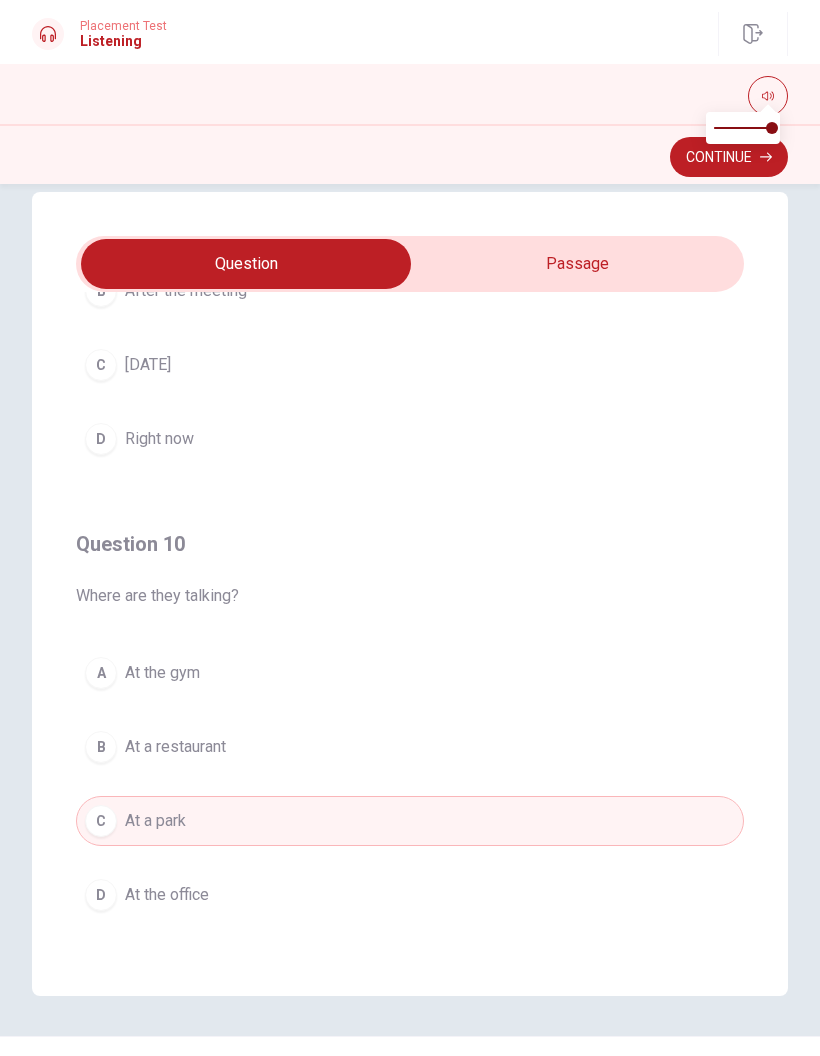 click on "Continue" at bounding box center [729, 157] 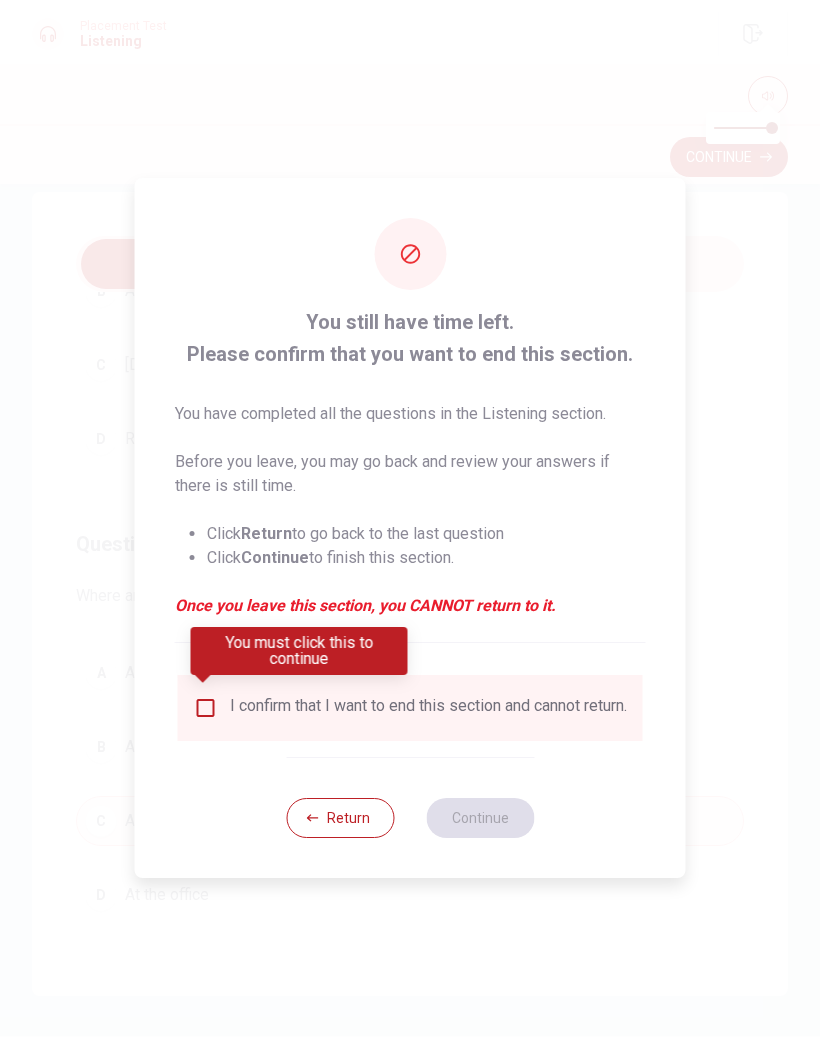 click at bounding box center [206, 708] 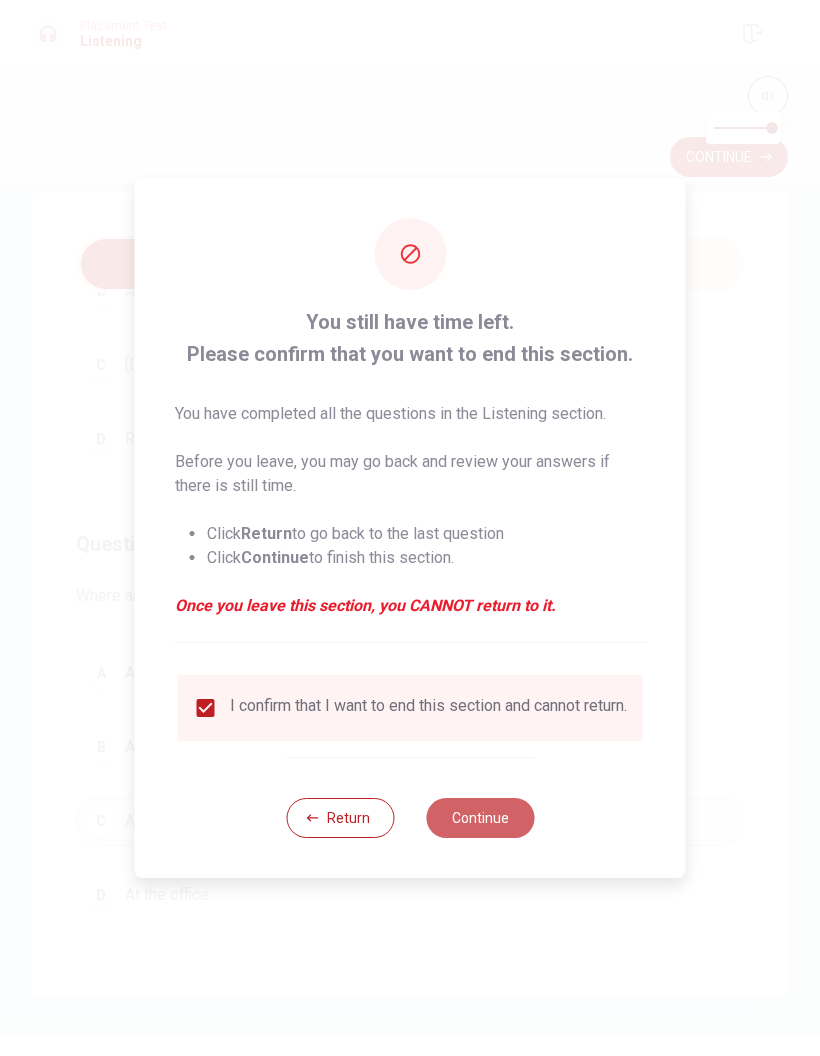 click on "Continue" at bounding box center (480, 818) 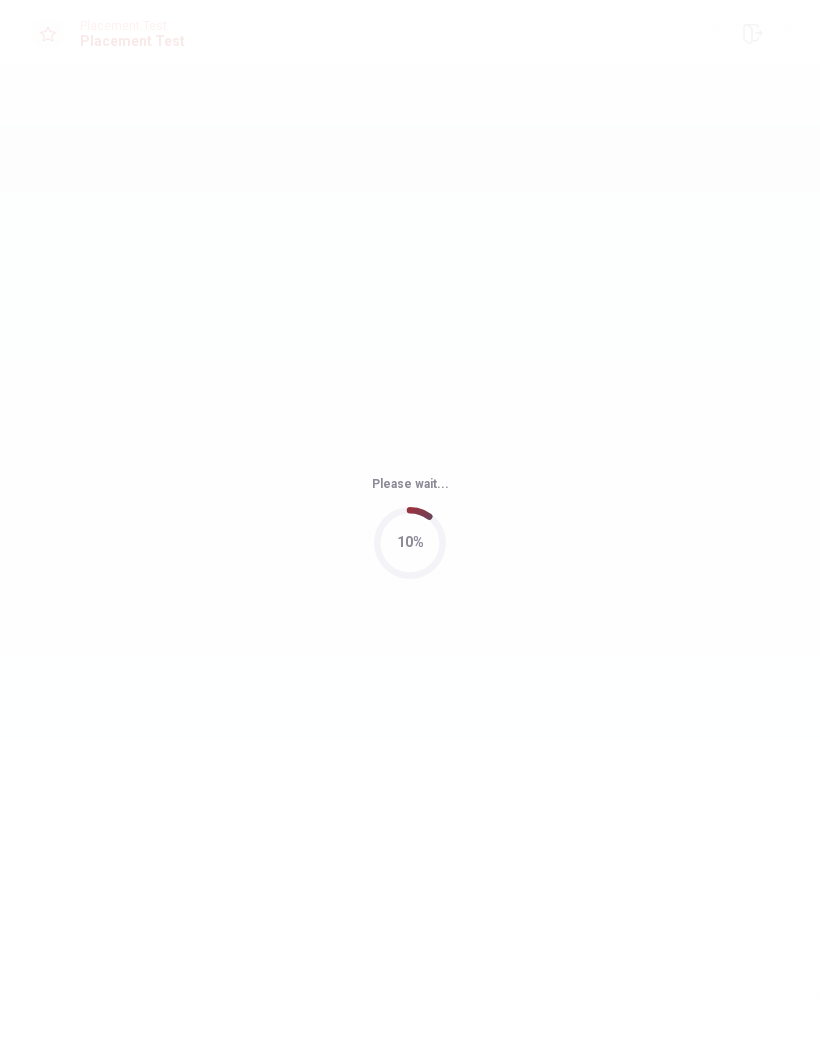 scroll, scrollTop: 0, scrollLeft: 0, axis: both 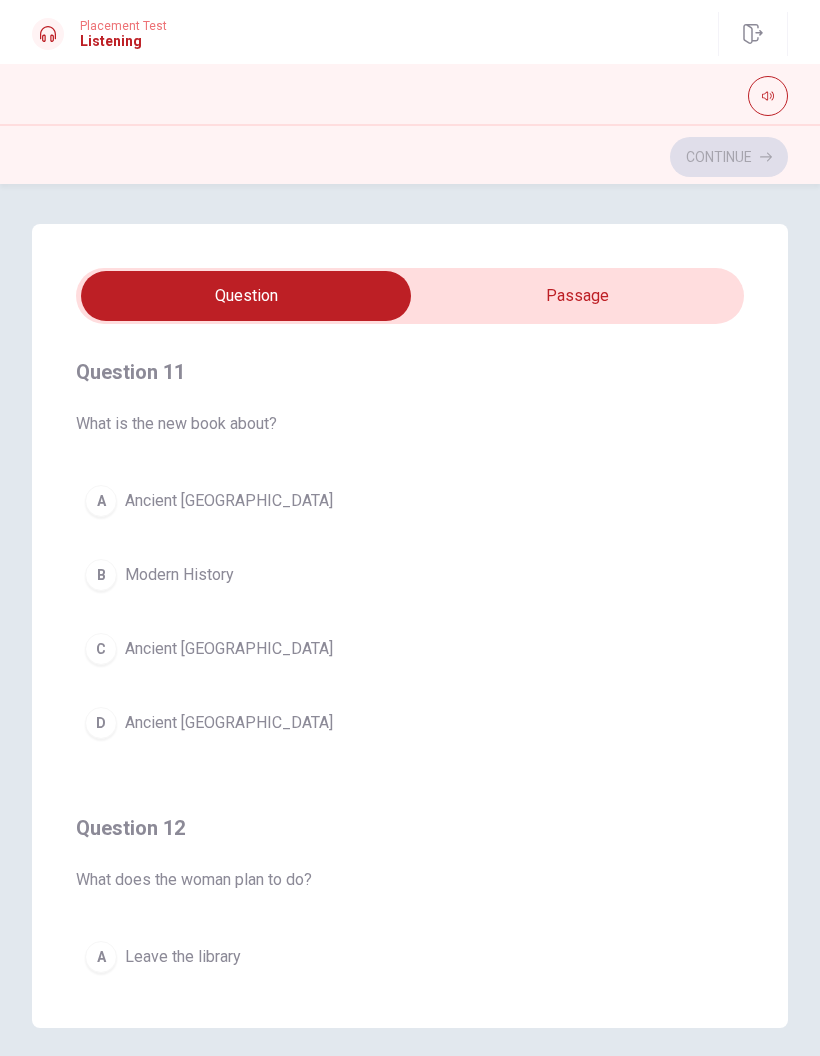 click at bounding box center (246, 296) 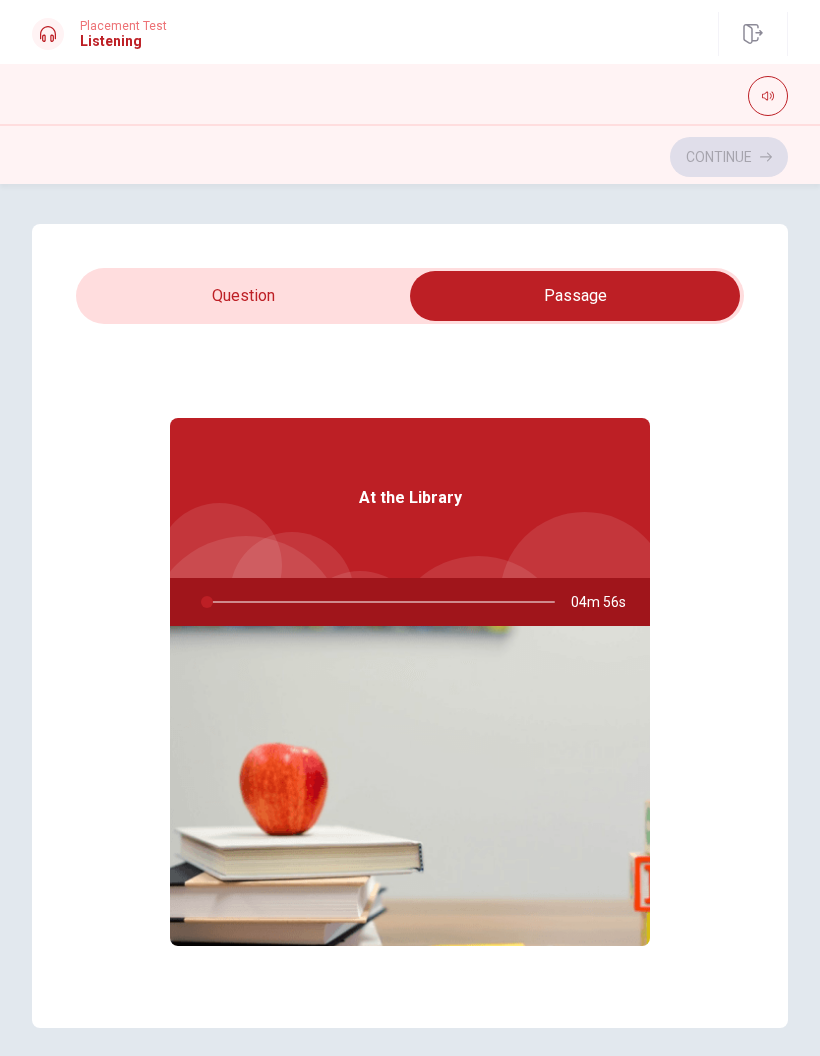 type on "2" 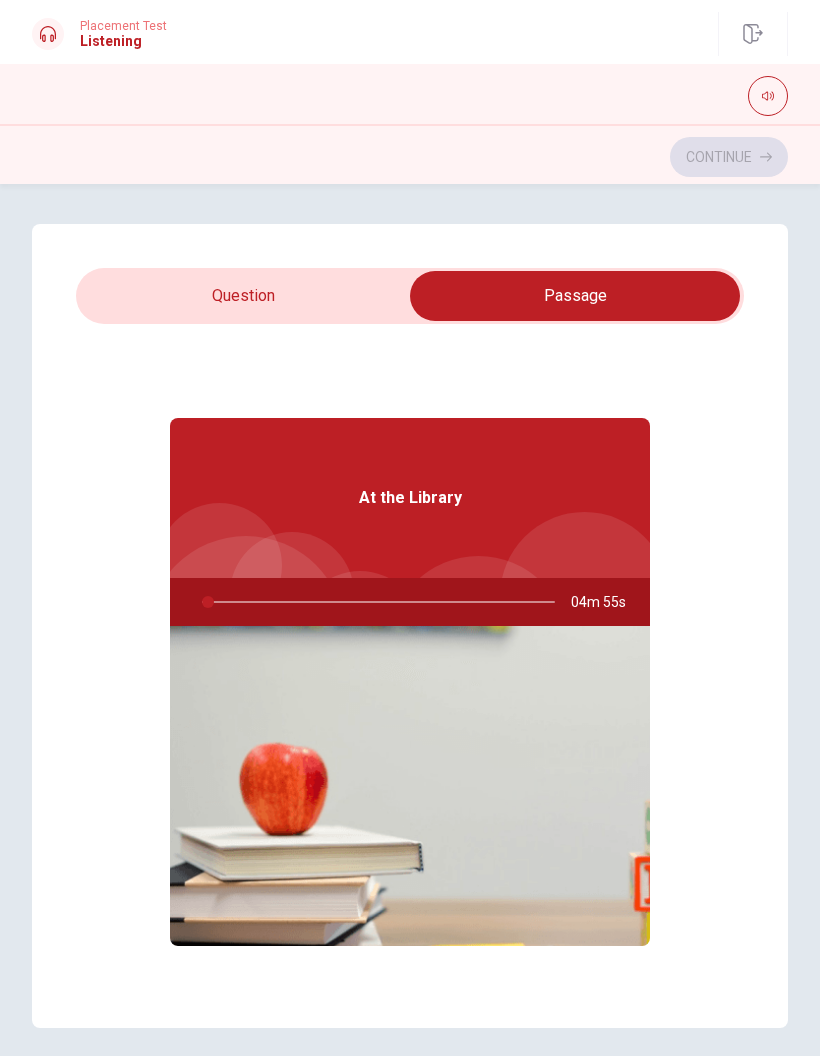 click at bounding box center [575, 296] 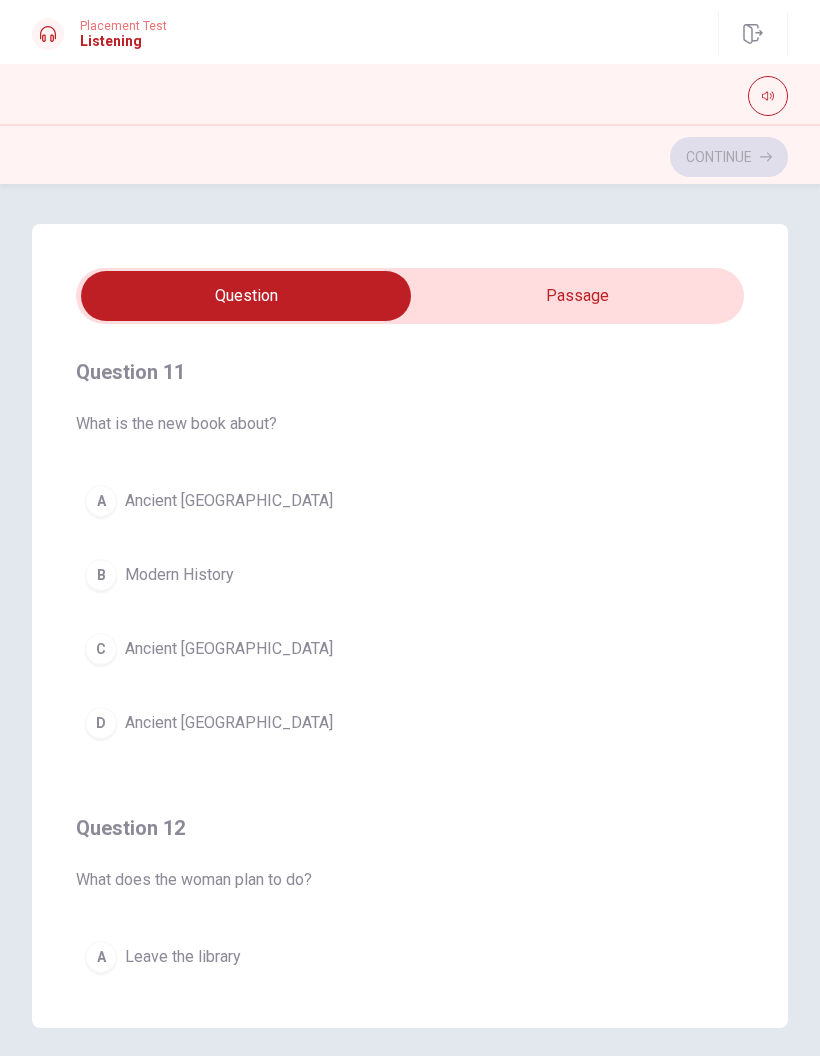 click at bounding box center [246, 296] 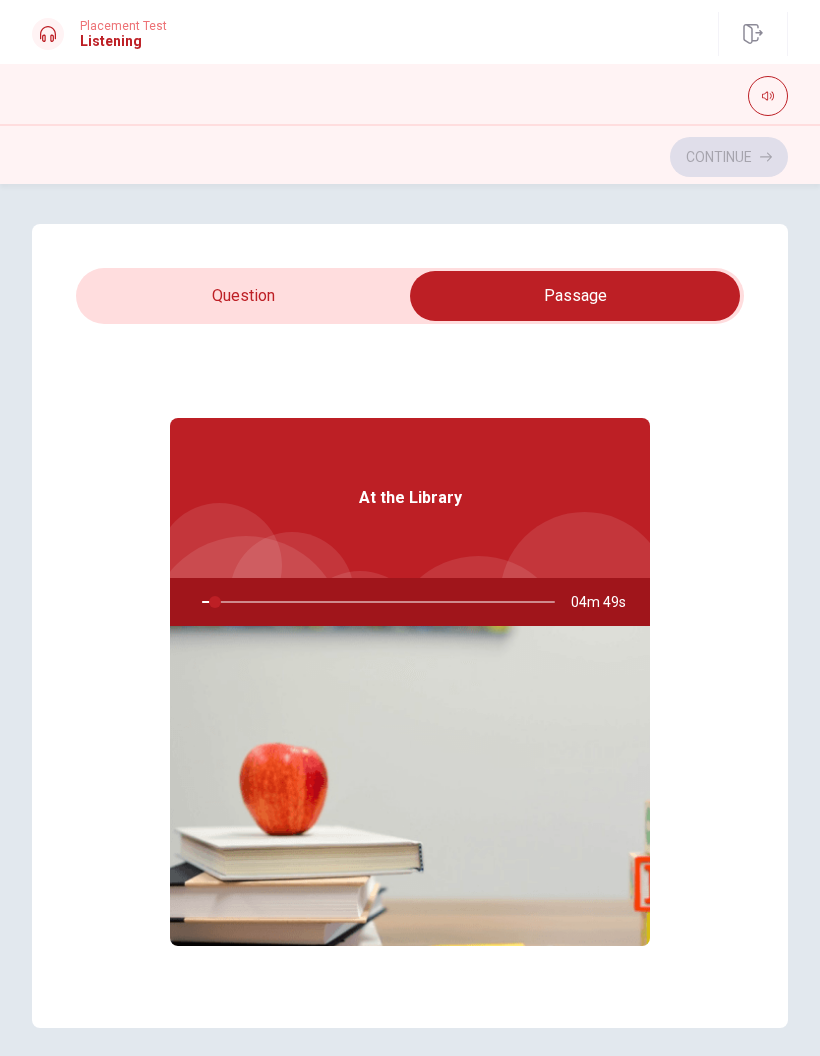 type on "4" 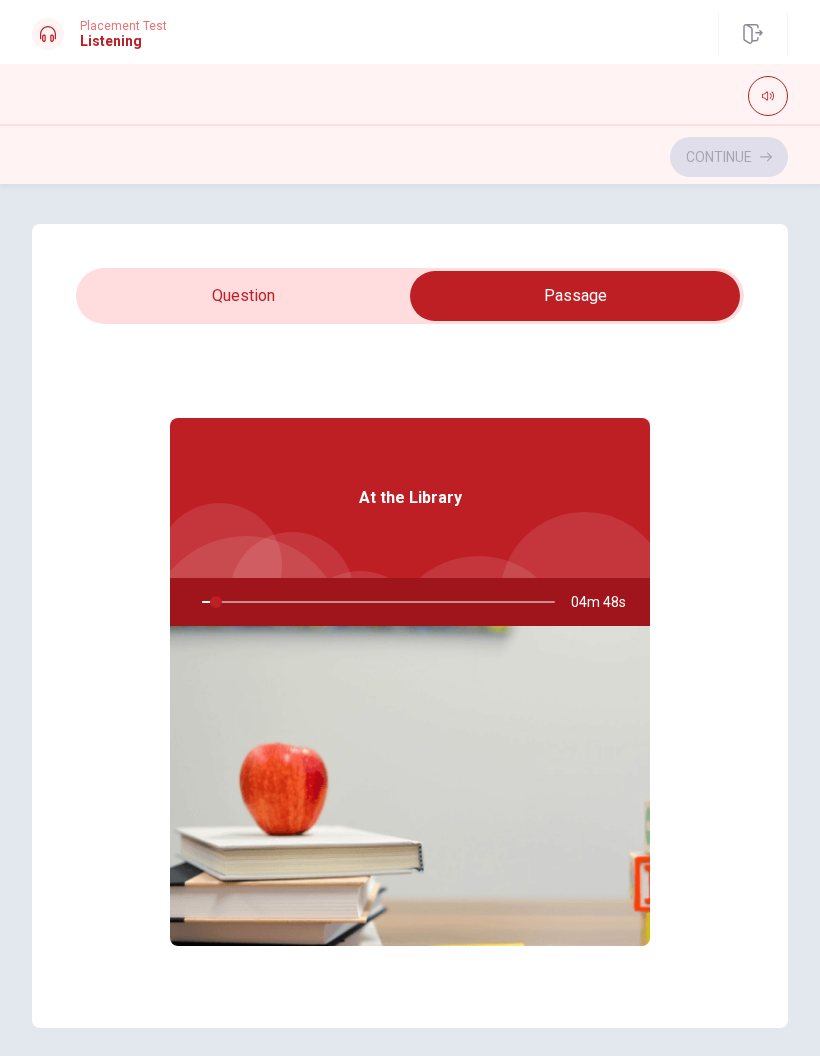click at bounding box center [575, 296] 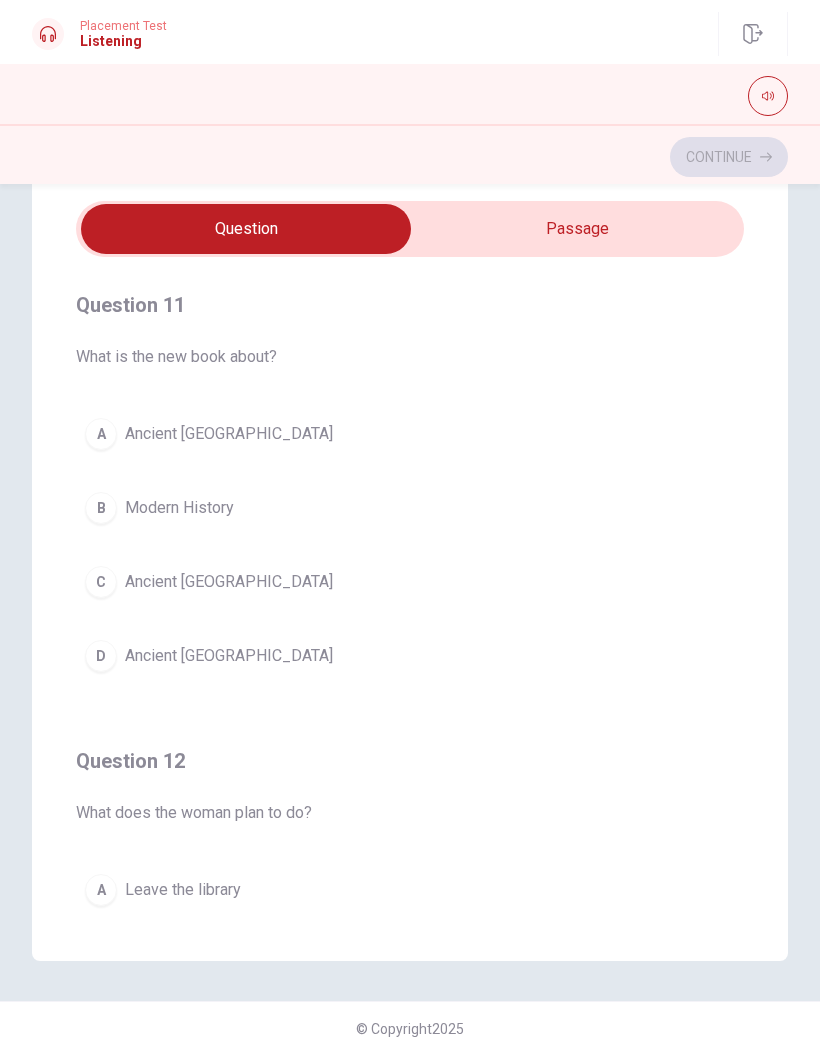 scroll, scrollTop: 67, scrollLeft: 0, axis: vertical 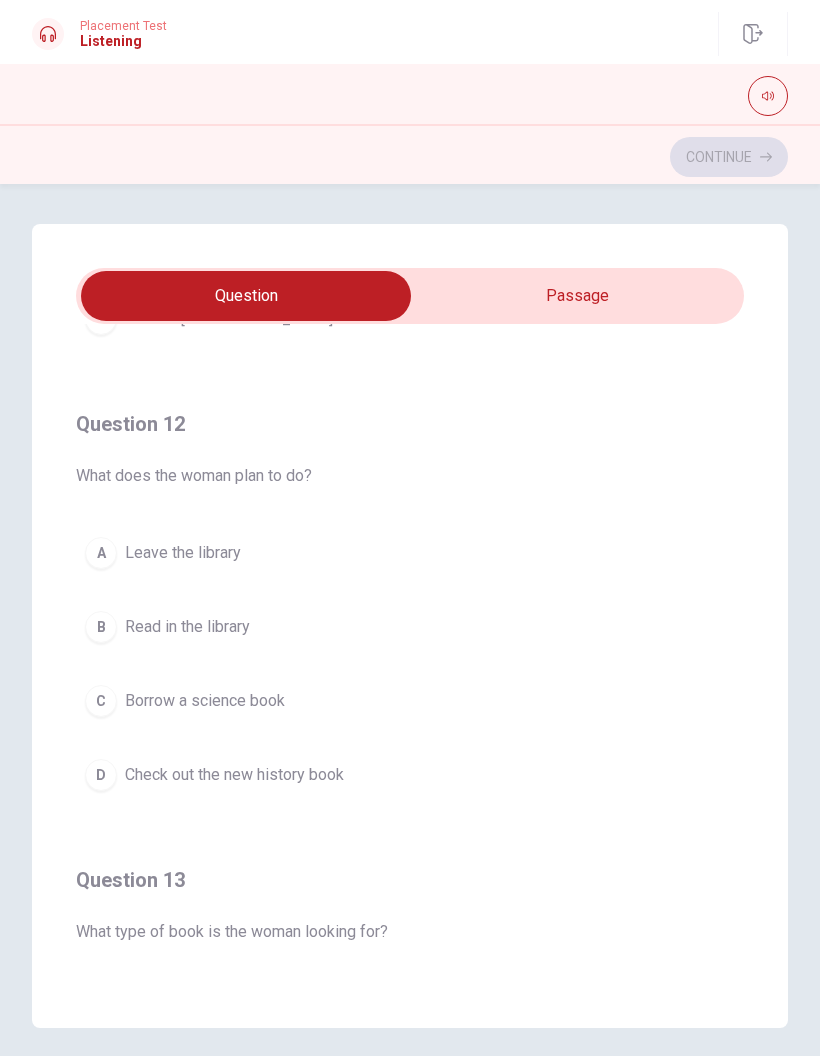 click on "C" at bounding box center (101, 701) 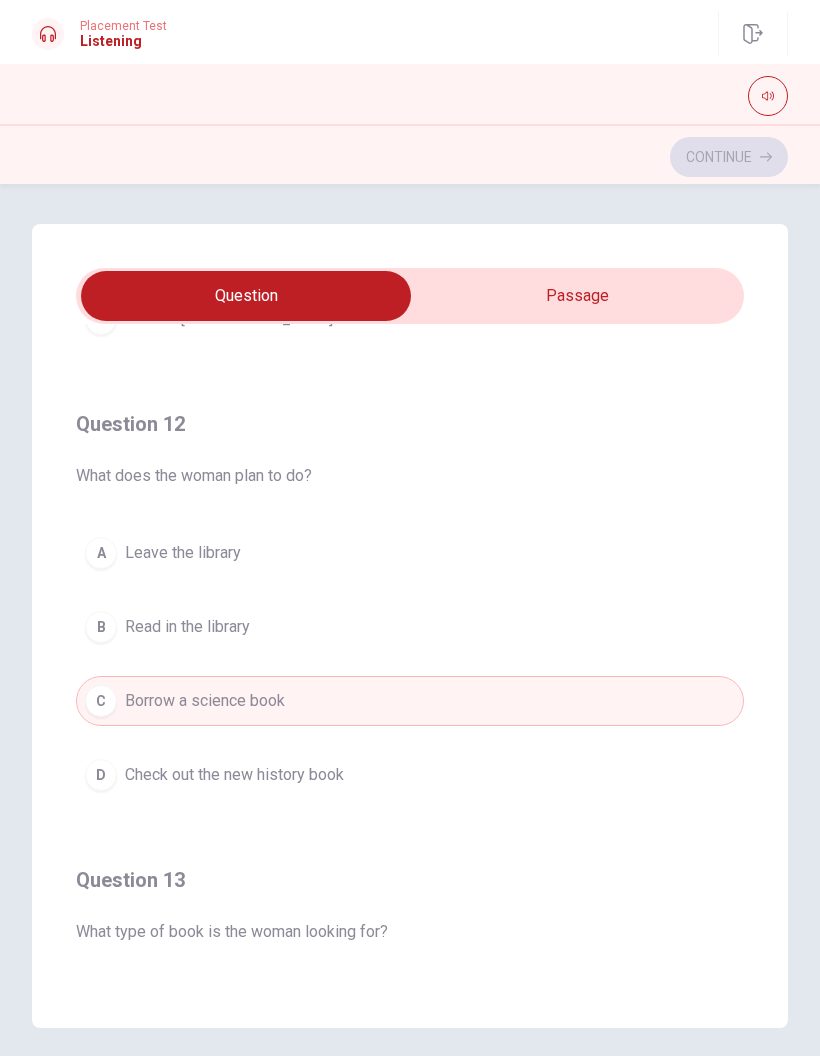 click on "B" at bounding box center [101, 627] 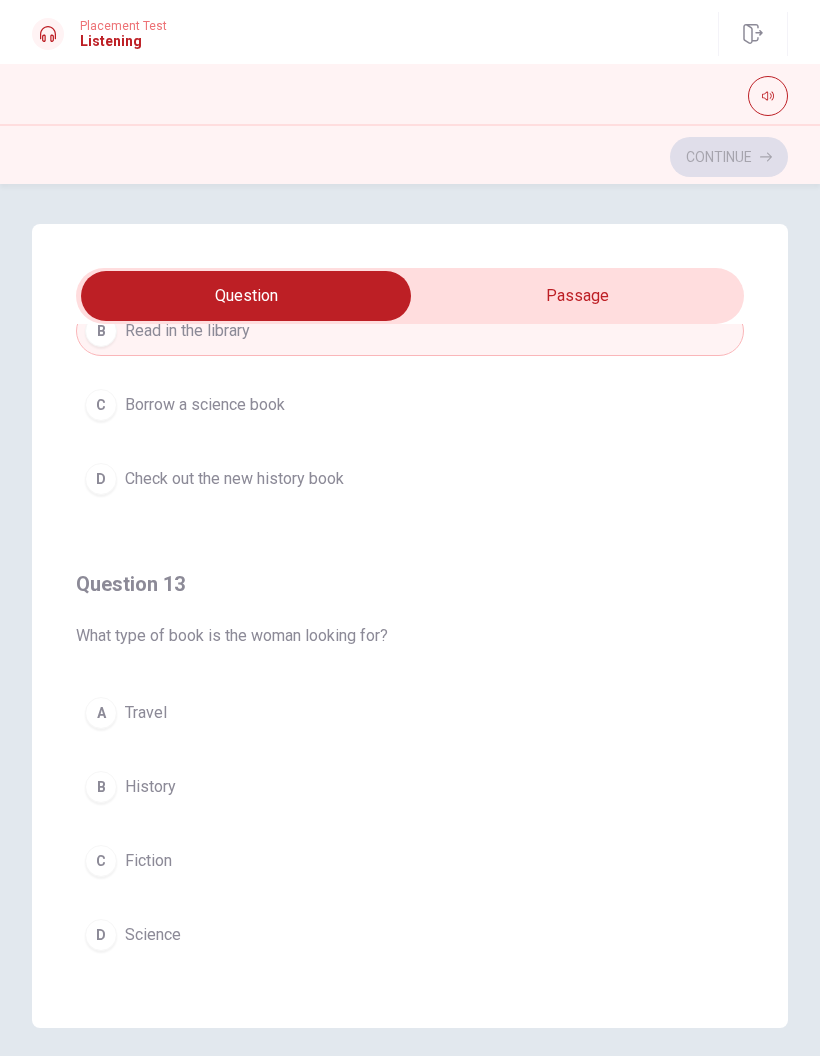 scroll, scrollTop: 764, scrollLeft: 0, axis: vertical 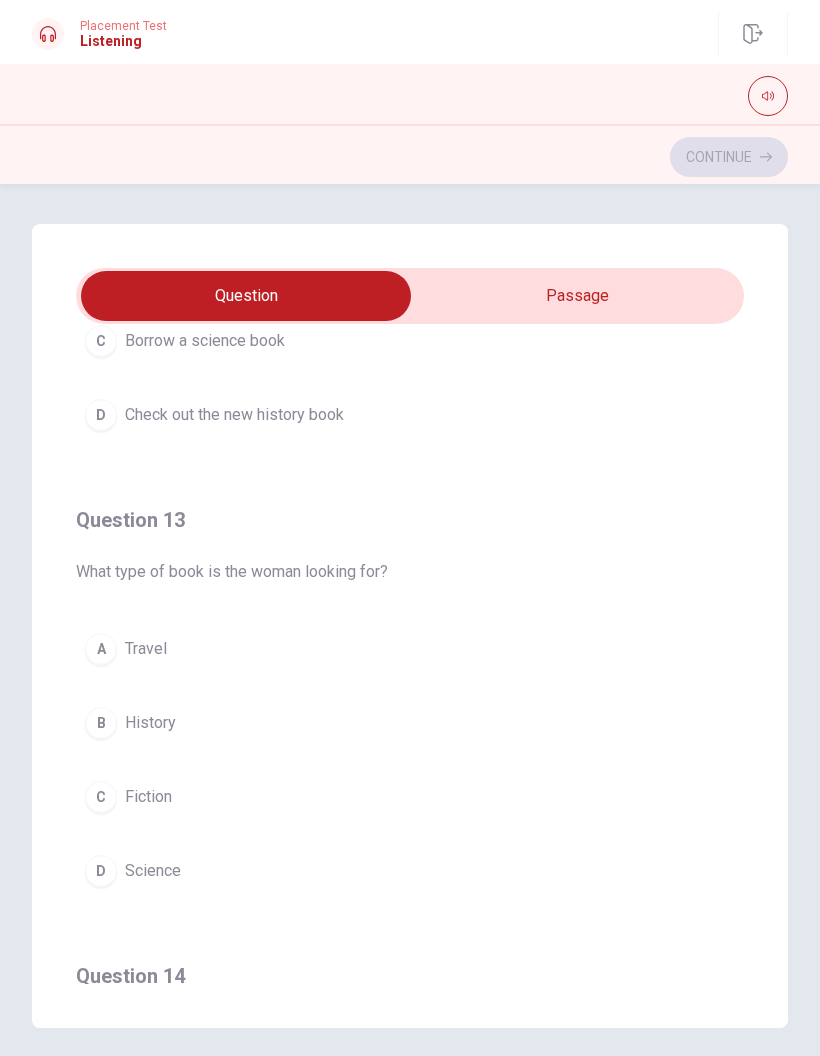 click on "A" at bounding box center [101, 649] 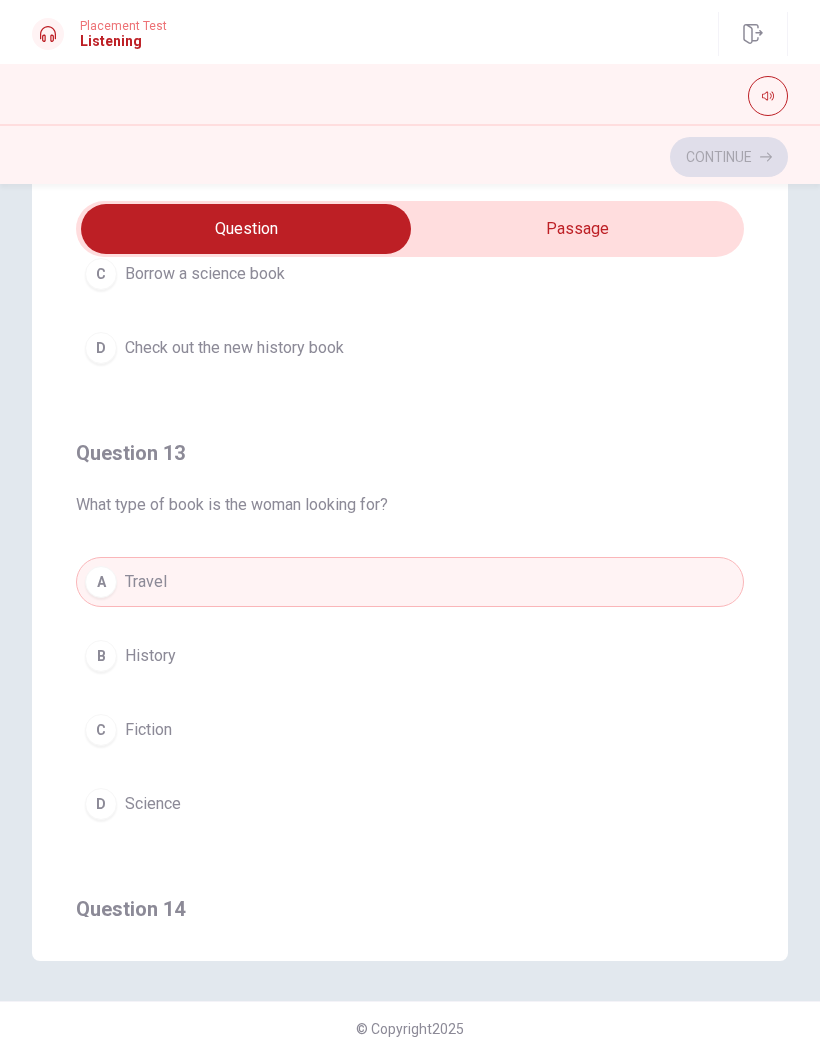 scroll, scrollTop: 67, scrollLeft: 0, axis: vertical 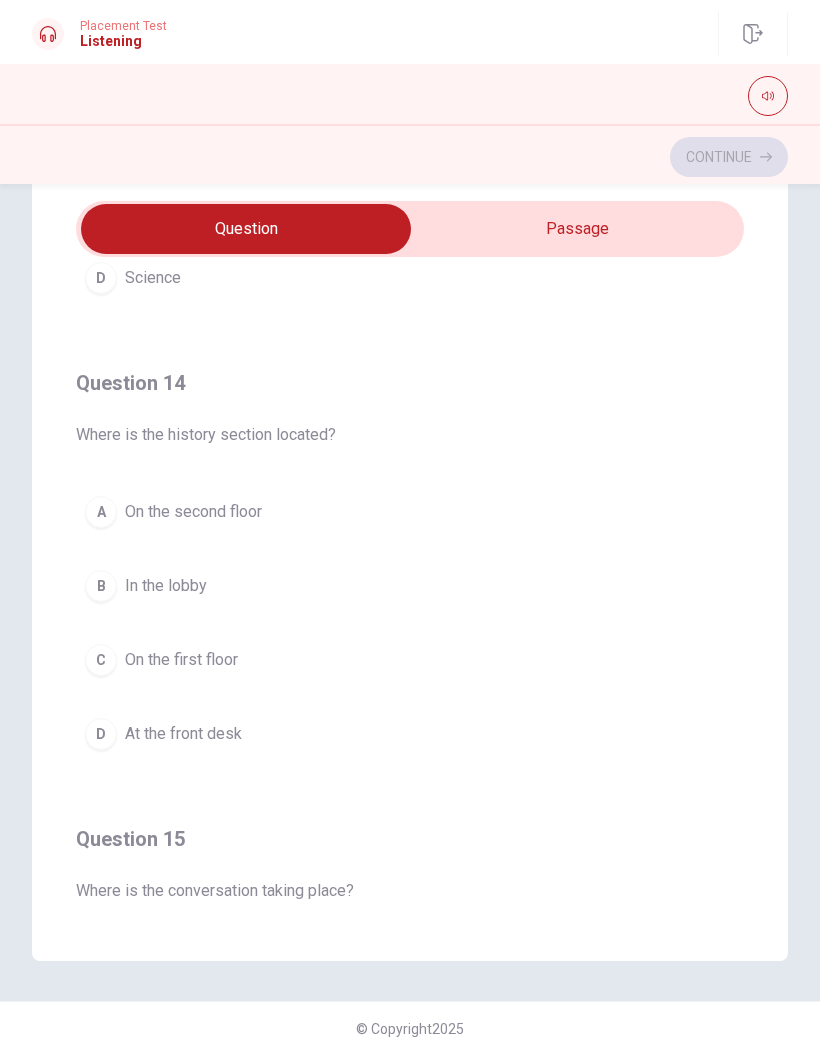 type on "45" 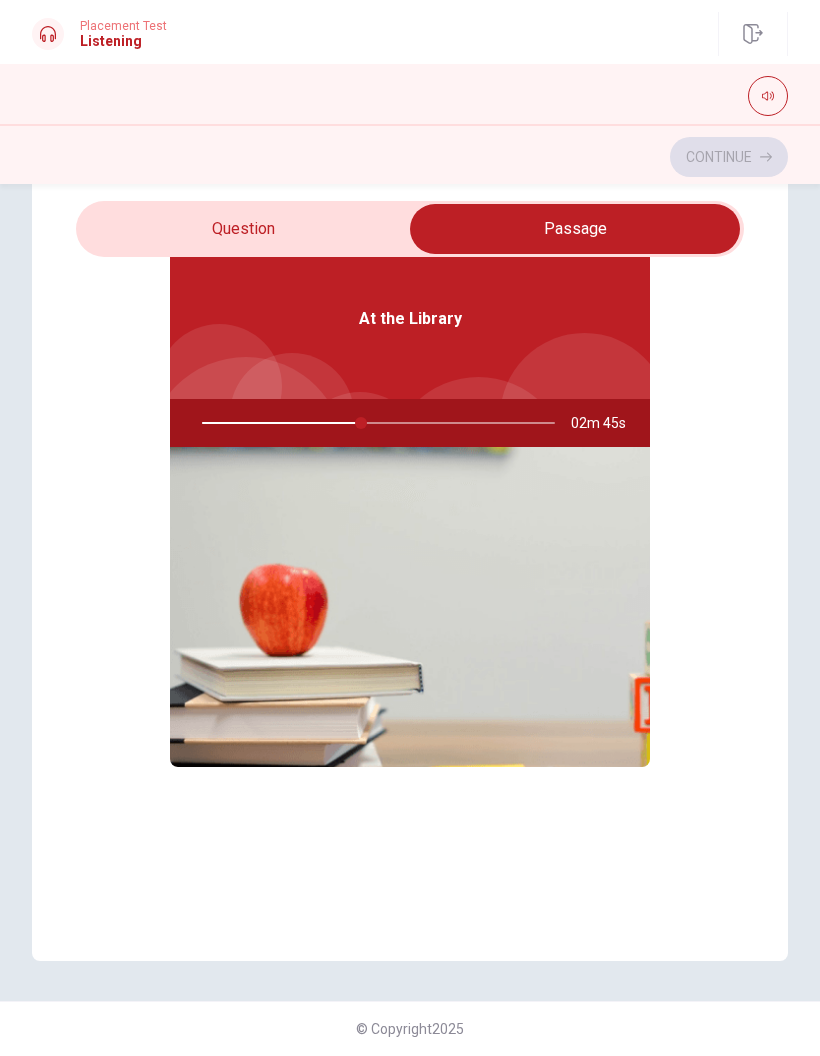 scroll, scrollTop: 112, scrollLeft: 0, axis: vertical 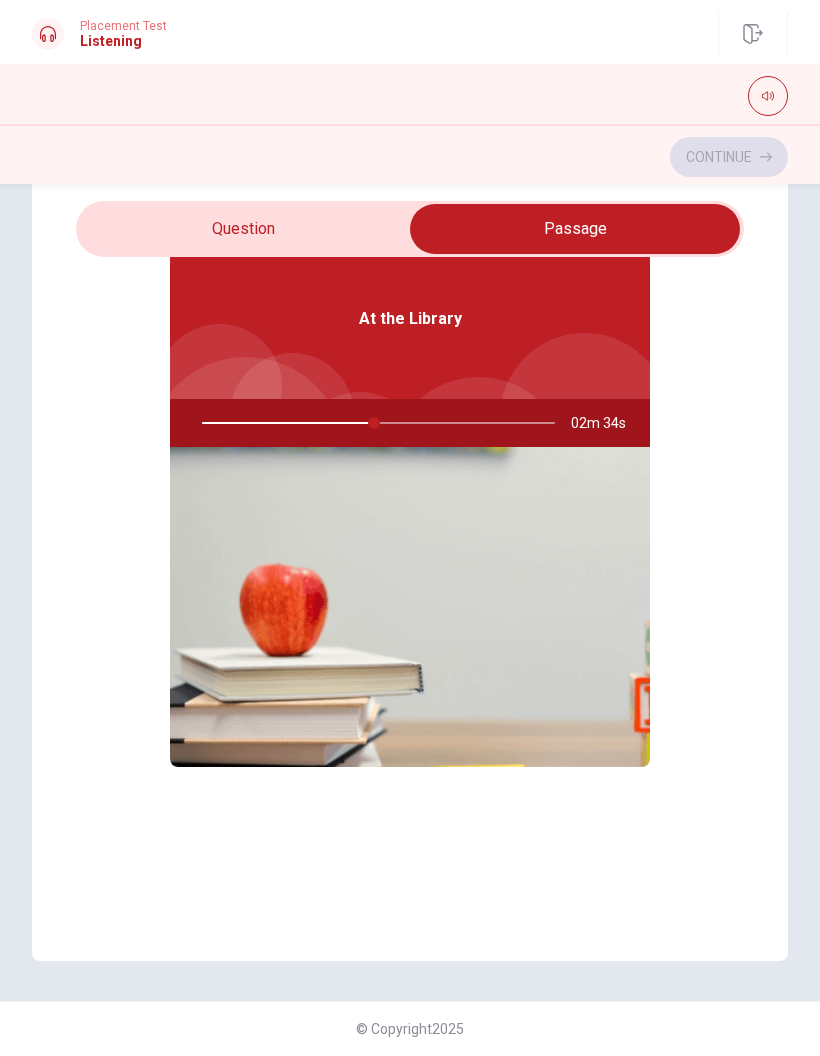 type on "49" 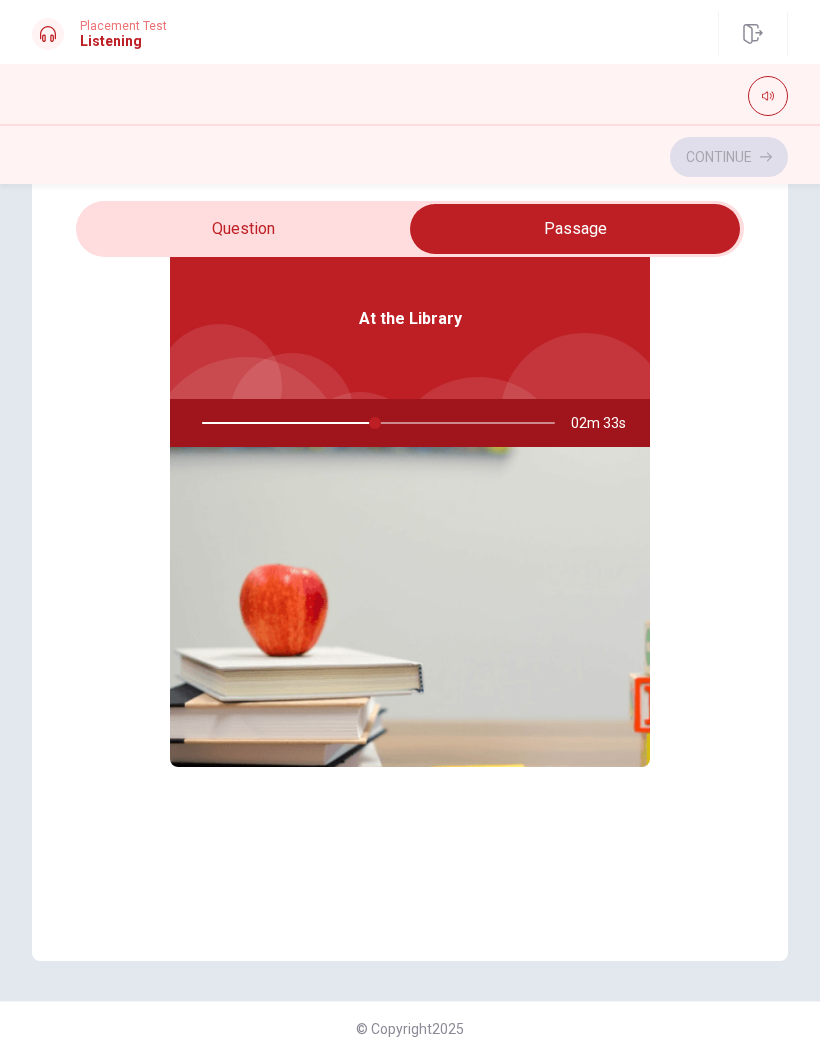 click at bounding box center (575, 229) 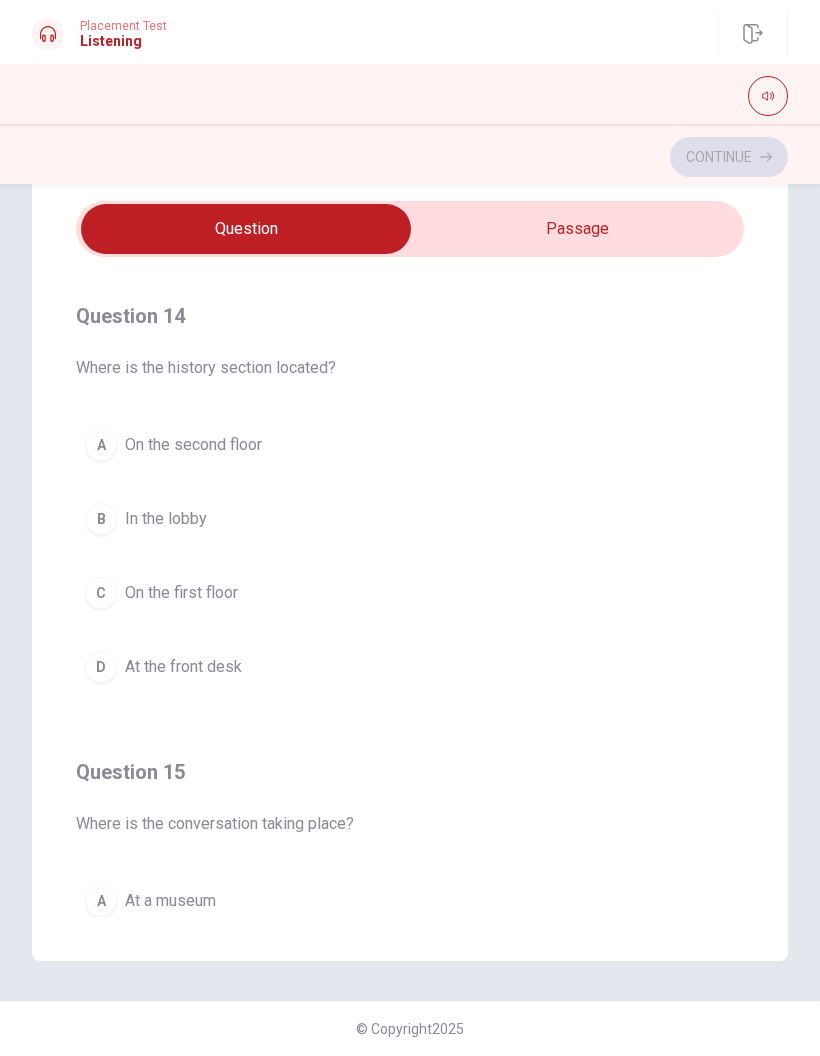 scroll, scrollTop: 1341, scrollLeft: 0, axis: vertical 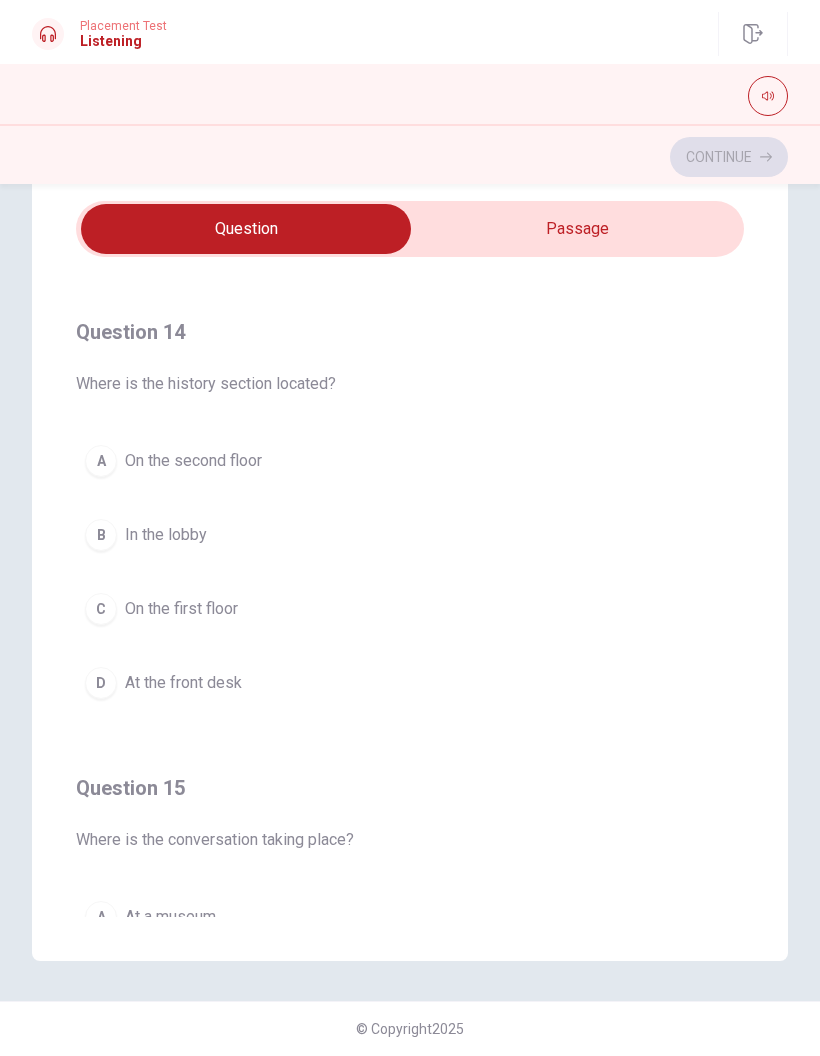 click on "B In the lobby" at bounding box center (410, 535) 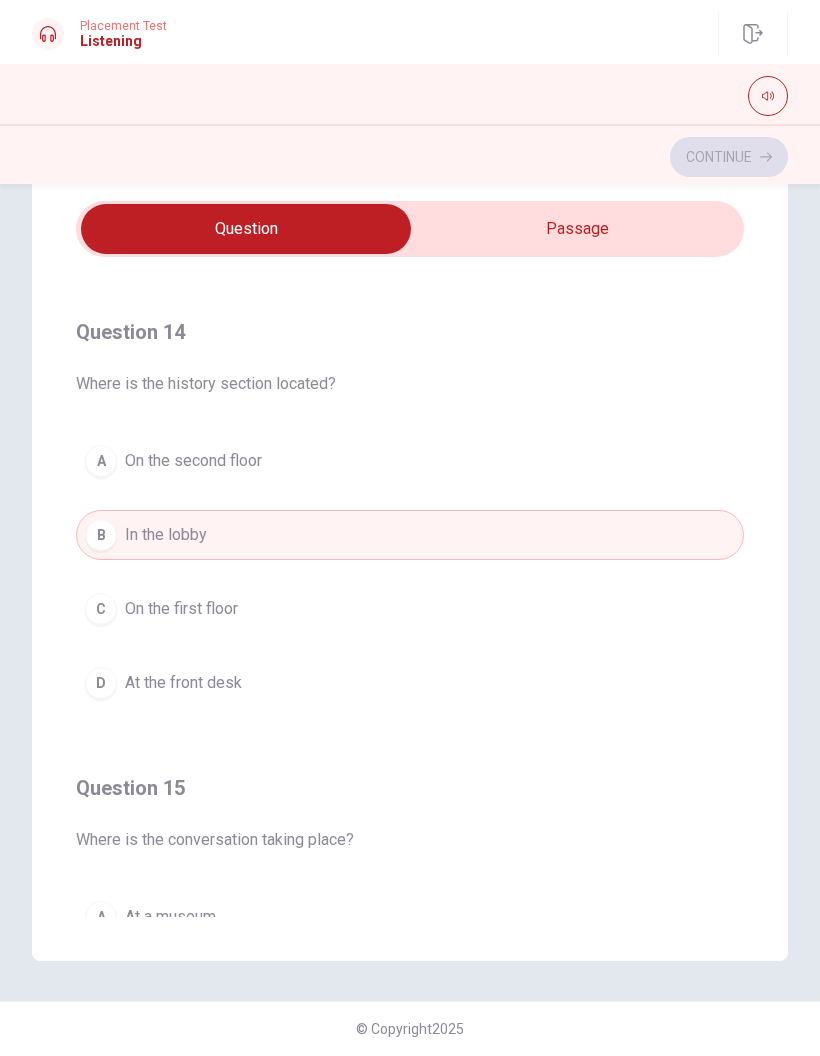 click on "B In the lobby" at bounding box center [410, 535] 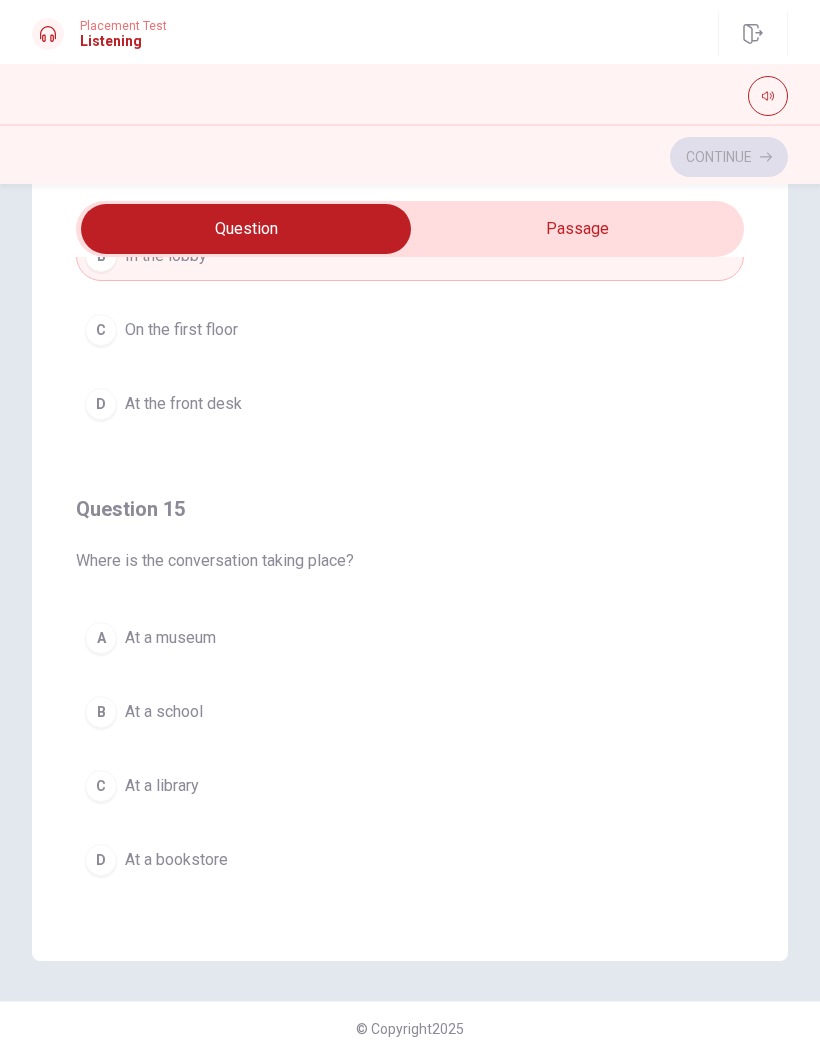 scroll, scrollTop: 1620, scrollLeft: 0, axis: vertical 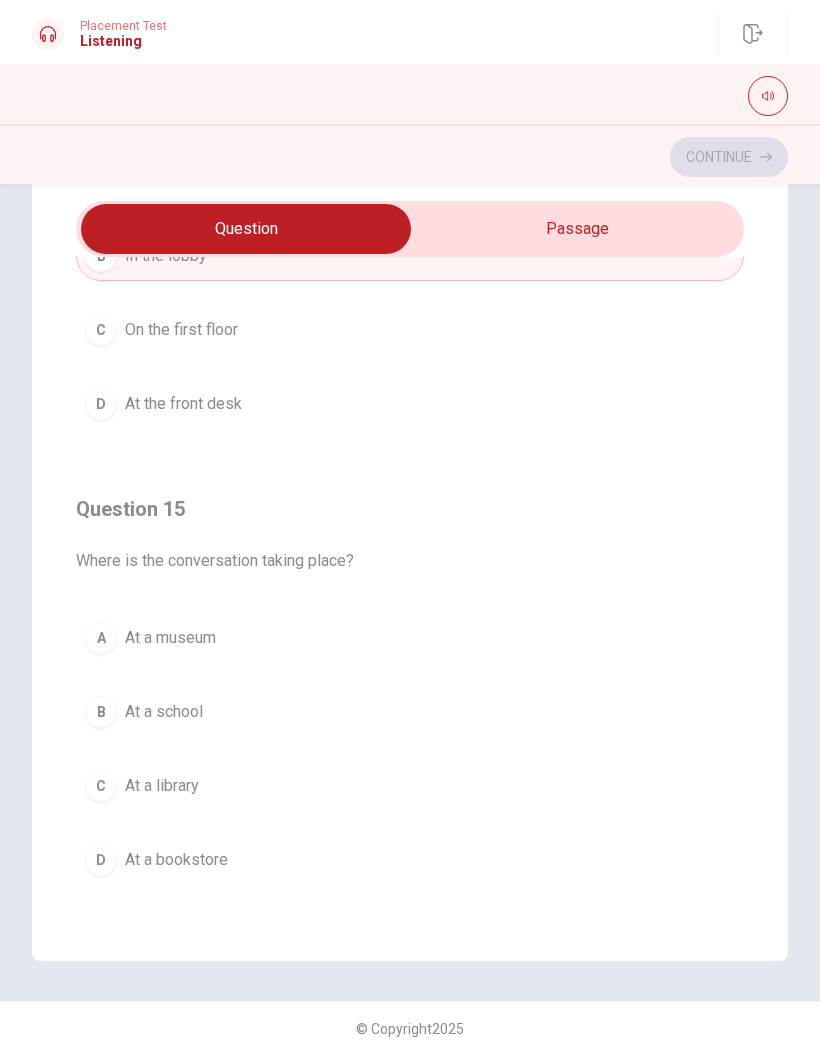 click on "A At a museum B At a school C At a library D At a bookstore" at bounding box center (410, 749) 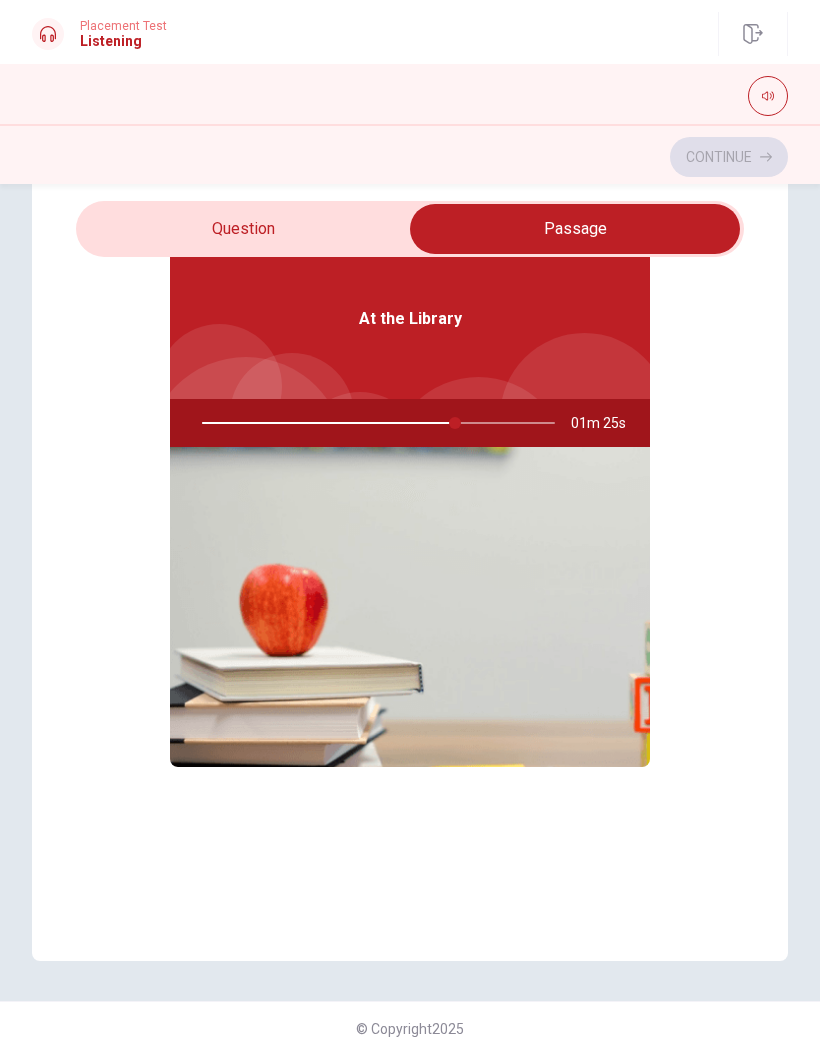 type on "72" 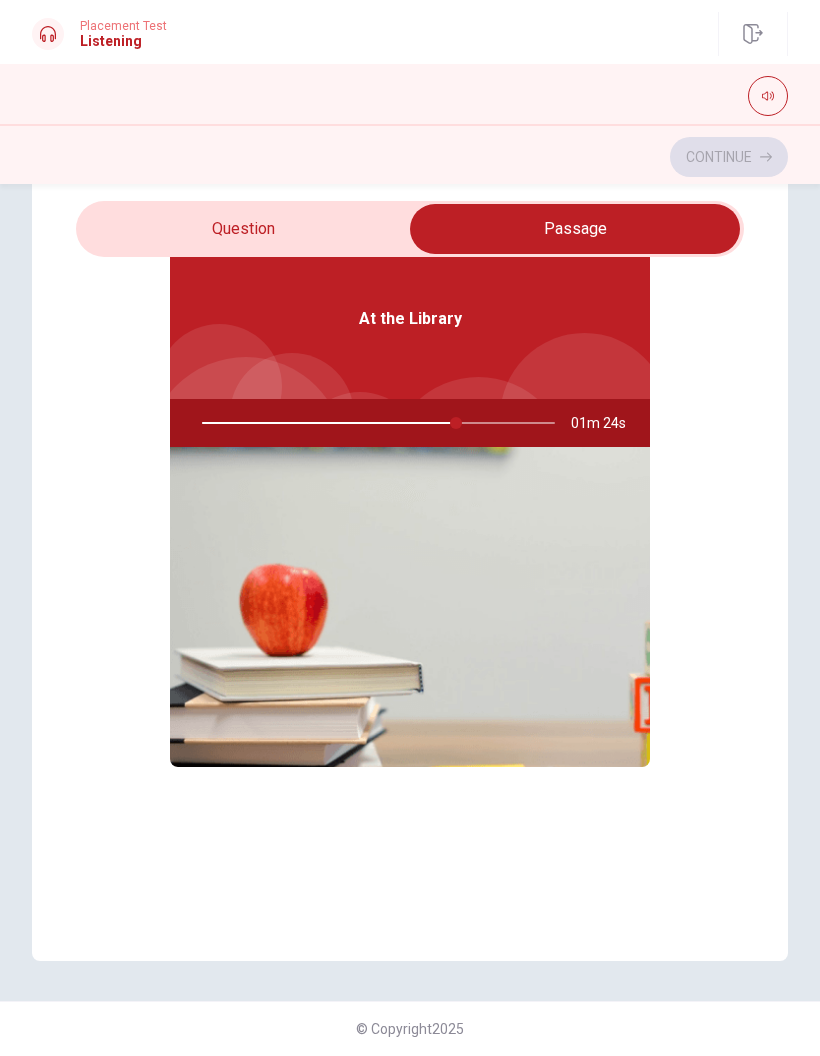 click at bounding box center [575, 229] 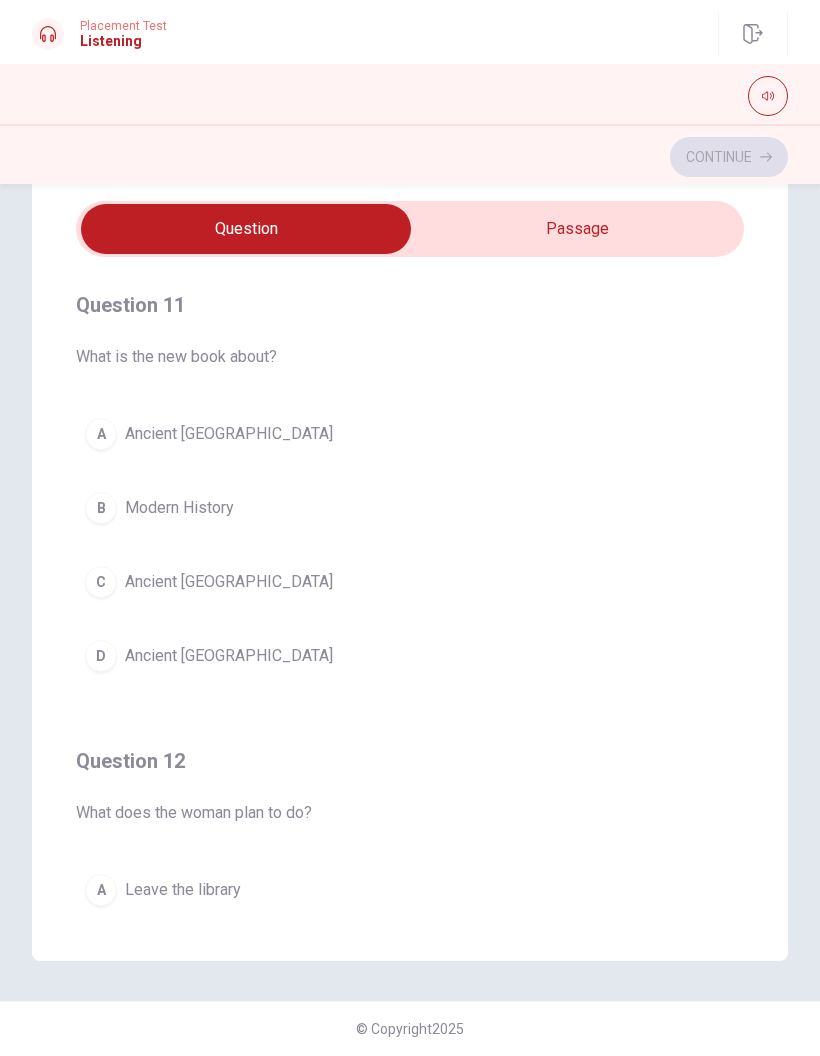 scroll, scrollTop: 0, scrollLeft: 0, axis: both 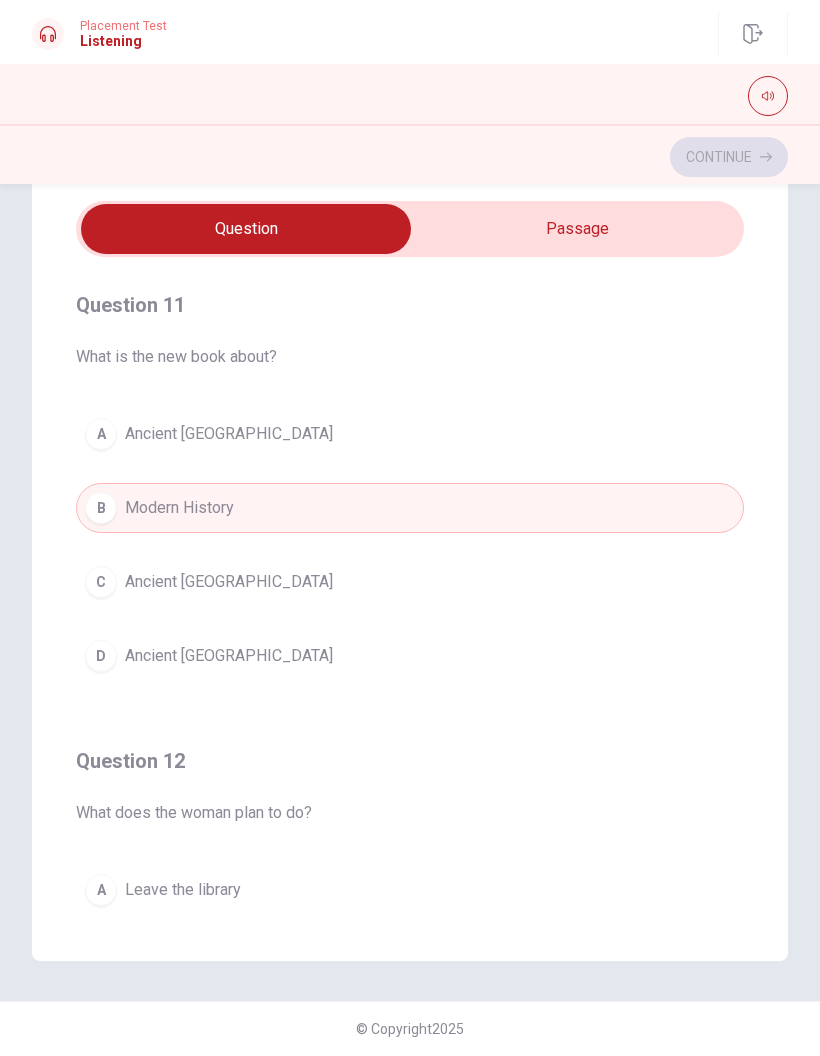 click at bounding box center [246, 229] 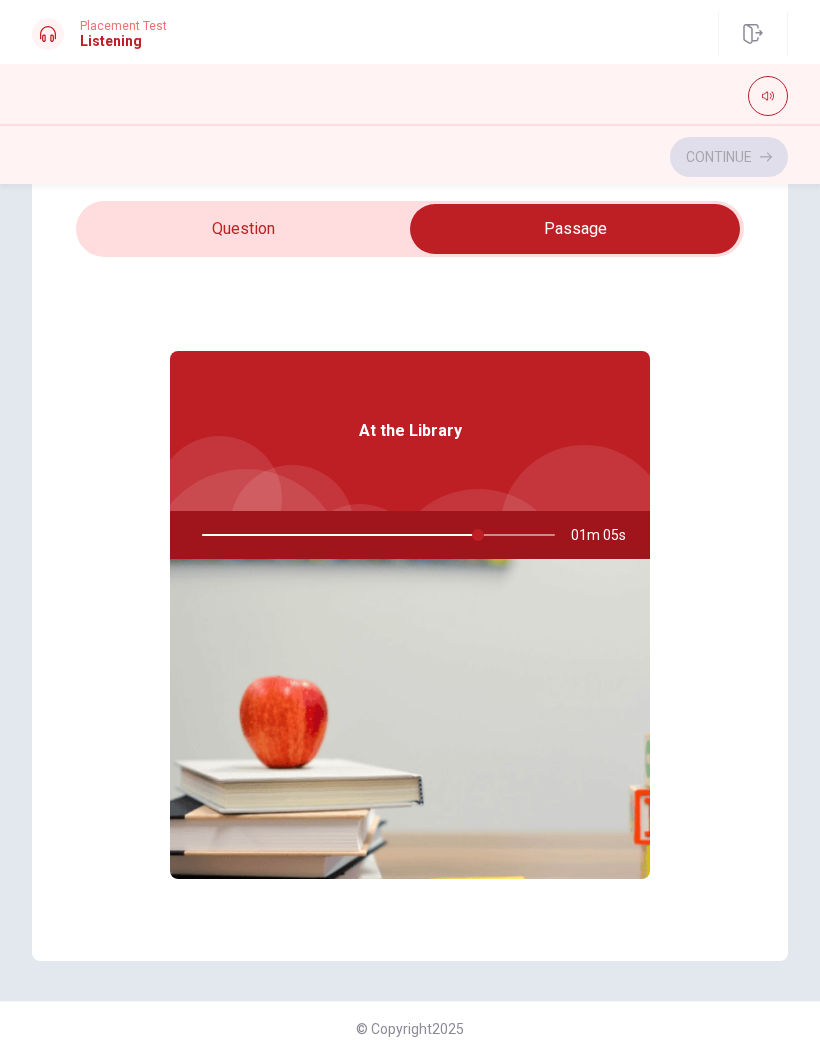 type on "79" 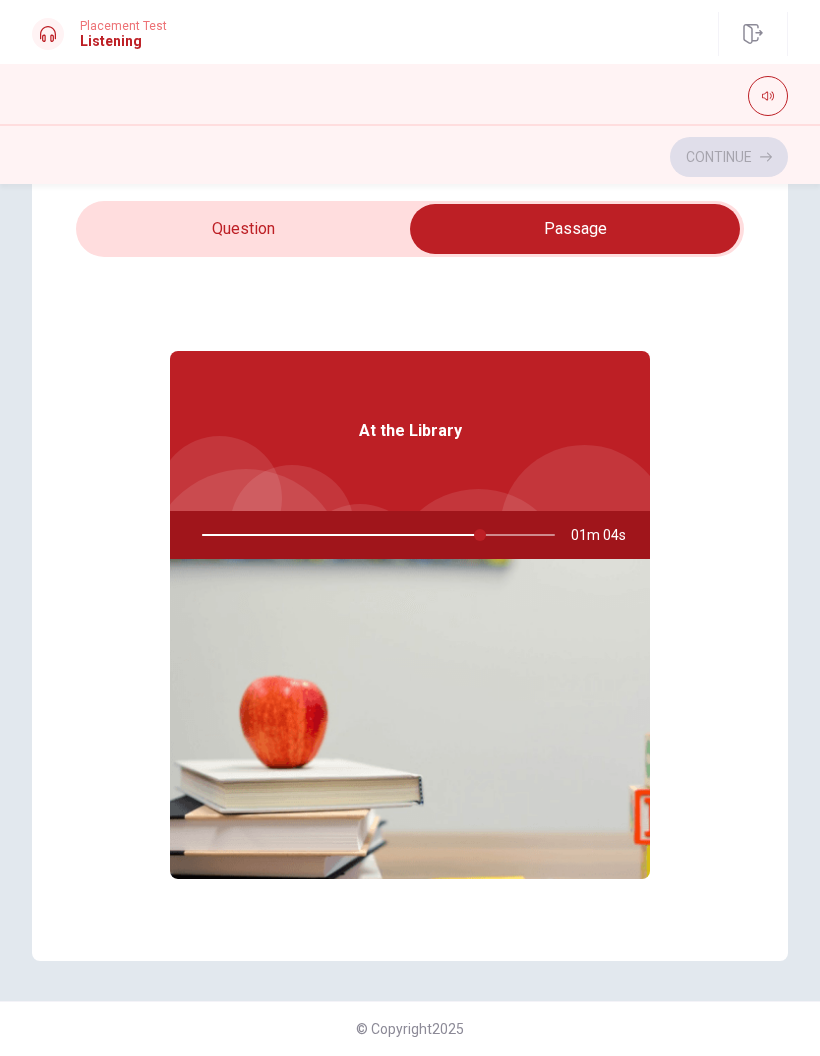 click at bounding box center (575, 229) 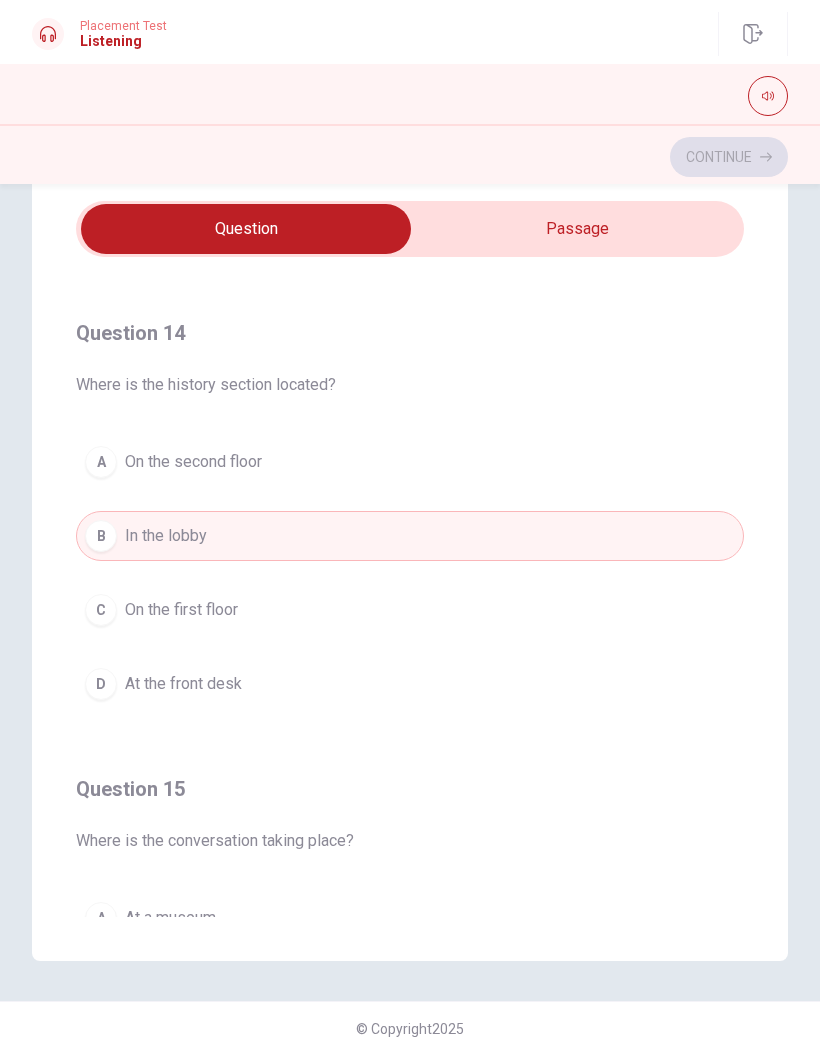 type on "80" 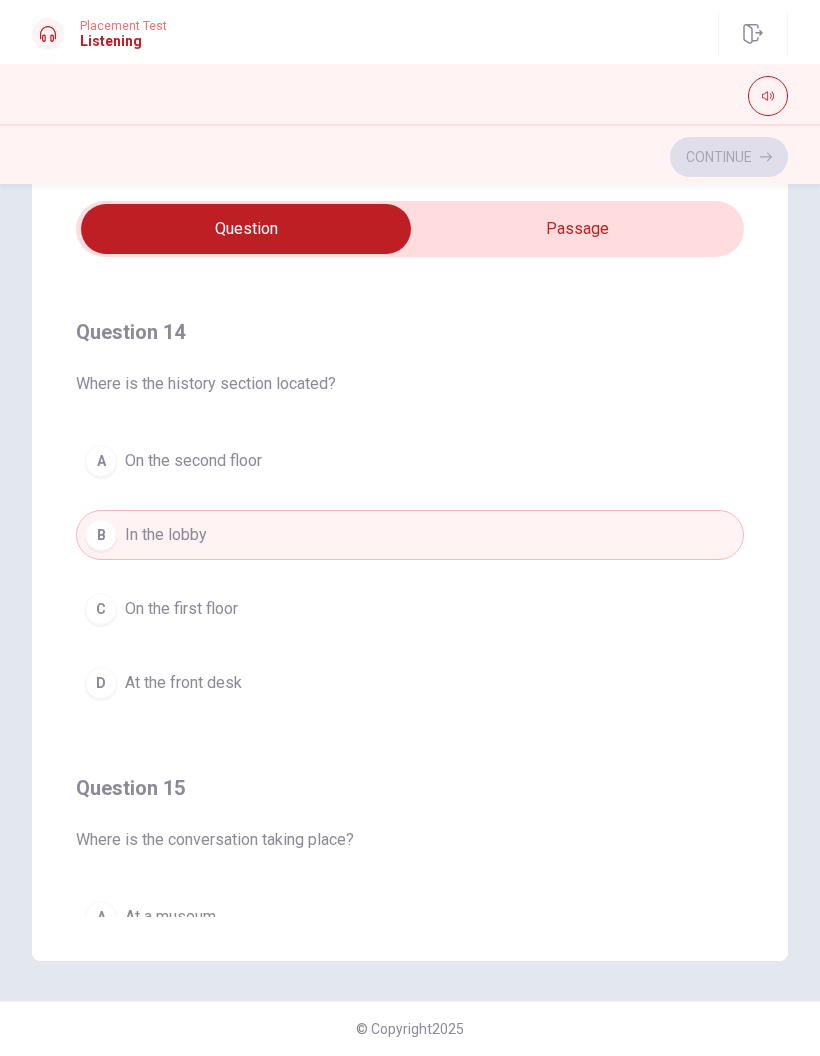 click at bounding box center (246, 229) 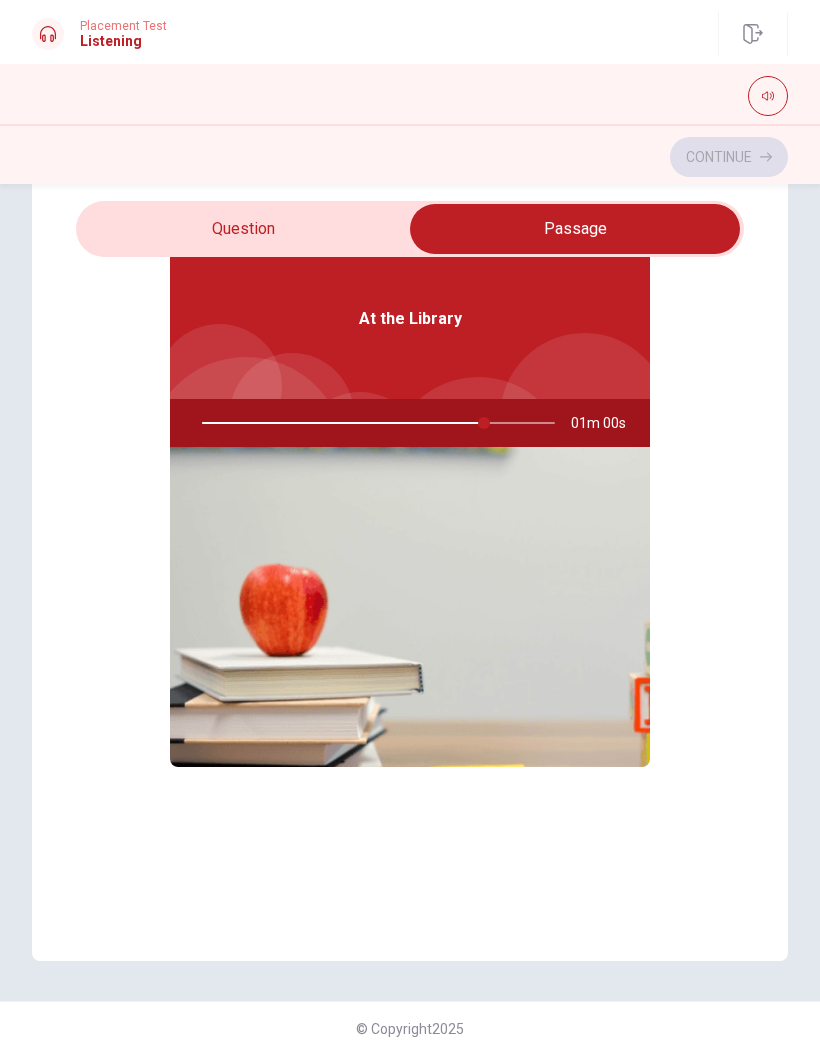 scroll, scrollTop: 112, scrollLeft: 0, axis: vertical 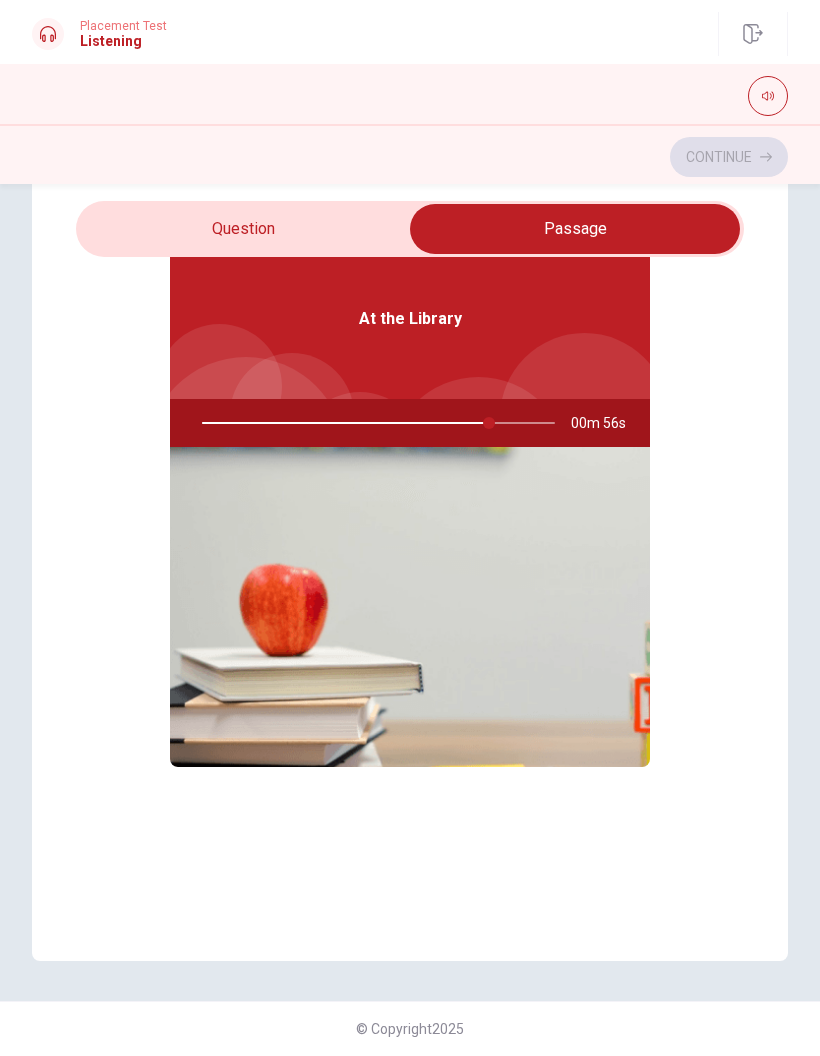 type on "82" 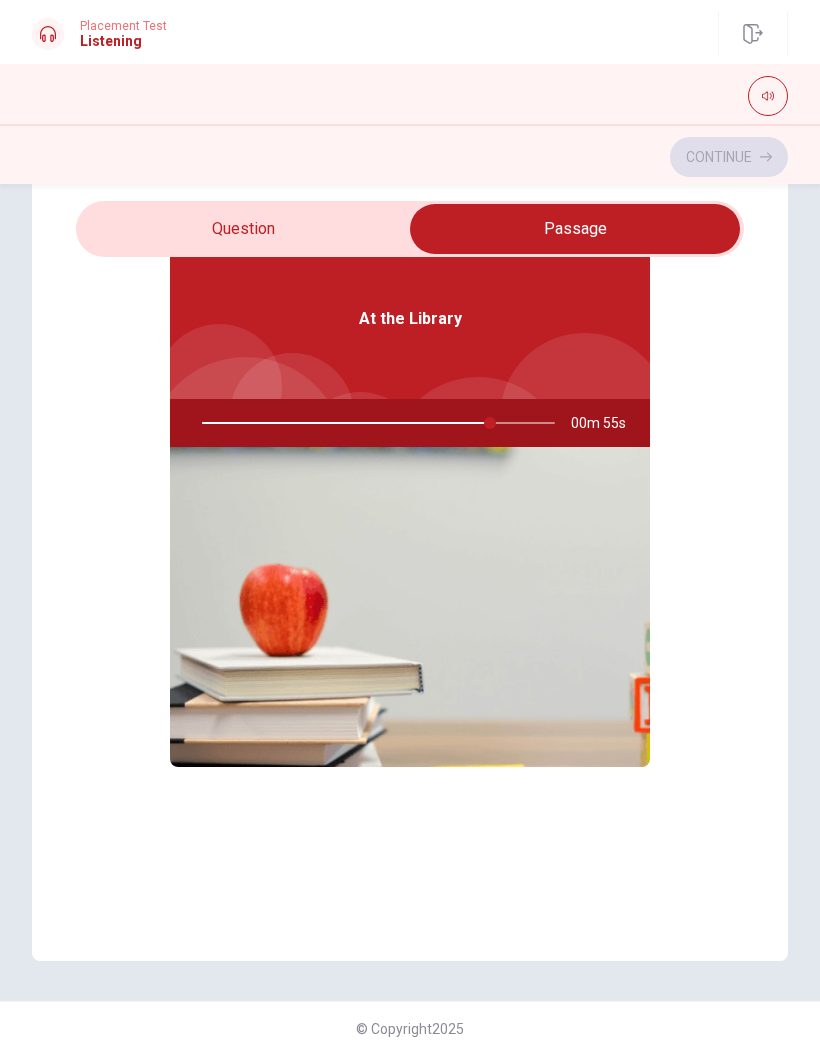click on "Continue" at bounding box center (410, 157) 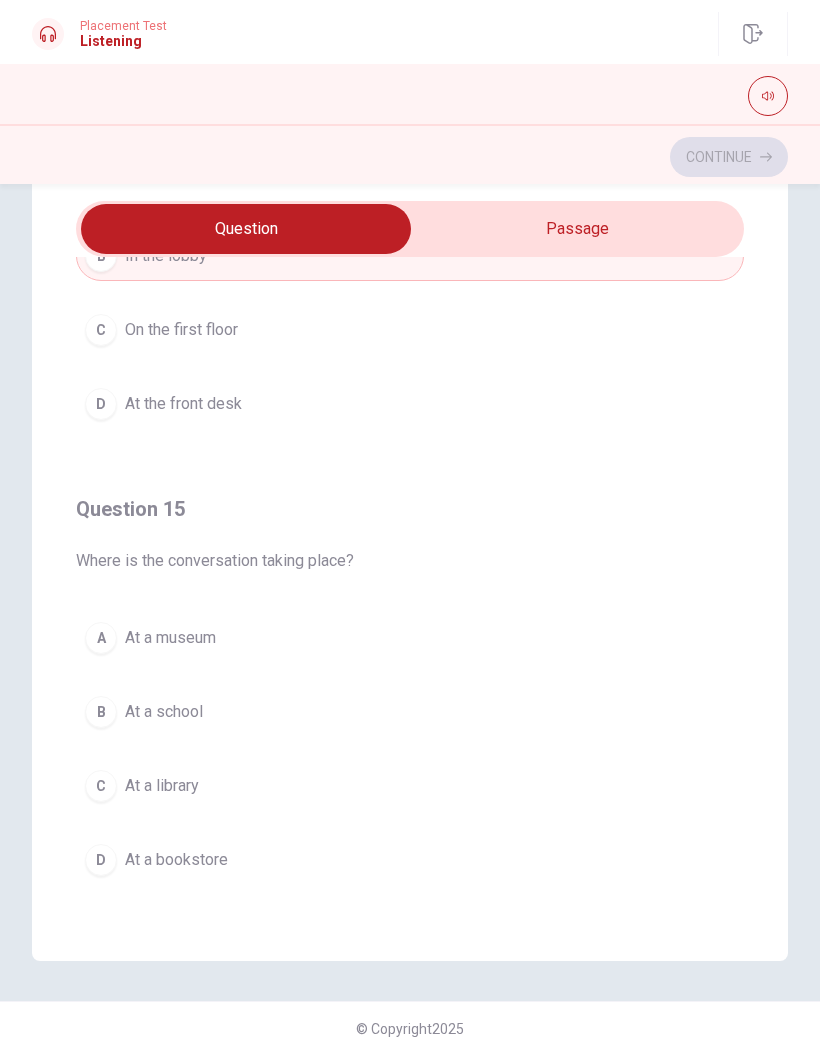 scroll, scrollTop: 1620, scrollLeft: 0, axis: vertical 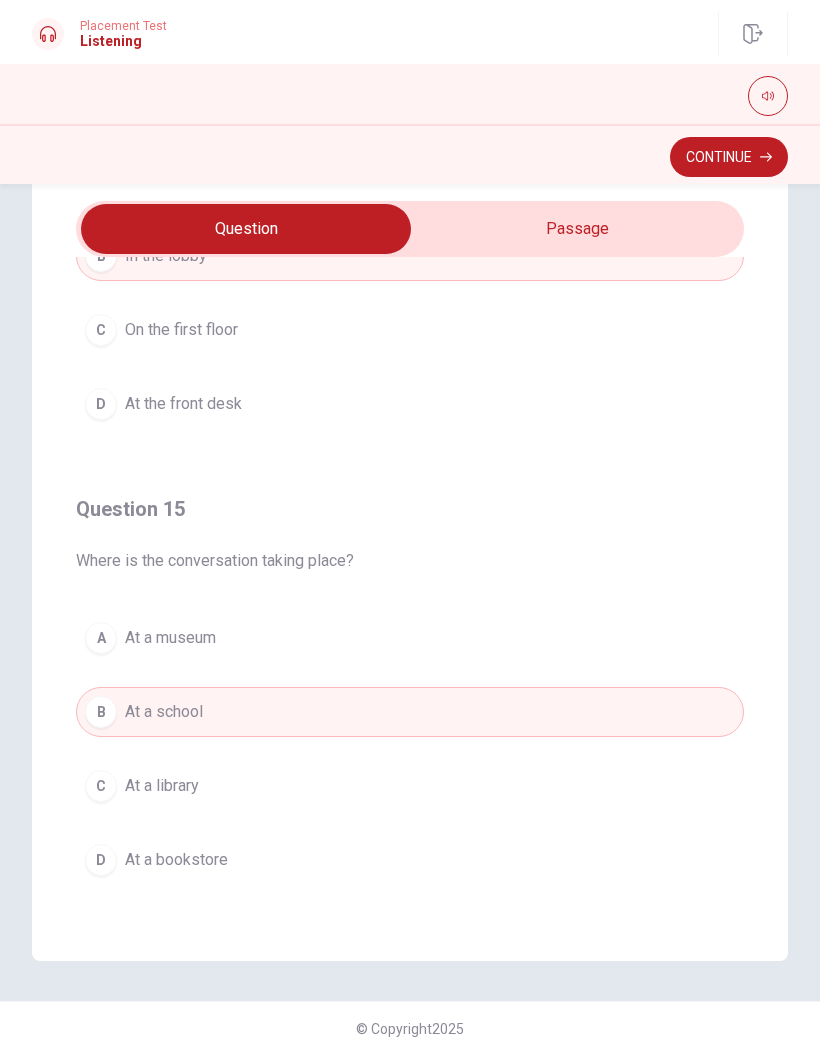 type on "83" 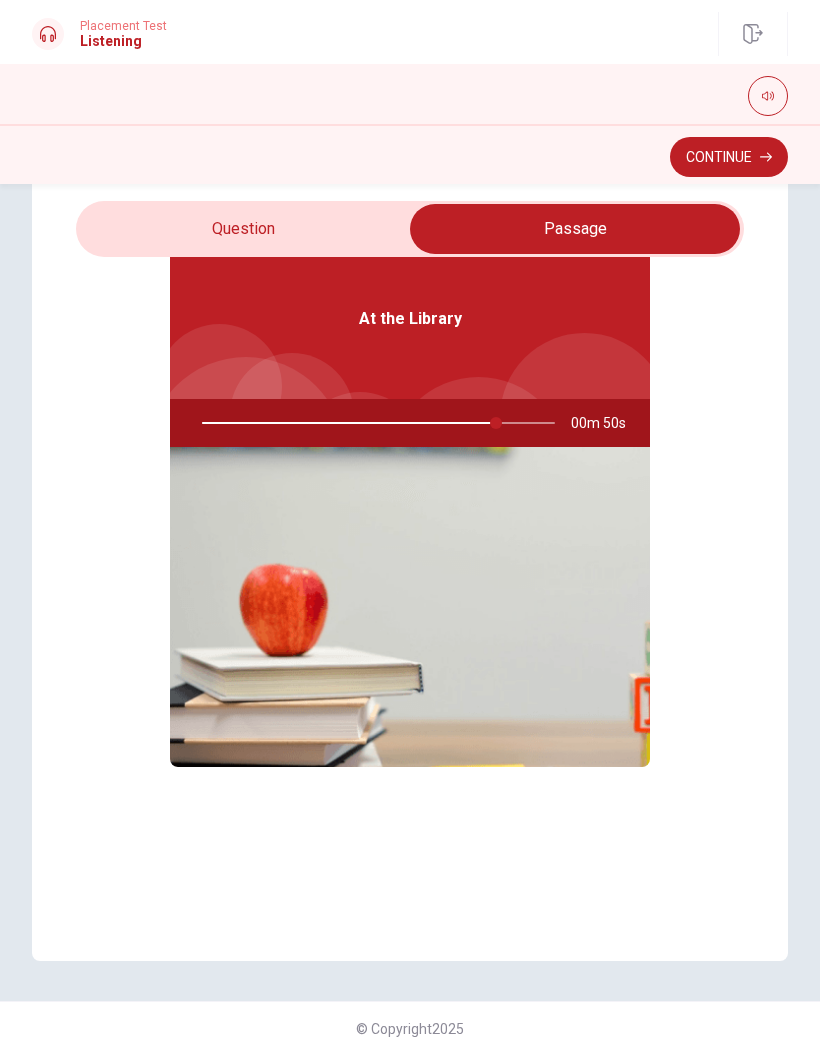 click on "Continue" at bounding box center [729, 157] 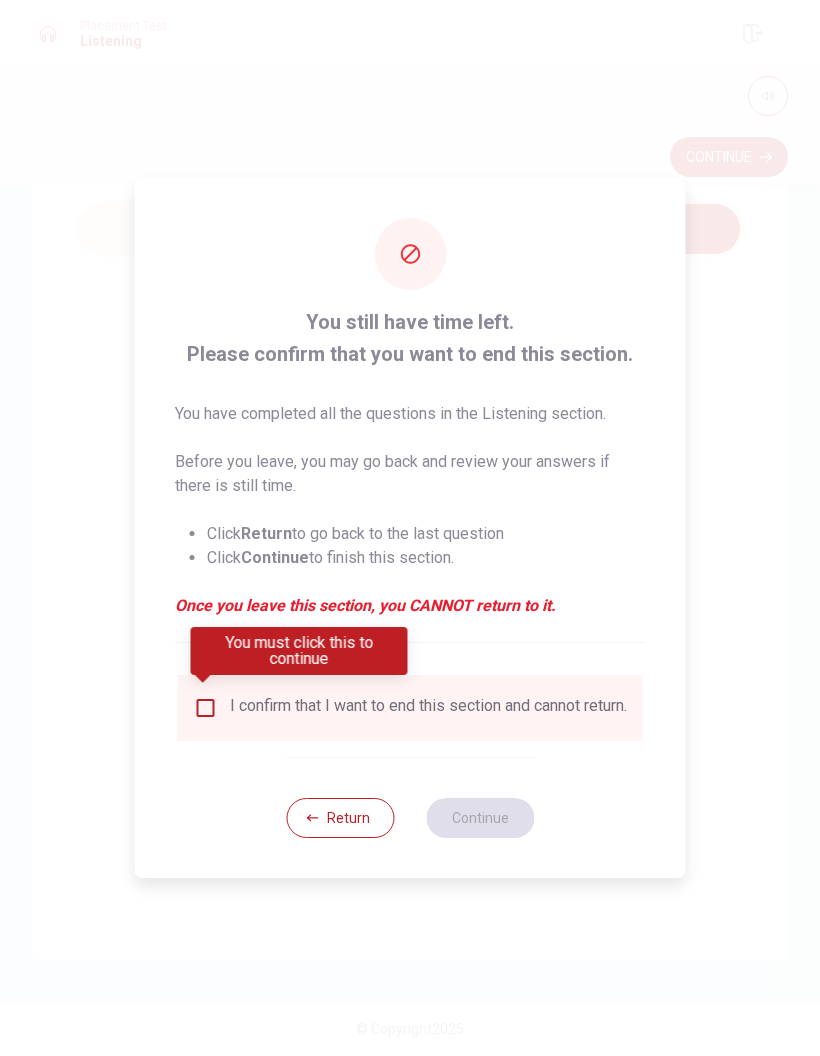 click on "I confirm that I want to end this section and cannot return." at bounding box center [410, 708] 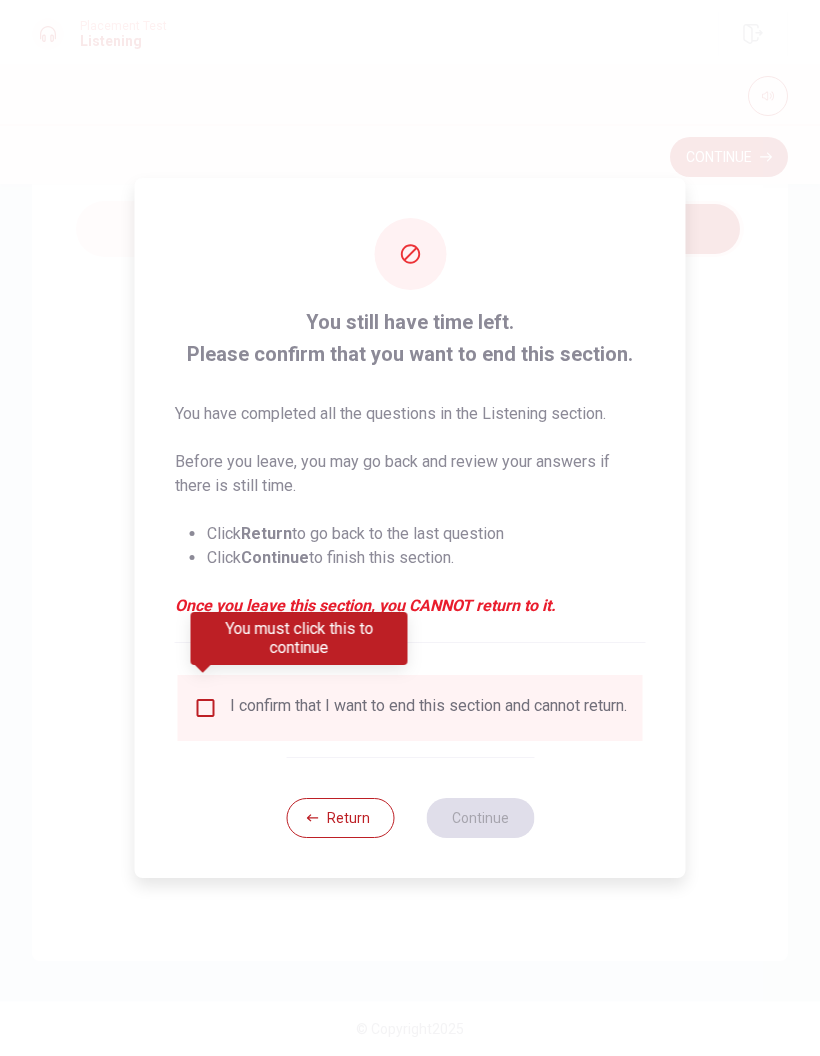 click at bounding box center (206, 708) 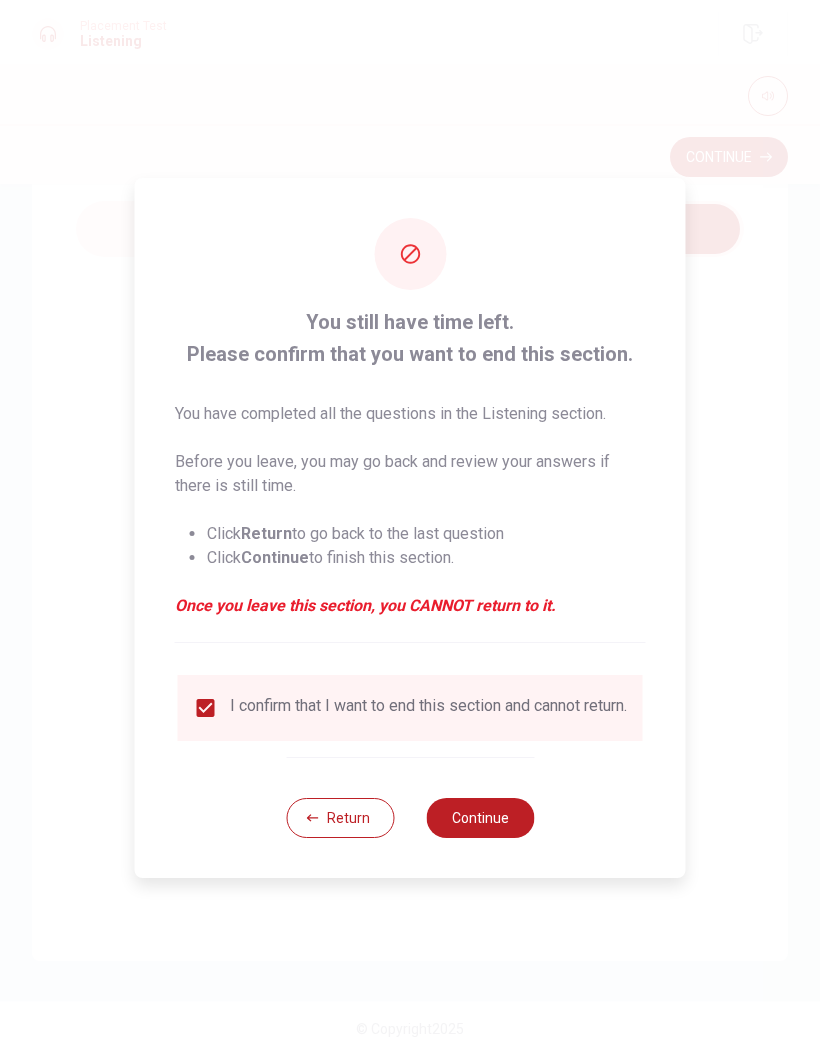 click on "Continue" at bounding box center [480, 818] 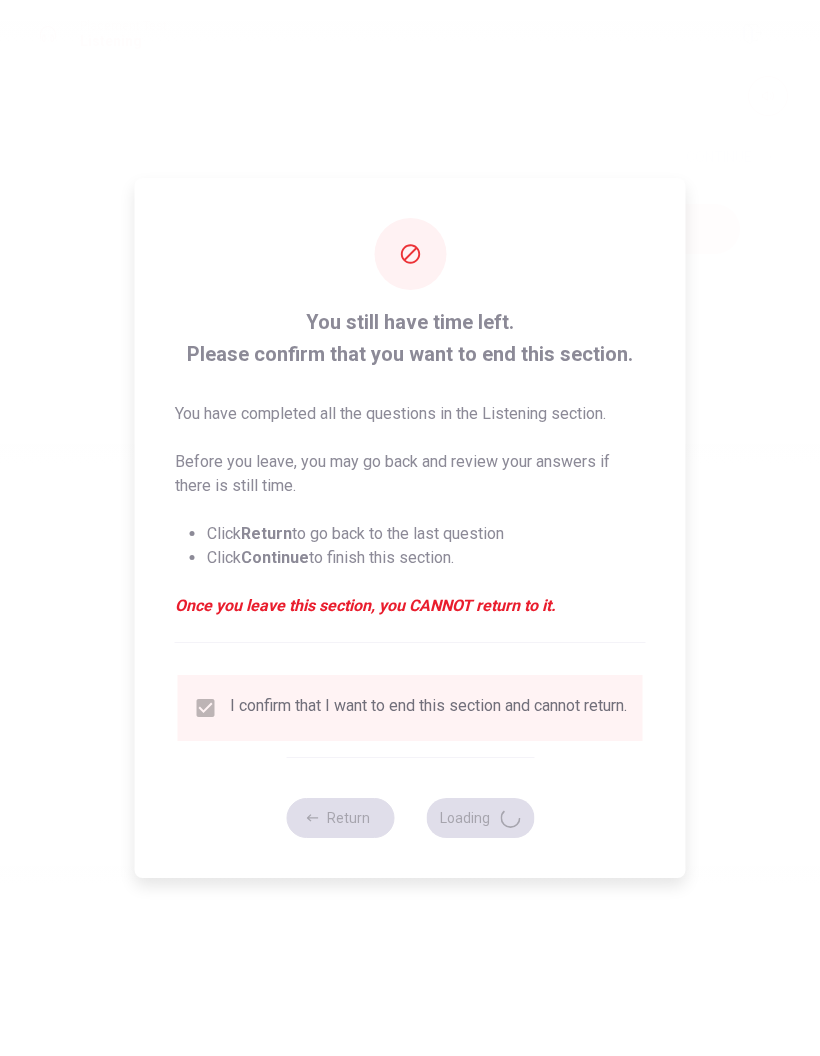 type on "85" 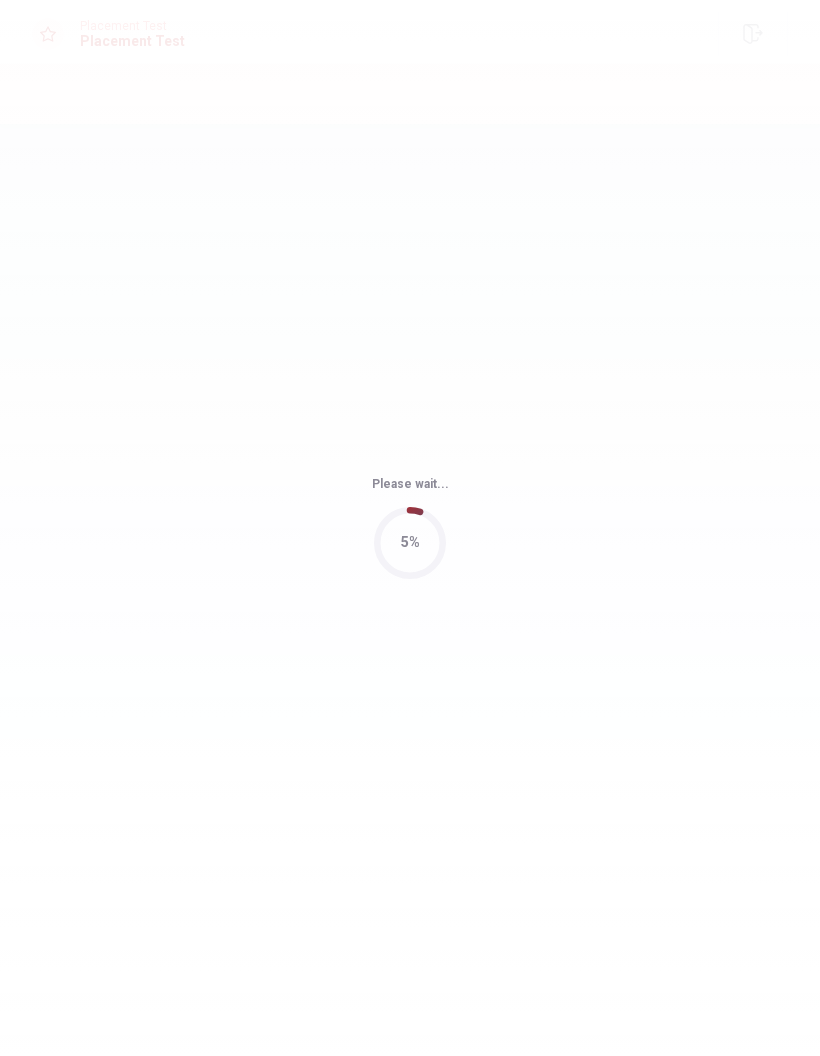 scroll, scrollTop: 0, scrollLeft: 0, axis: both 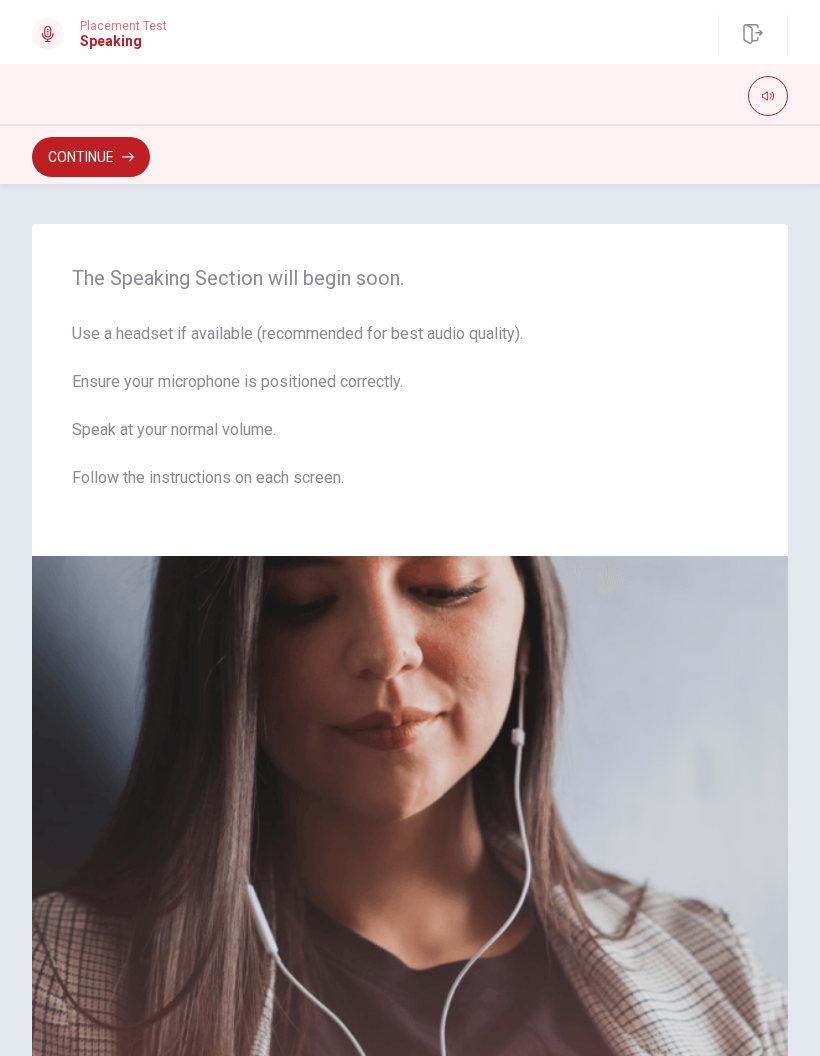 click at bounding box center [410, 826] 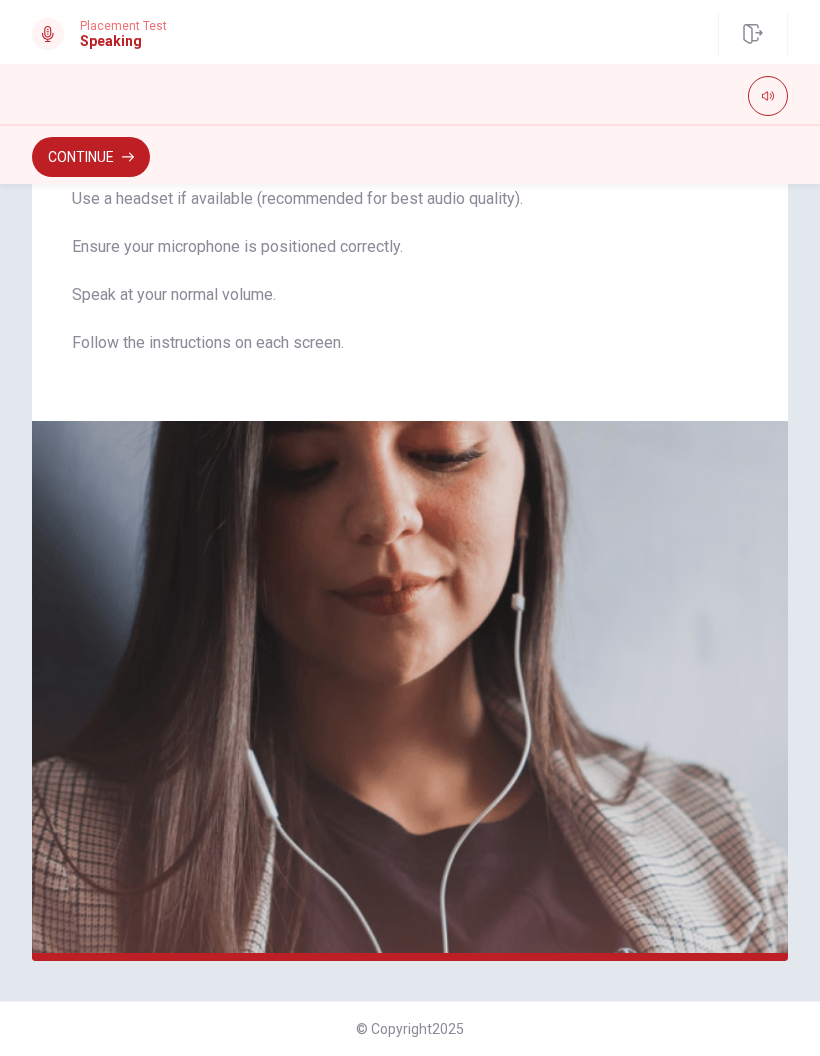 scroll, scrollTop: 135, scrollLeft: 0, axis: vertical 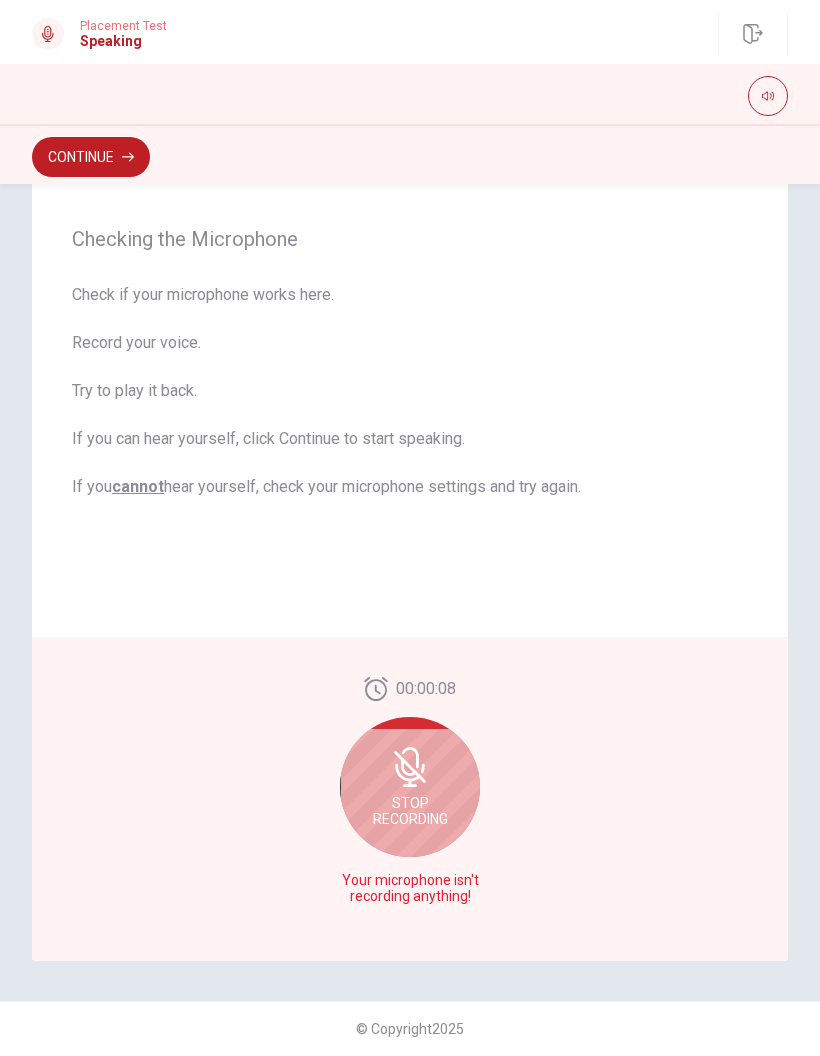 click on "Stop   Recording" at bounding box center (410, 787) 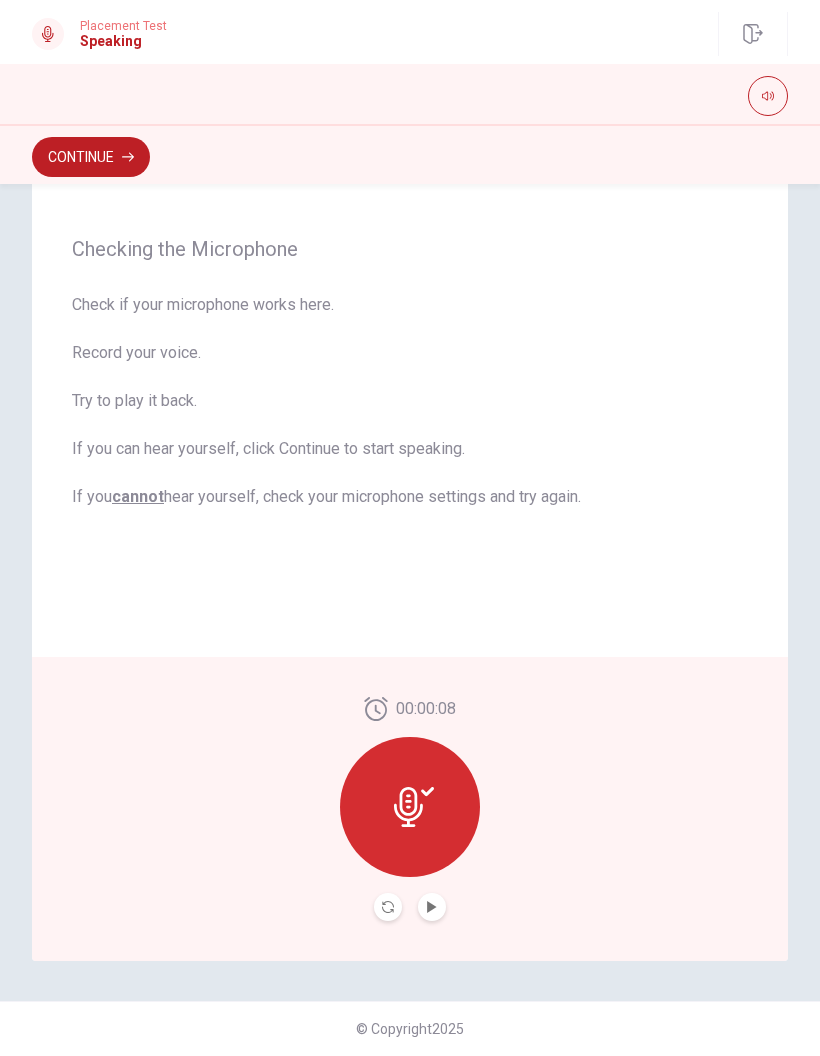 scroll, scrollTop: 60, scrollLeft: 0, axis: vertical 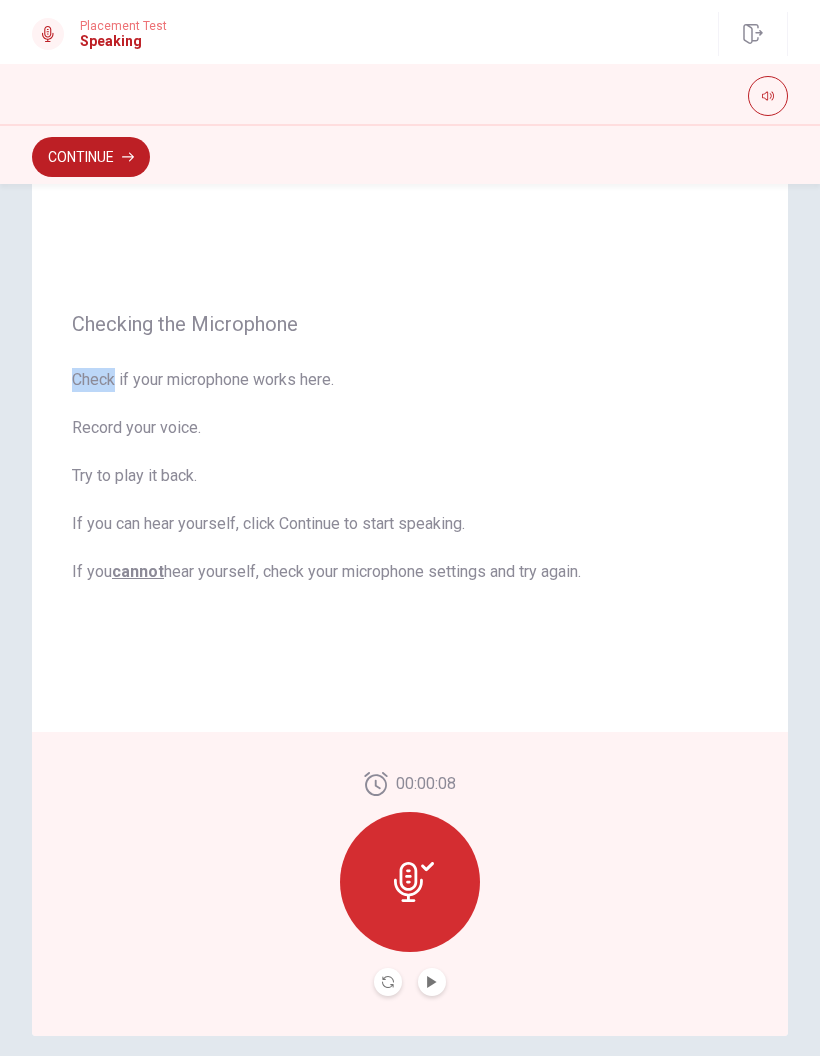 click on "Check if your microphone works here.
Record your voice.
Try to play it back.
If you can hear yourself, click Continue to start speaking.
If you  cannot  hear yourself, check your microphone settings and try again." at bounding box center (410, 476) 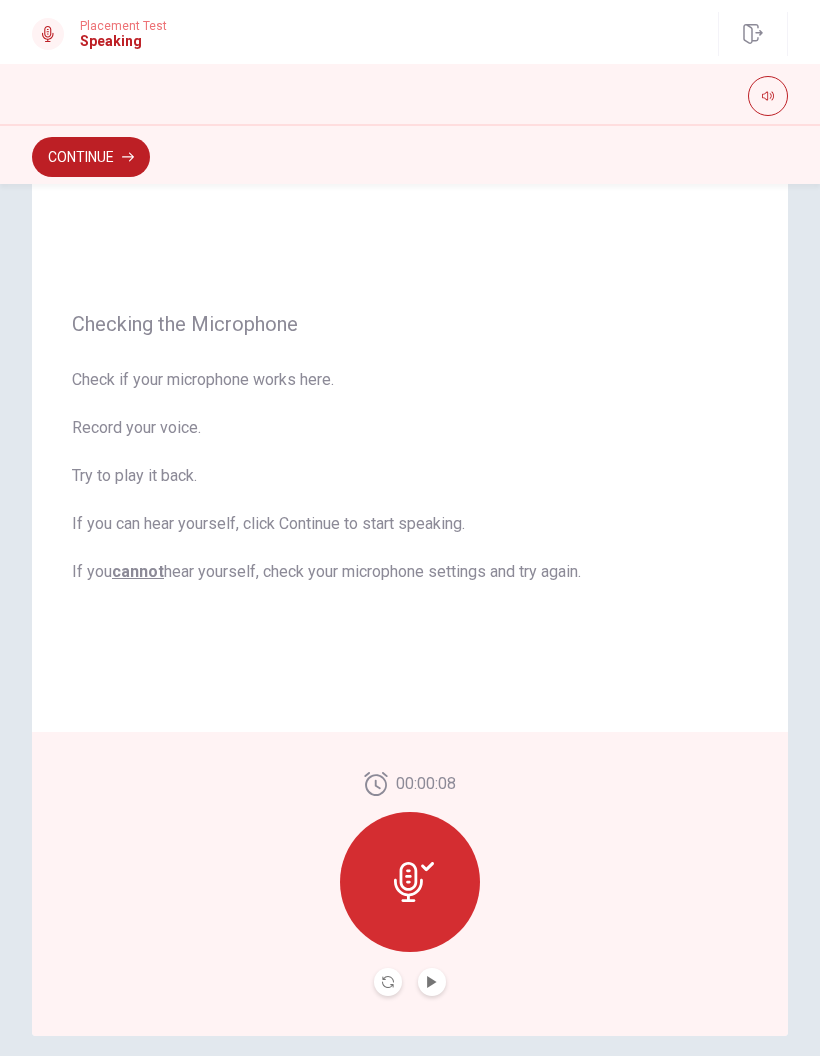 click at bounding box center [410, 882] 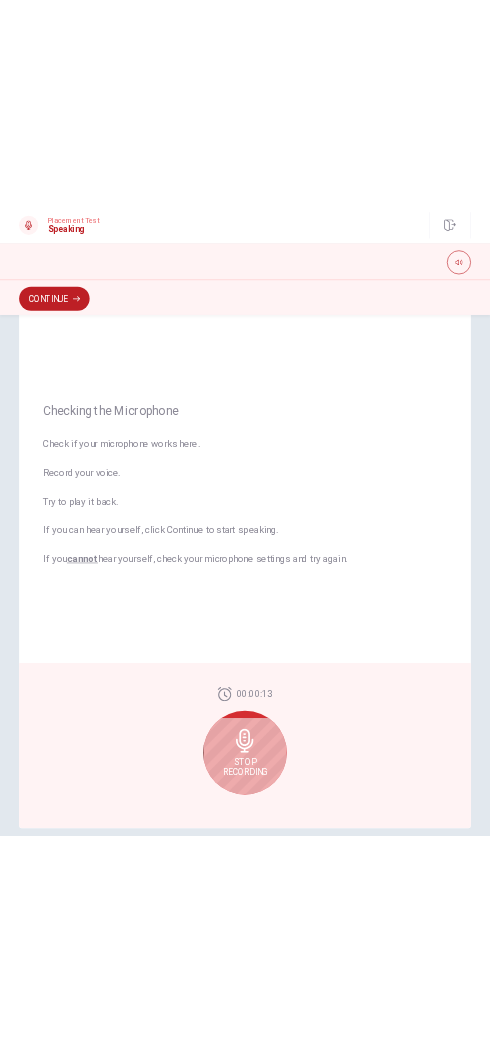 scroll, scrollTop: 20, scrollLeft: 0, axis: vertical 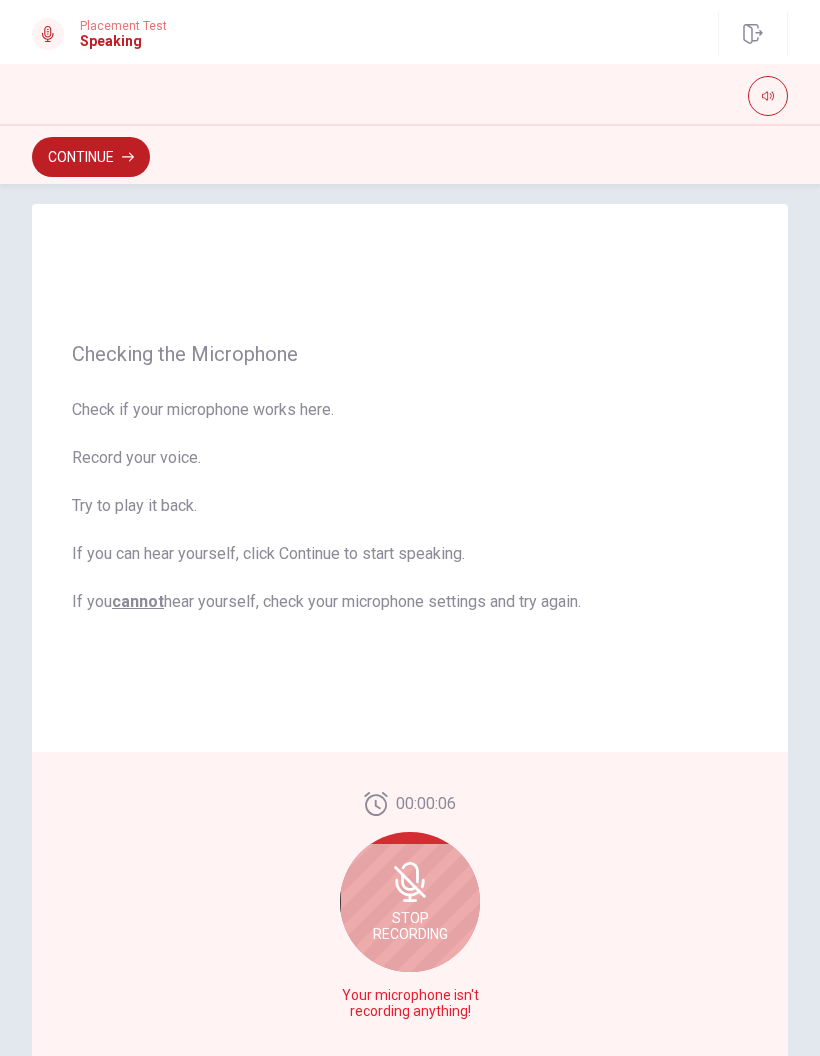 click 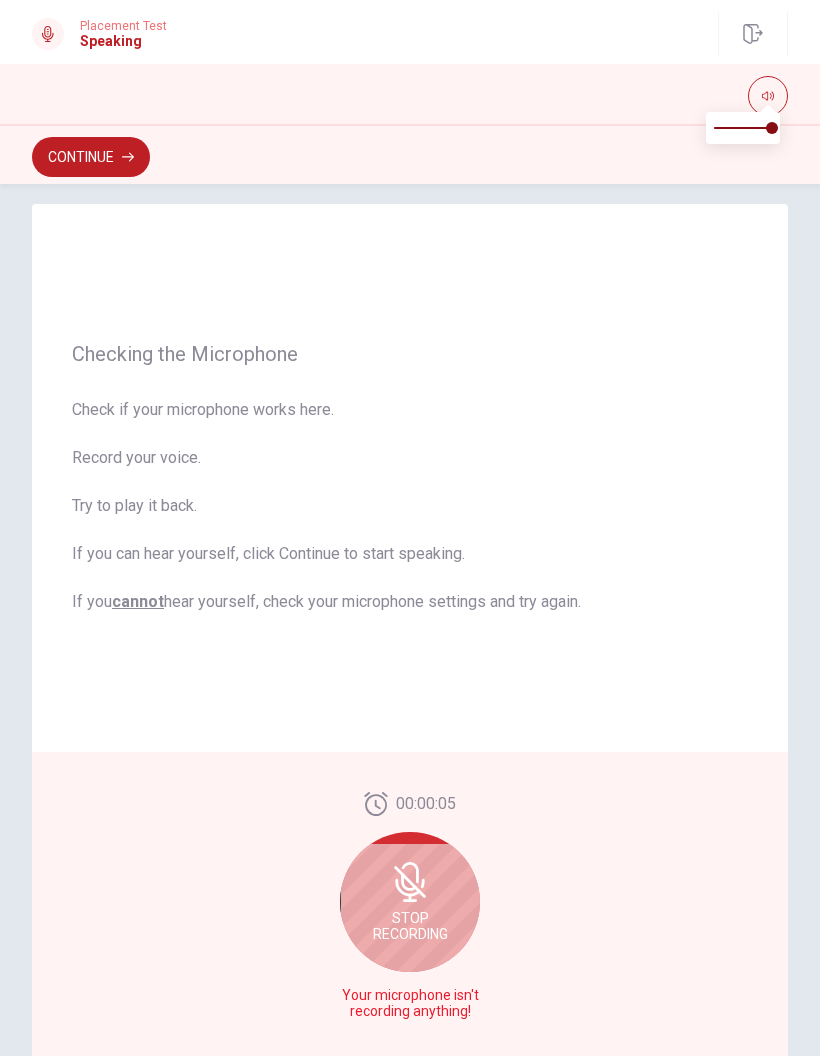 click on "Check if your microphone works here.
Record your voice.
Try to play it back.
If you can hear yourself, click Continue to start speaking.
If you  cannot  hear yourself, check your microphone settings and try again." at bounding box center (410, 506) 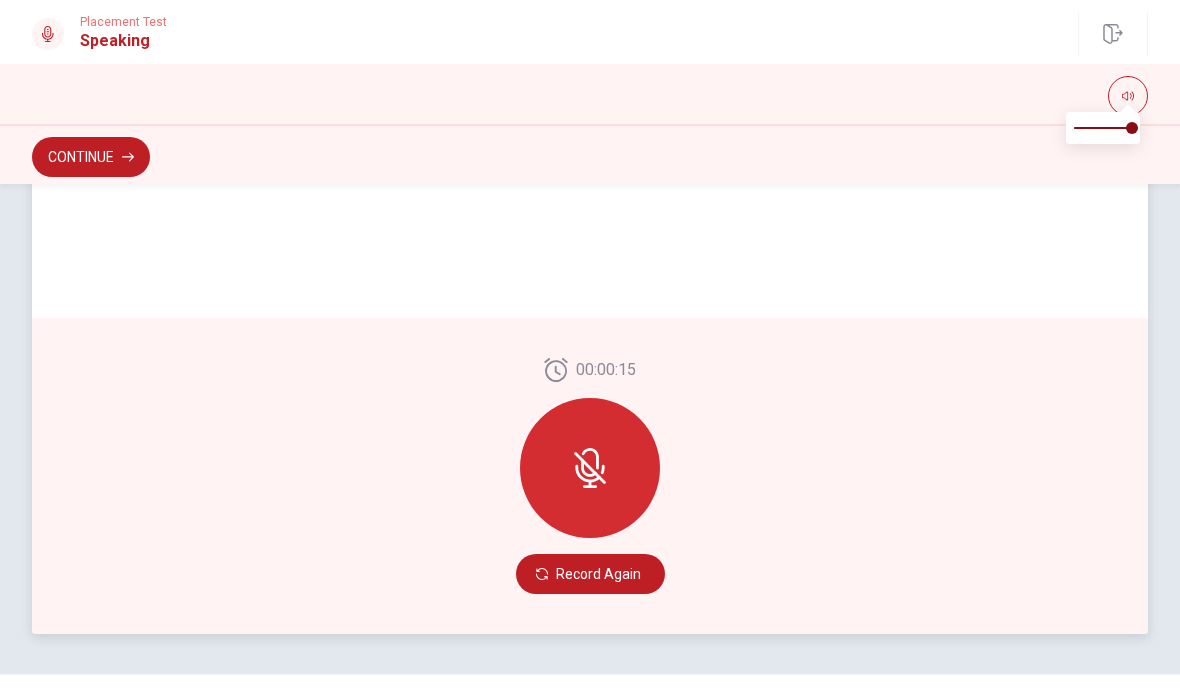 scroll, scrollTop: 445, scrollLeft: 0, axis: vertical 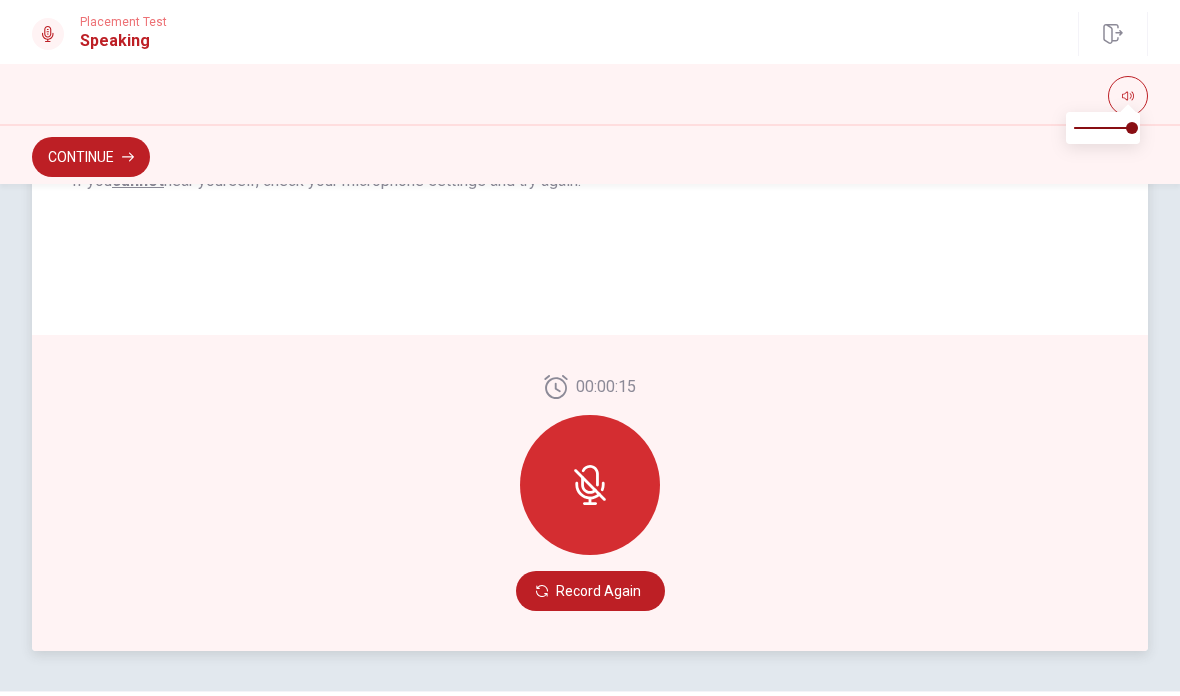 drag, startPoint x: 628, startPoint y: 407, endPoint x: 586, endPoint y: 460, distance: 67.62396 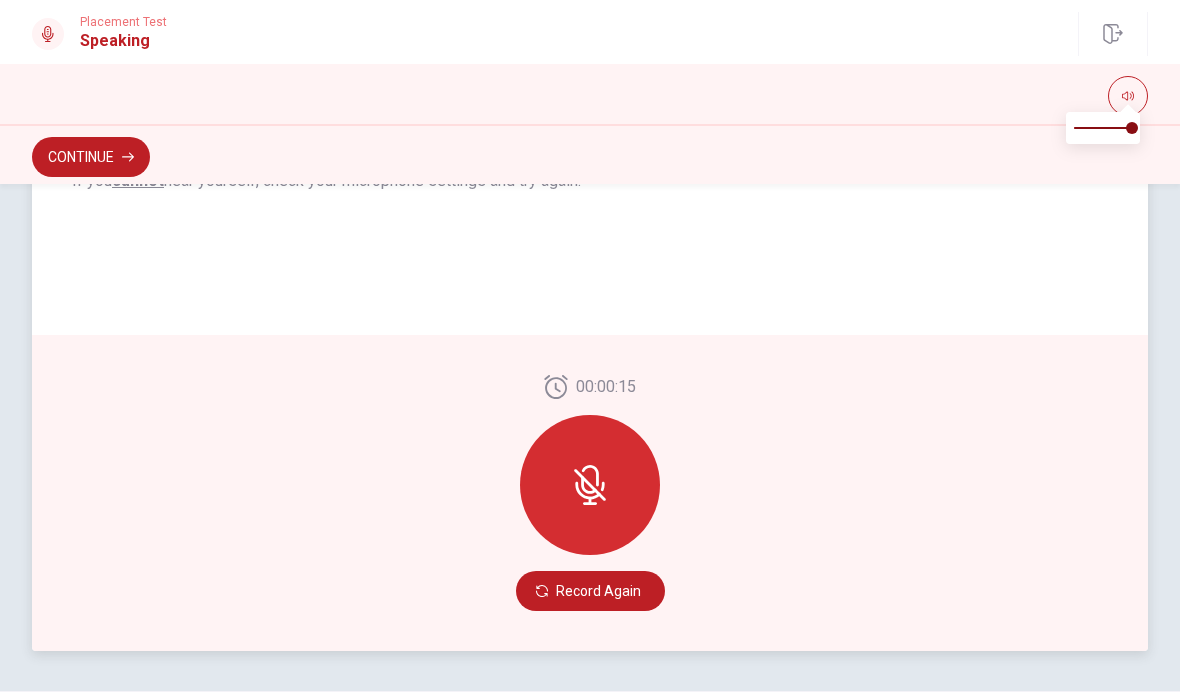 click on "Record Again" at bounding box center [590, 591] 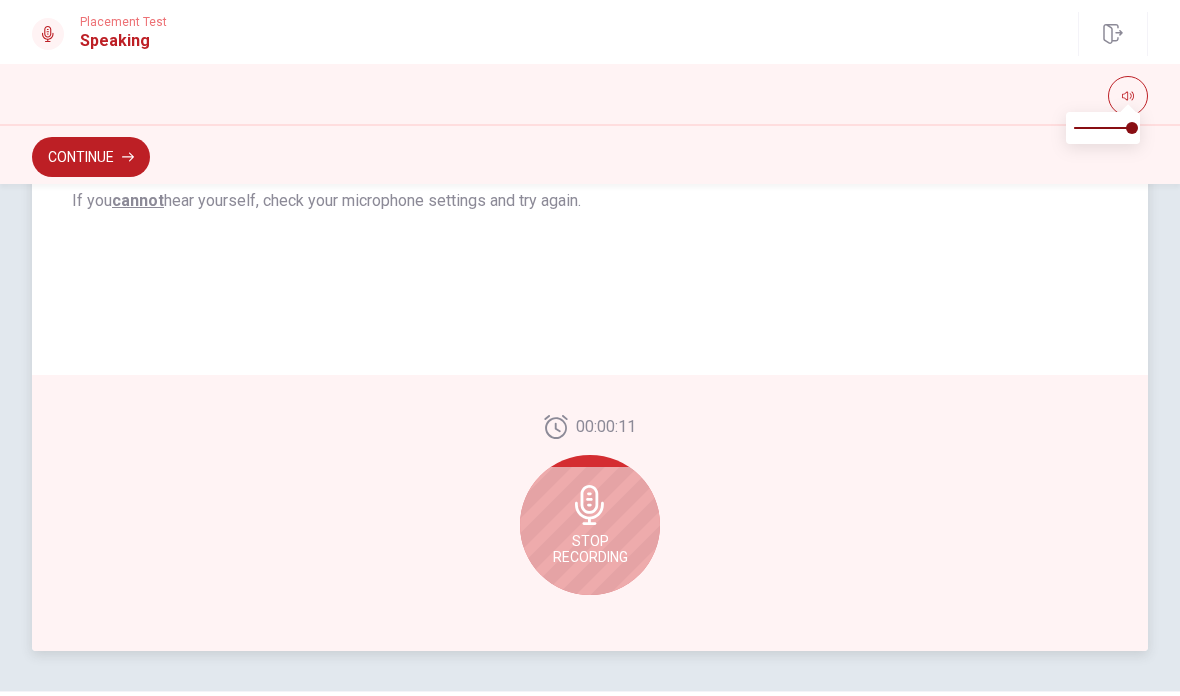 click on "Stop   Recording" at bounding box center [590, 525] 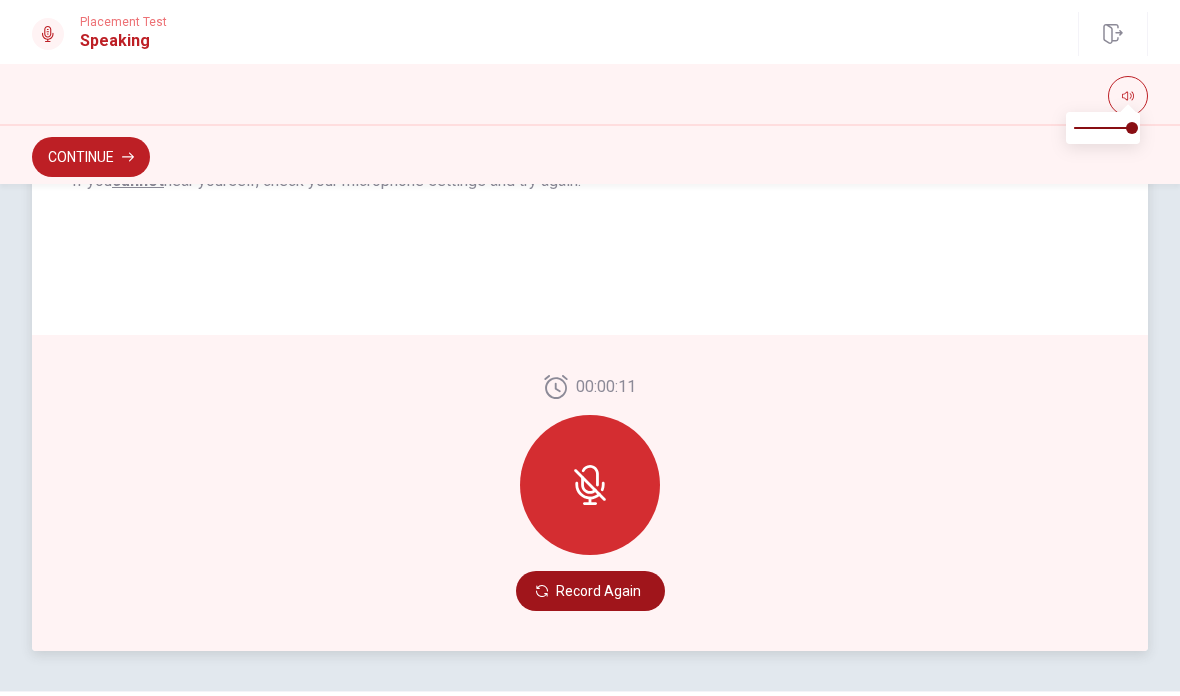 drag, startPoint x: 631, startPoint y: 545, endPoint x: 611, endPoint y: 602, distance: 60.40695 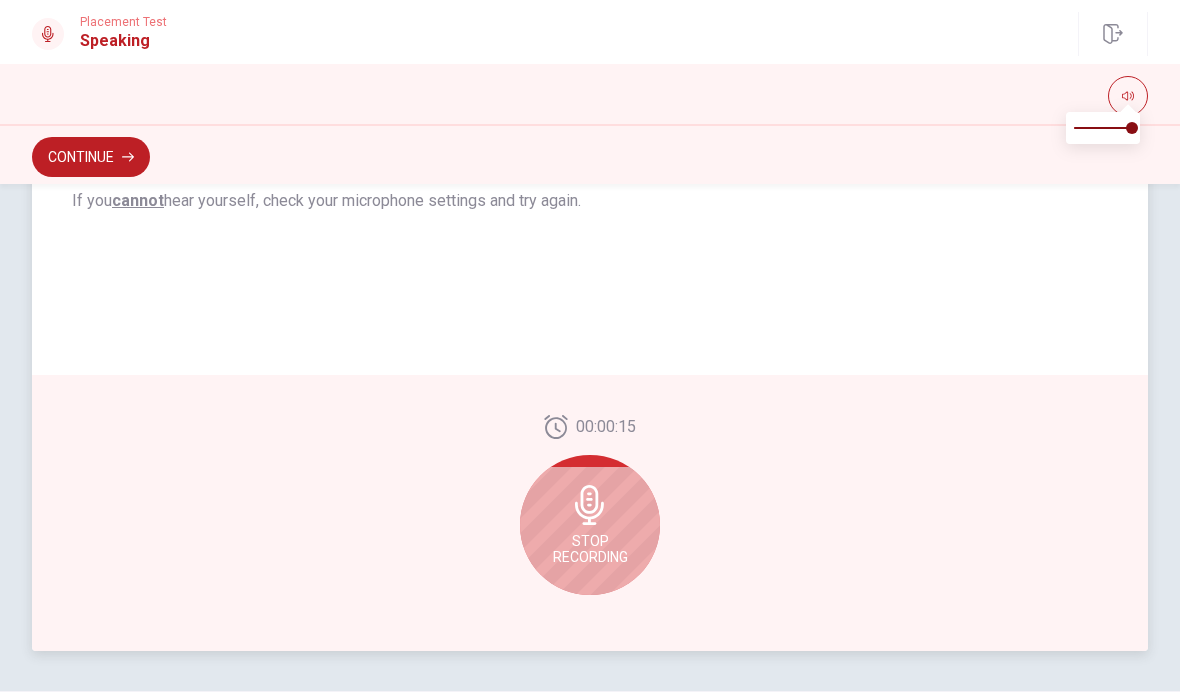 drag, startPoint x: 611, startPoint y: 602, endPoint x: 599, endPoint y: 531, distance: 72.00694 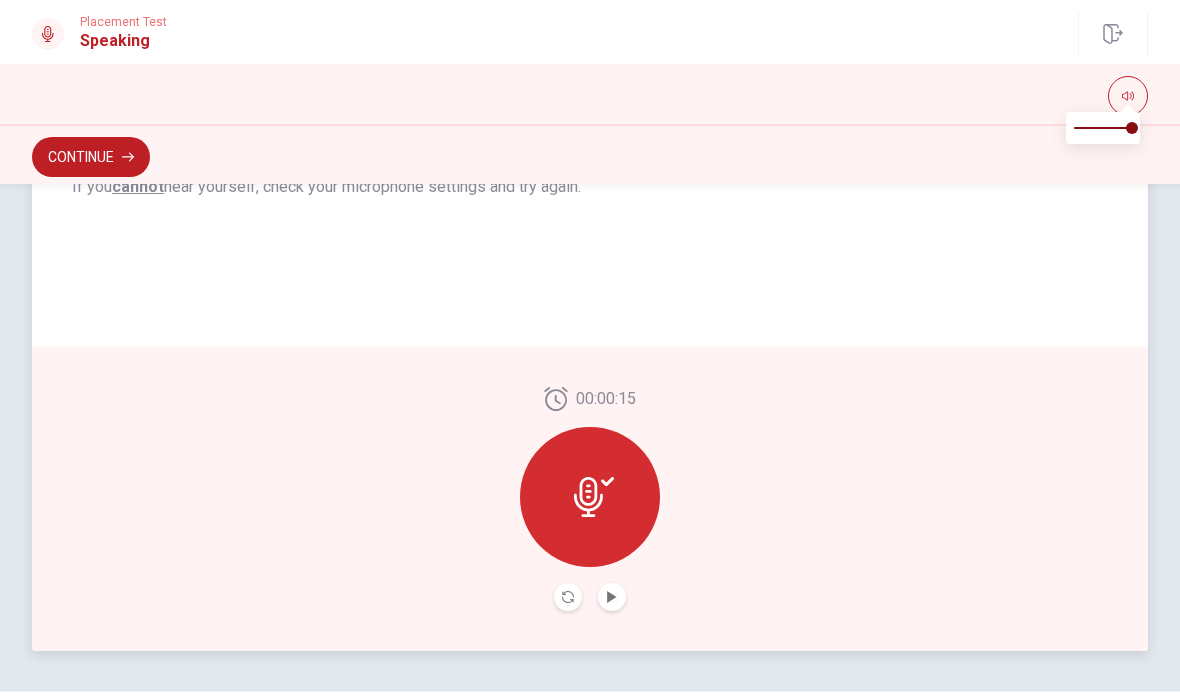 click at bounding box center (590, 497) 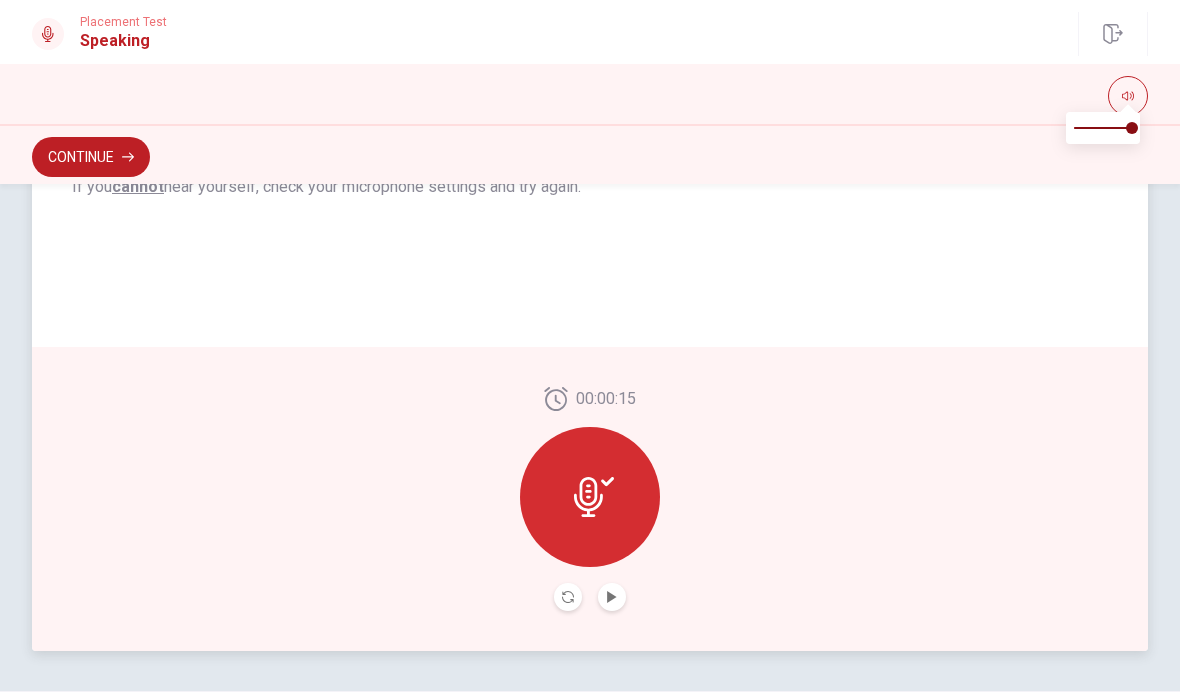 click 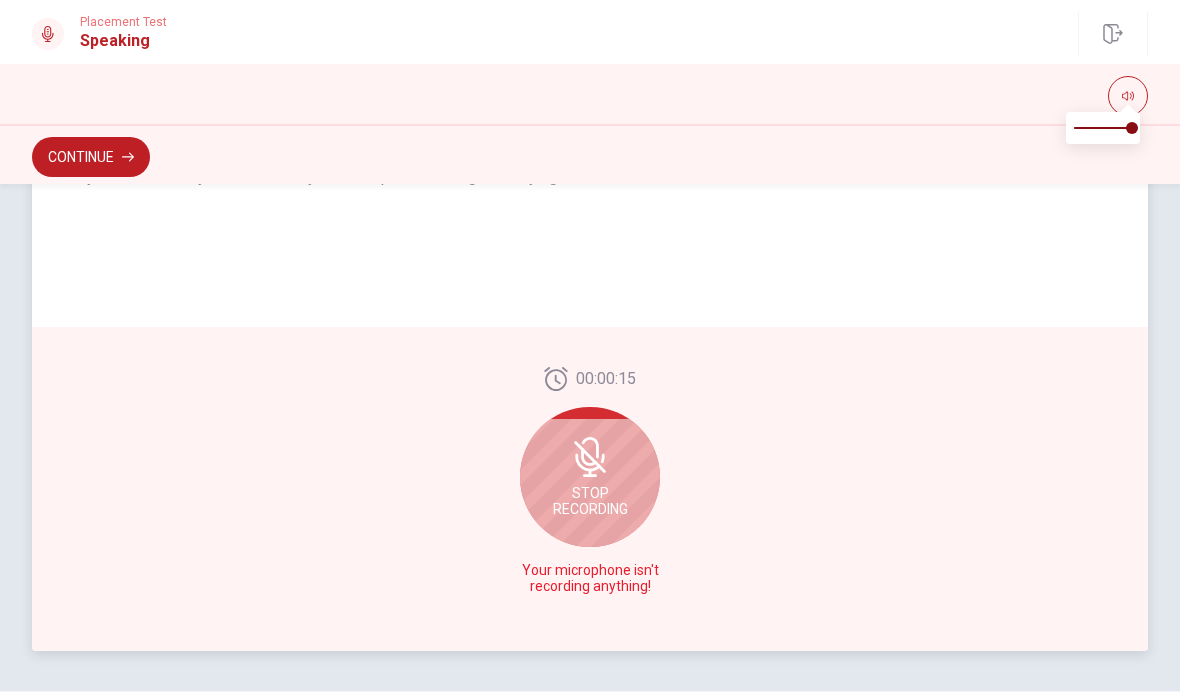 drag, startPoint x: 561, startPoint y: 605, endPoint x: 600, endPoint y: 519, distance: 94.42987 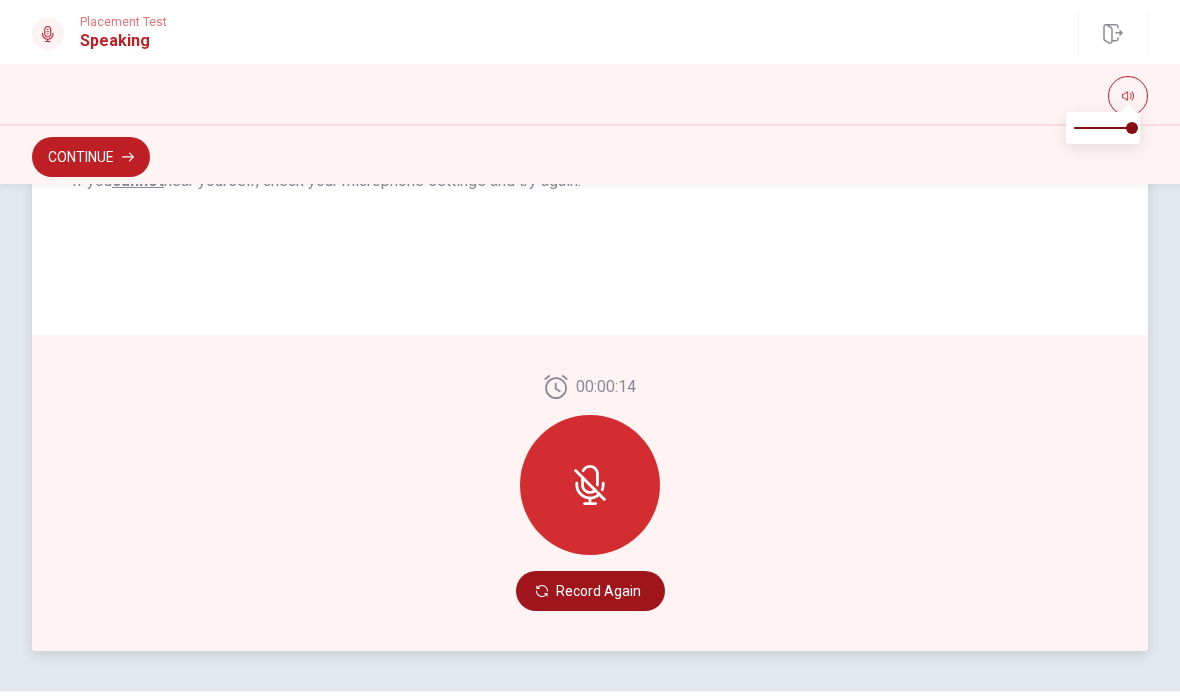 drag, startPoint x: 600, startPoint y: 519, endPoint x: 580, endPoint y: 599, distance: 82.46211 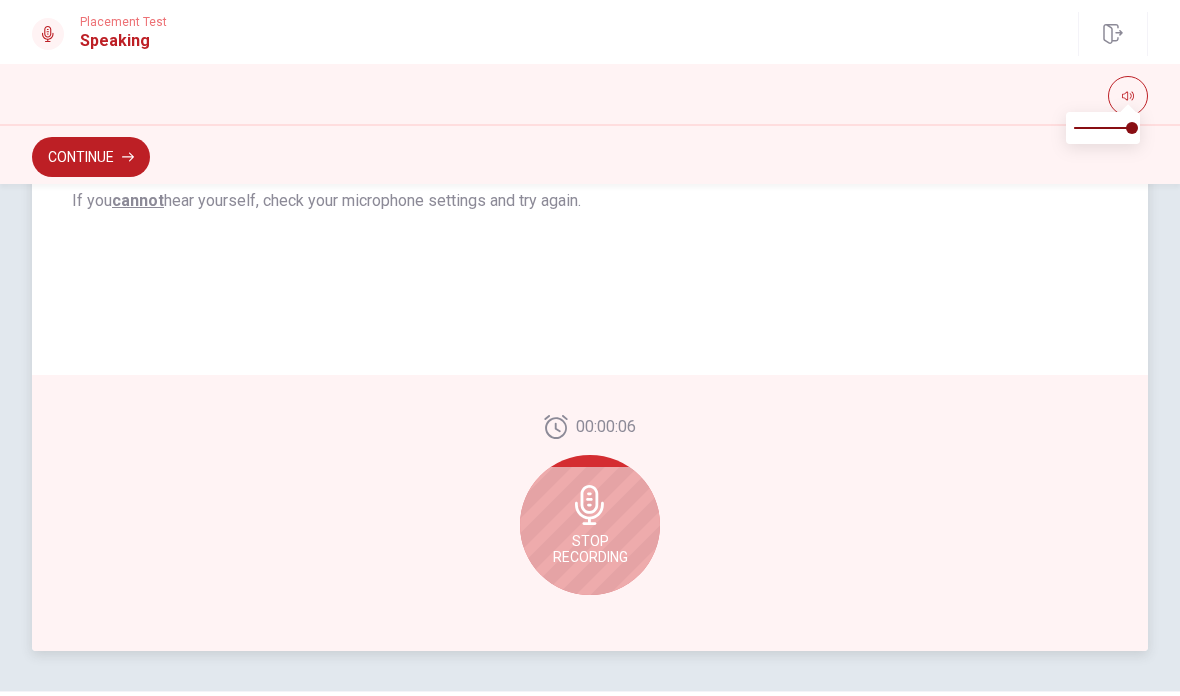 drag, startPoint x: 580, startPoint y: 599, endPoint x: 634, endPoint y: 521, distance: 94.86833 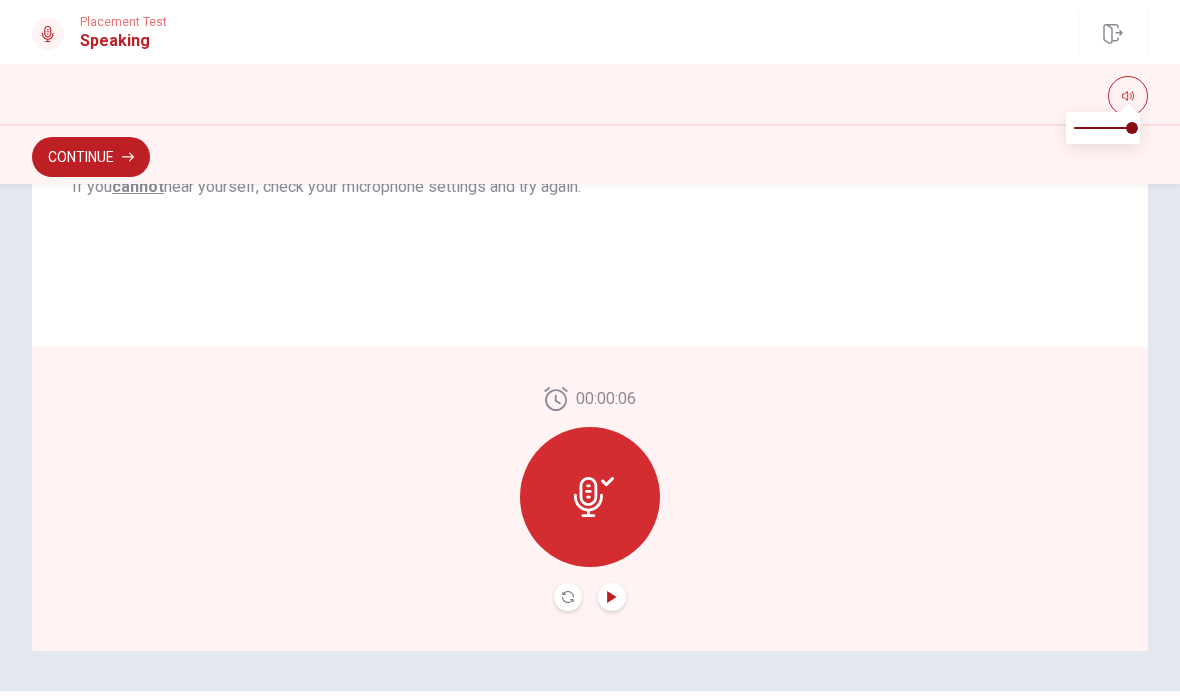 drag, startPoint x: 634, startPoint y: 521, endPoint x: 613, endPoint y: 601, distance: 82.710335 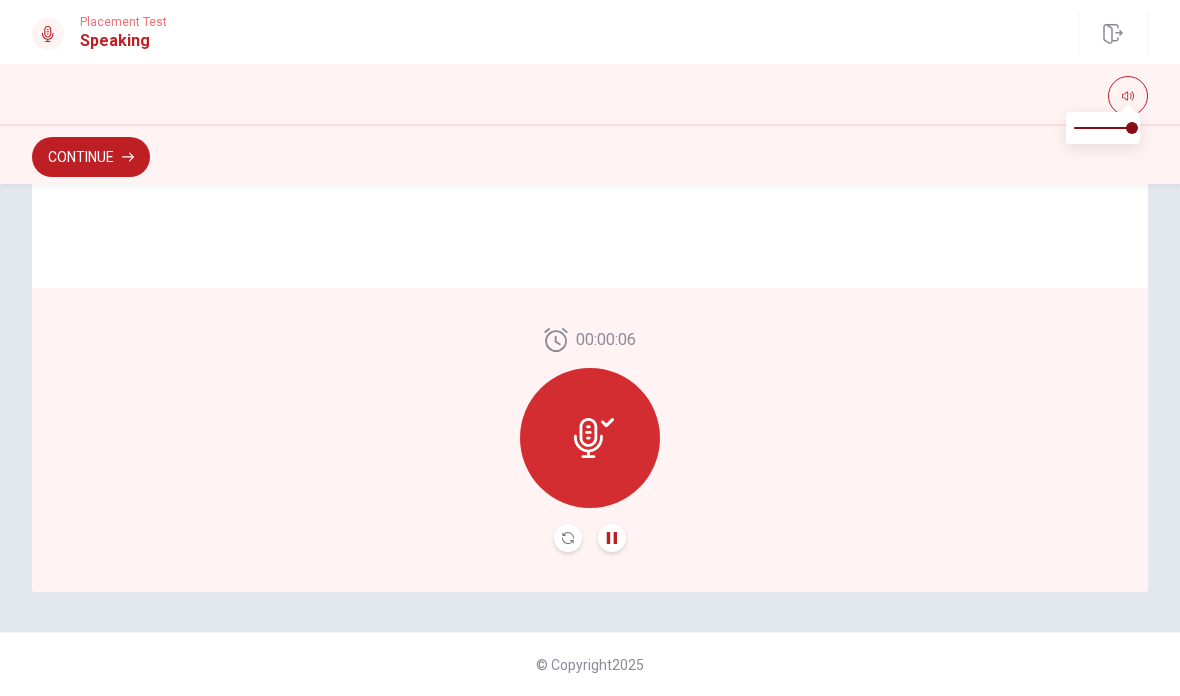 scroll, scrollTop: 504, scrollLeft: 0, axis: vertical 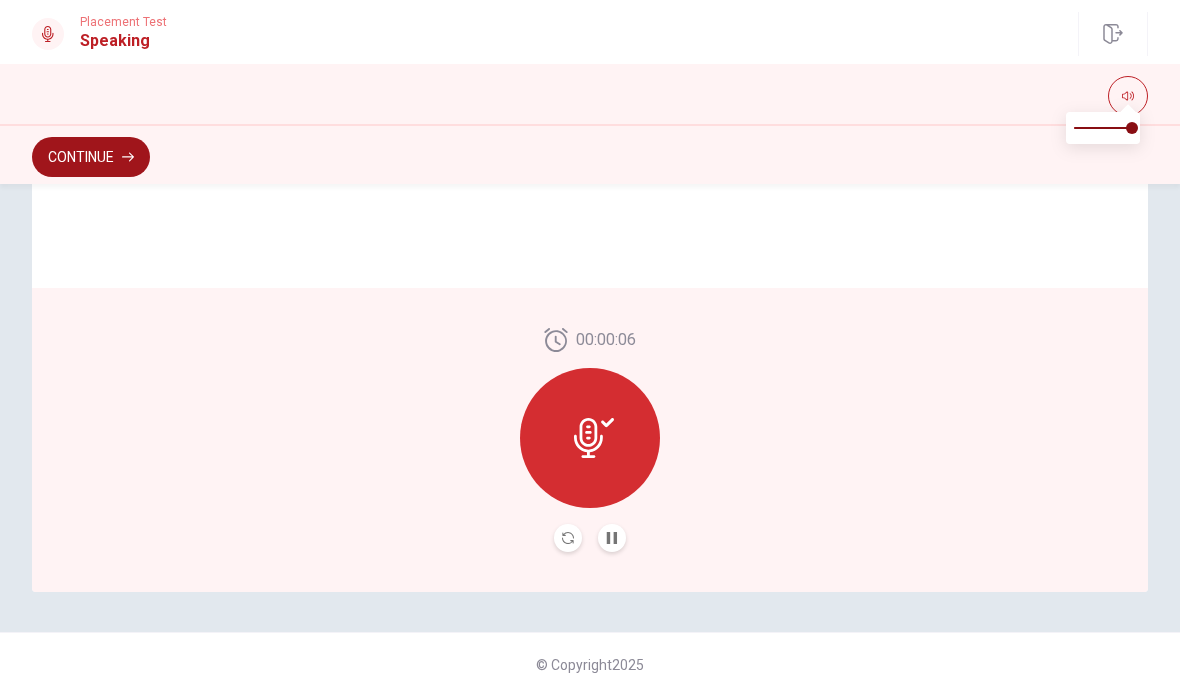 drag, startPoint x: 613, startPoint y: 601, endPoint x: 131, endPoint y: 153, distance: 658.04865 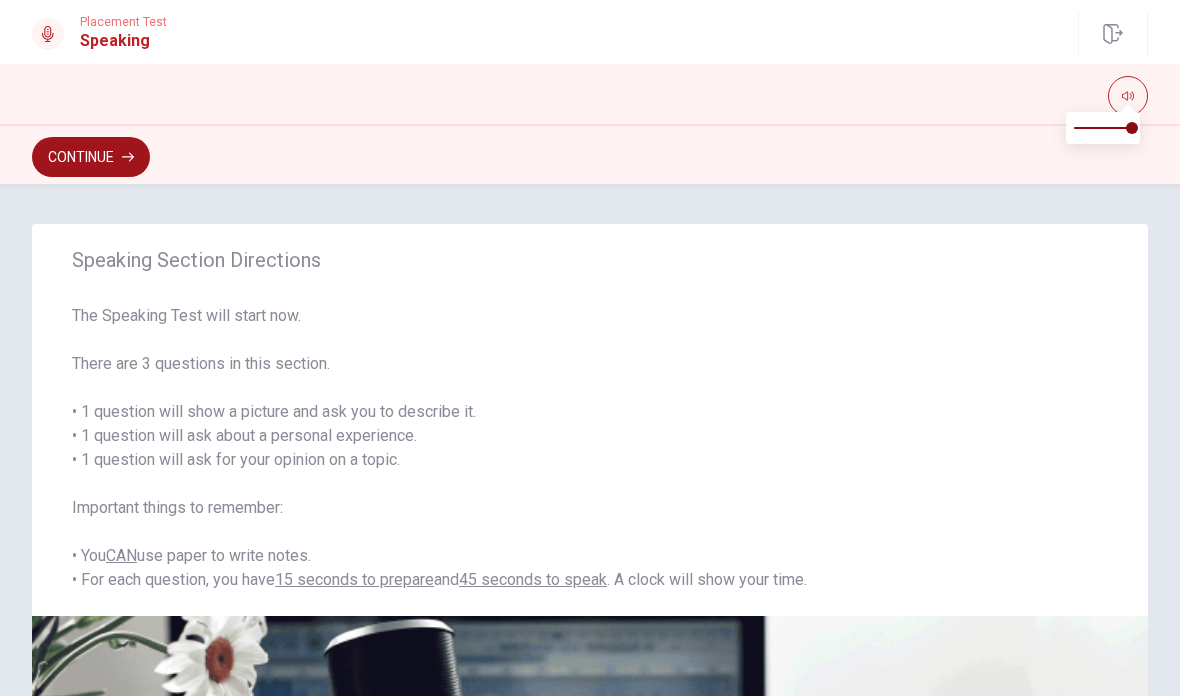 scroll, scrollTop: 0, scrollLeft: 0, axis: both 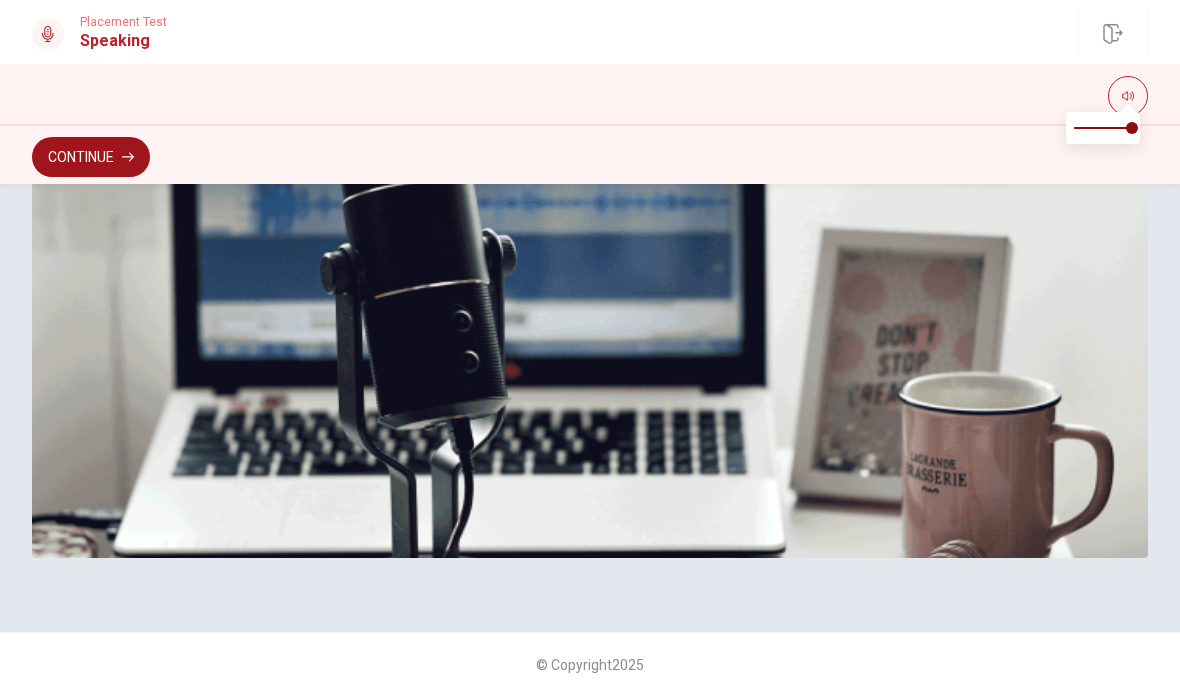 drag, startPoint x: 131, startPoint y: 153, endPoint x: 111, endPoint y: 150, distance: 20.22375 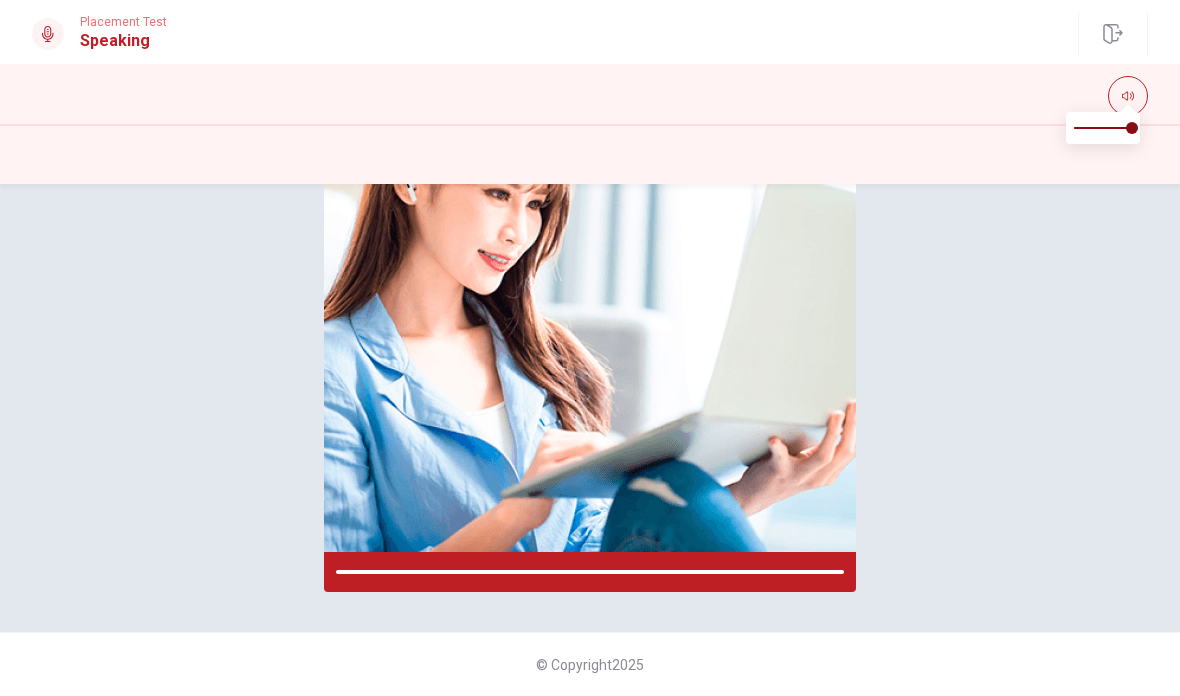 scroll, scrollTop: 301, scrollLeft: 0, axis: vertical 